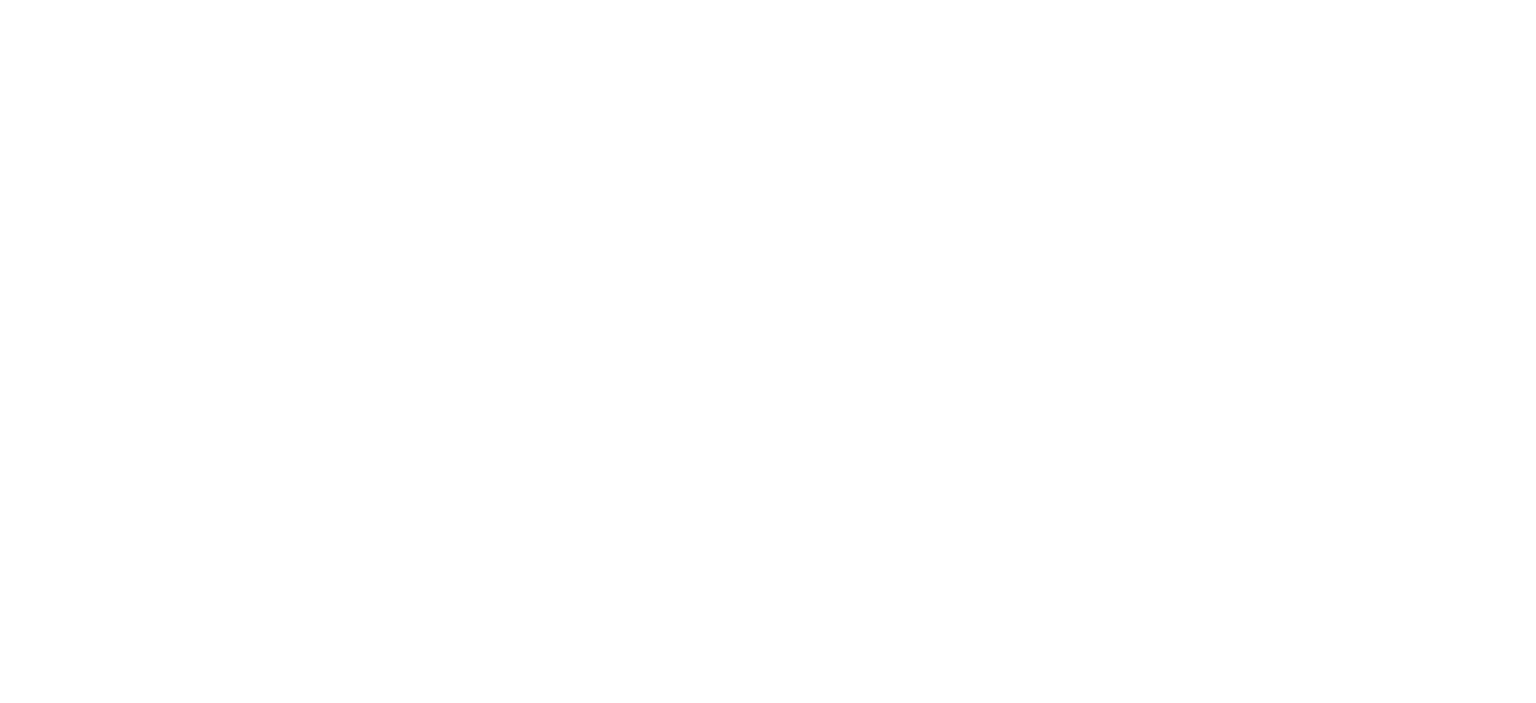 scroll, scrollTop: 0, scrollLeft: 0, axis: both 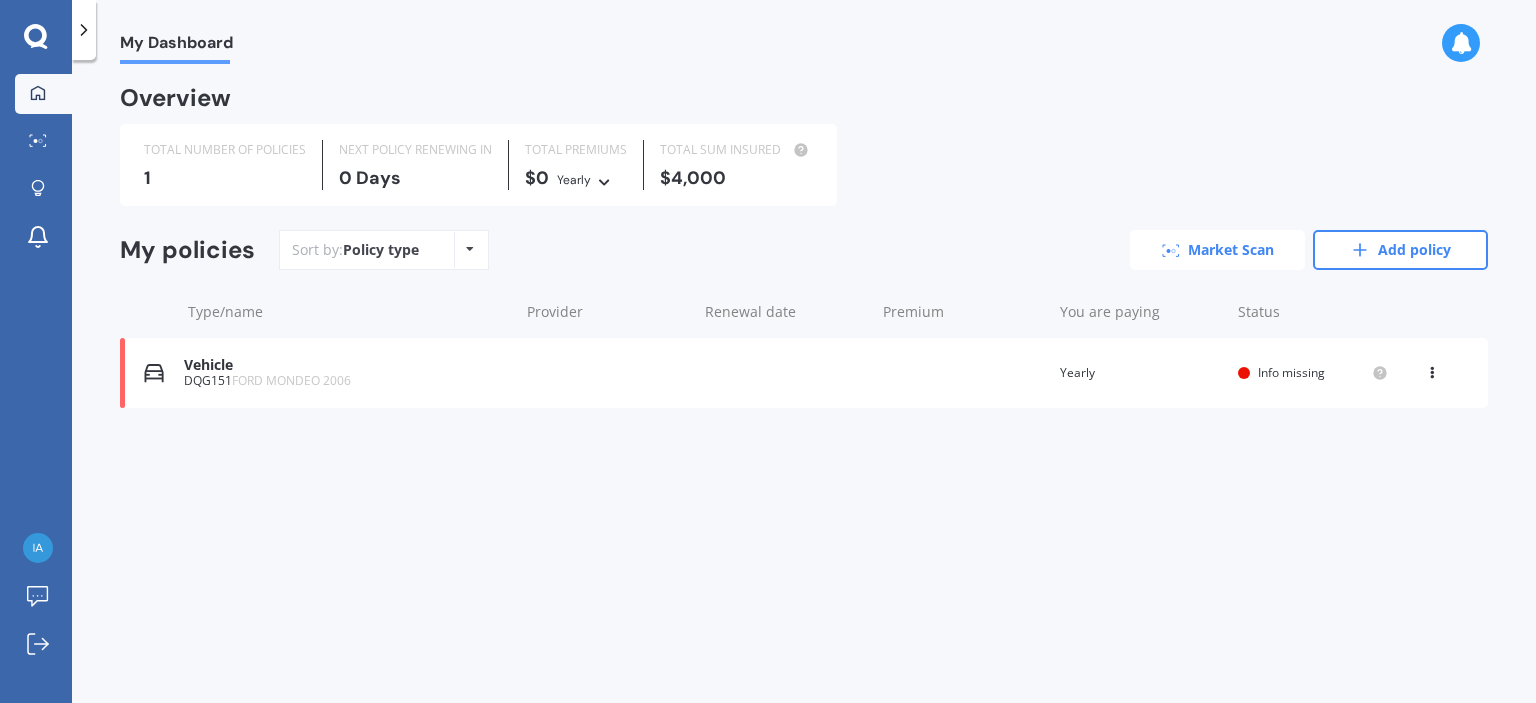 click on "Market Scan" at bounding box center [1217, 250] 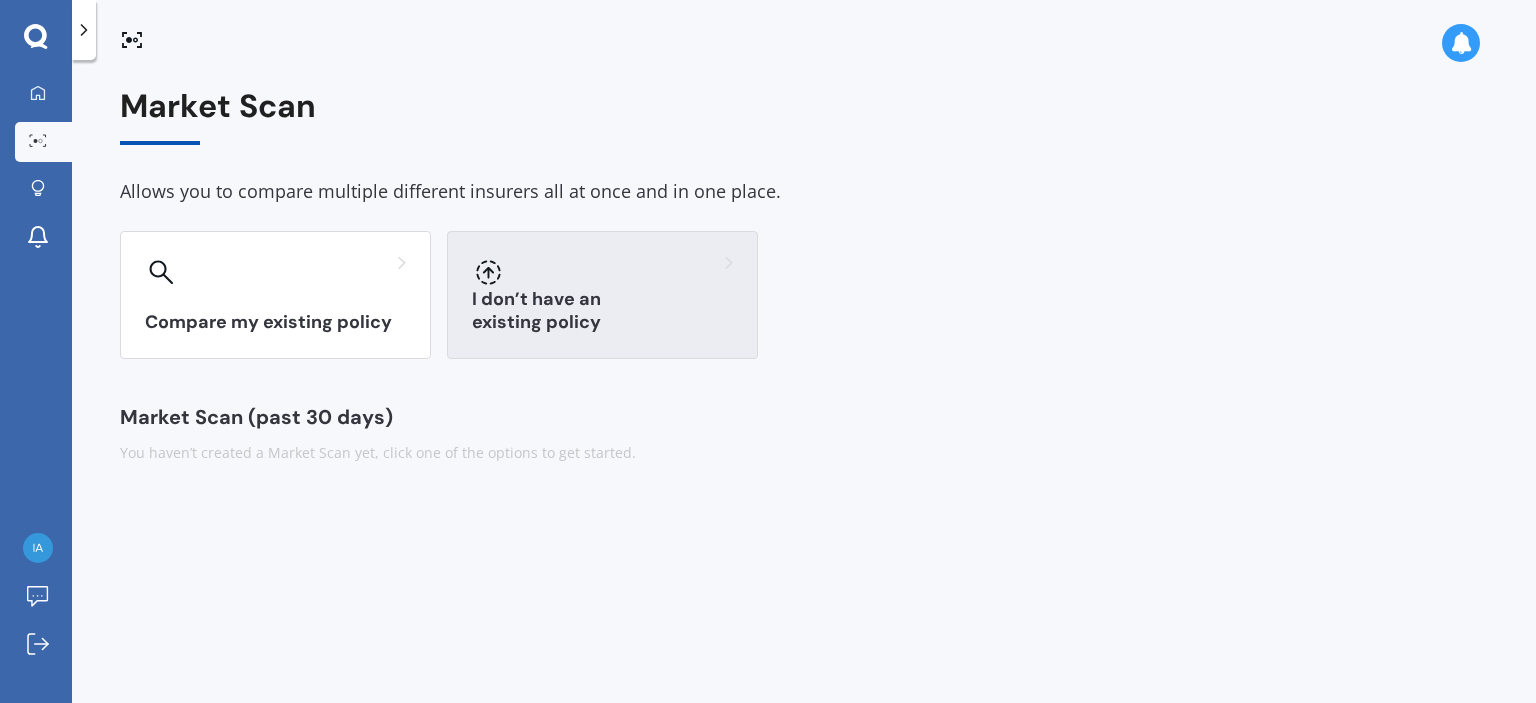 click on "I don’t have an existing policy" at bounding box center (602, 311) 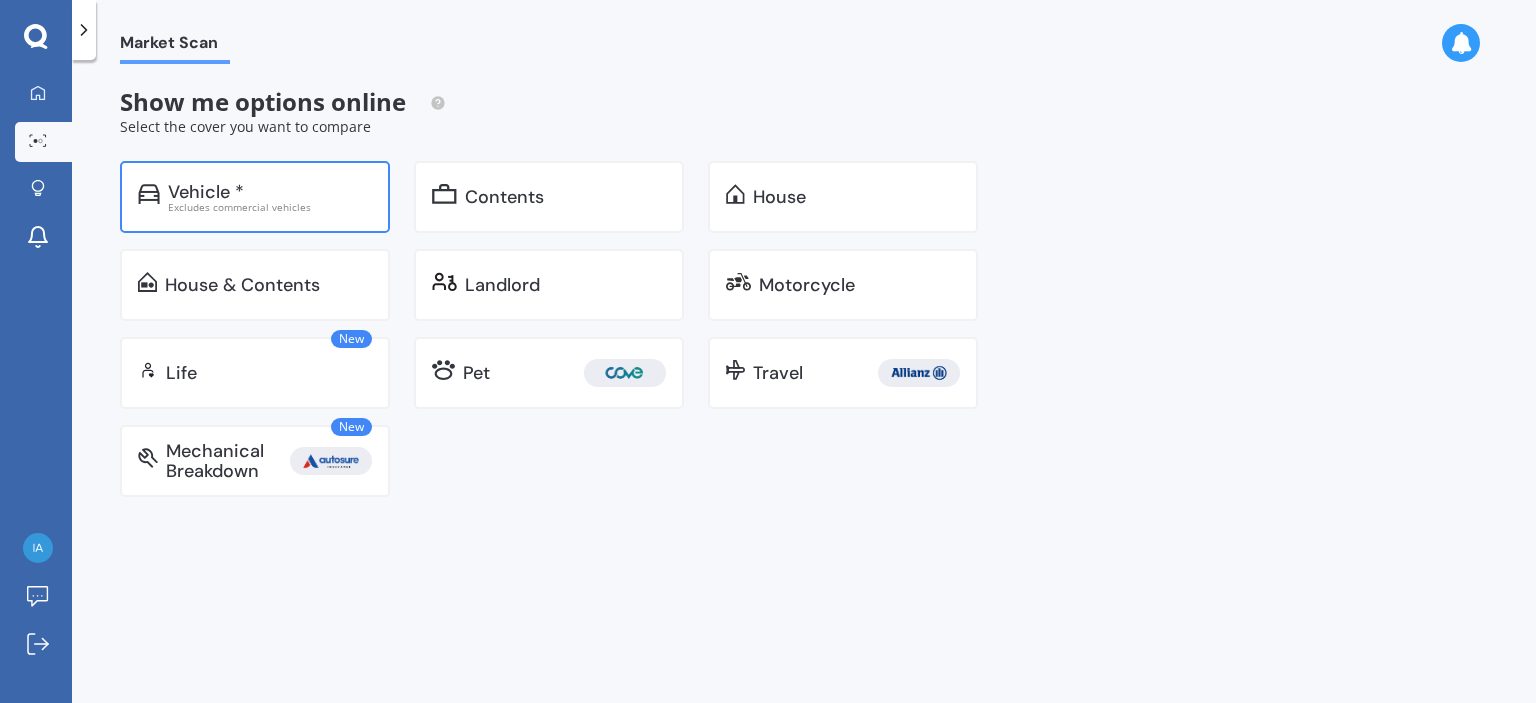 click on "Vehicle *" at bounding box center (270, 192) 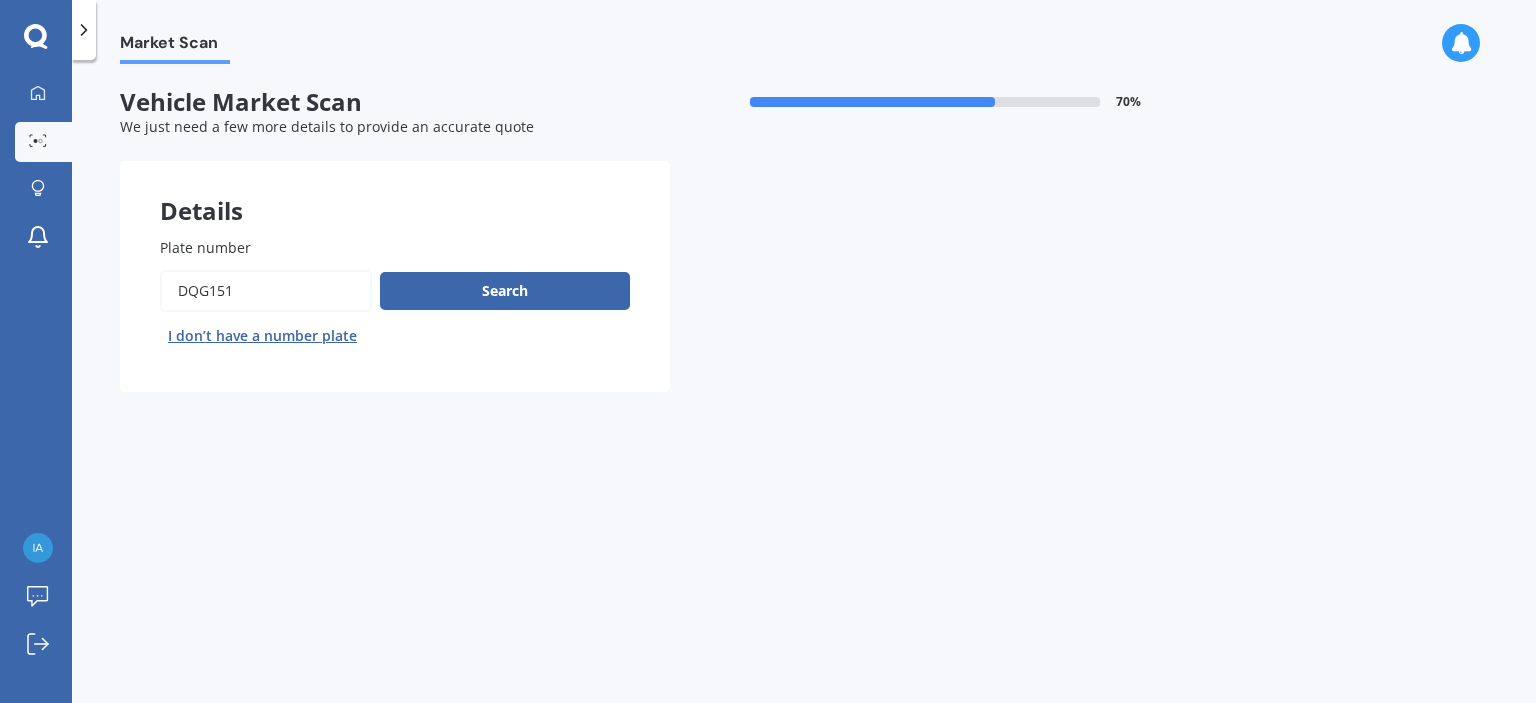 click on "Plate number" at bounding box center [266, 291] 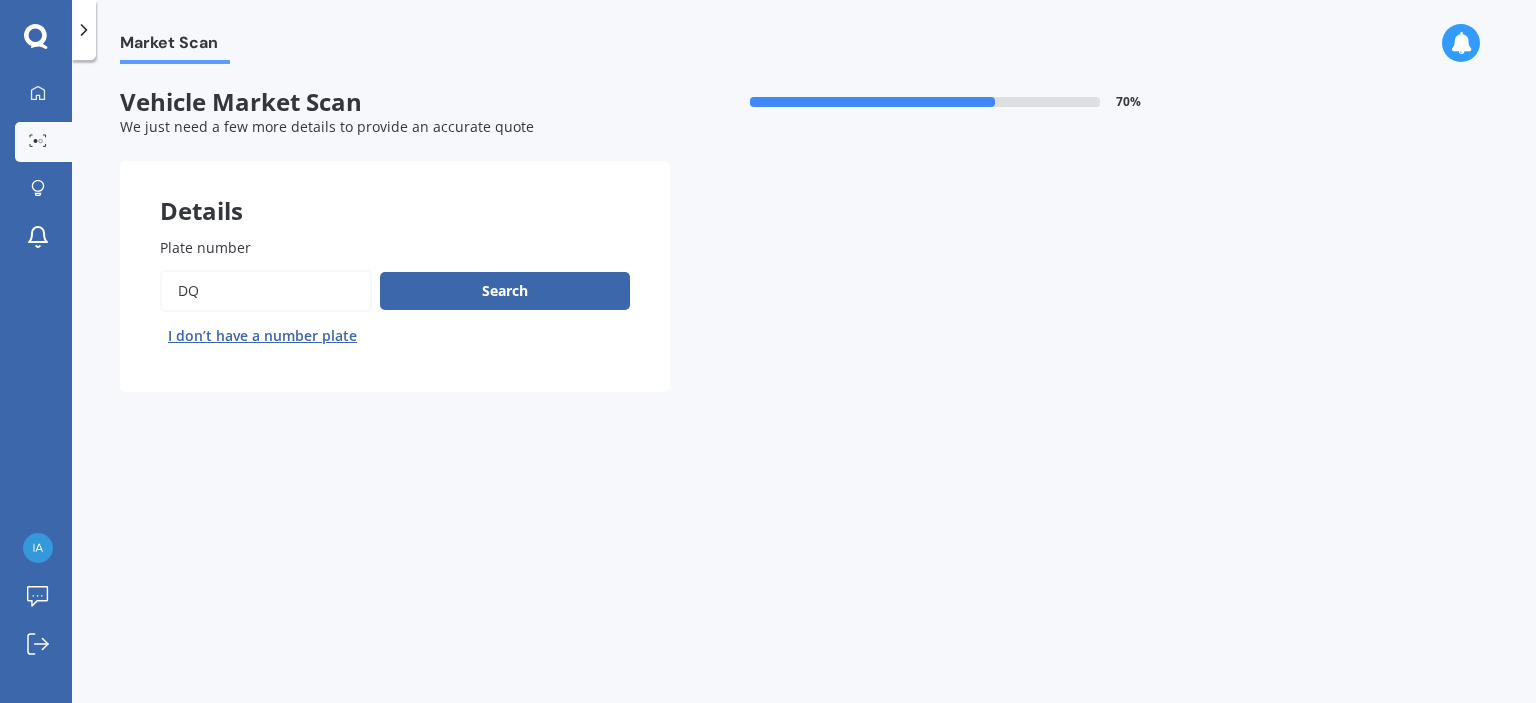 type on "D" 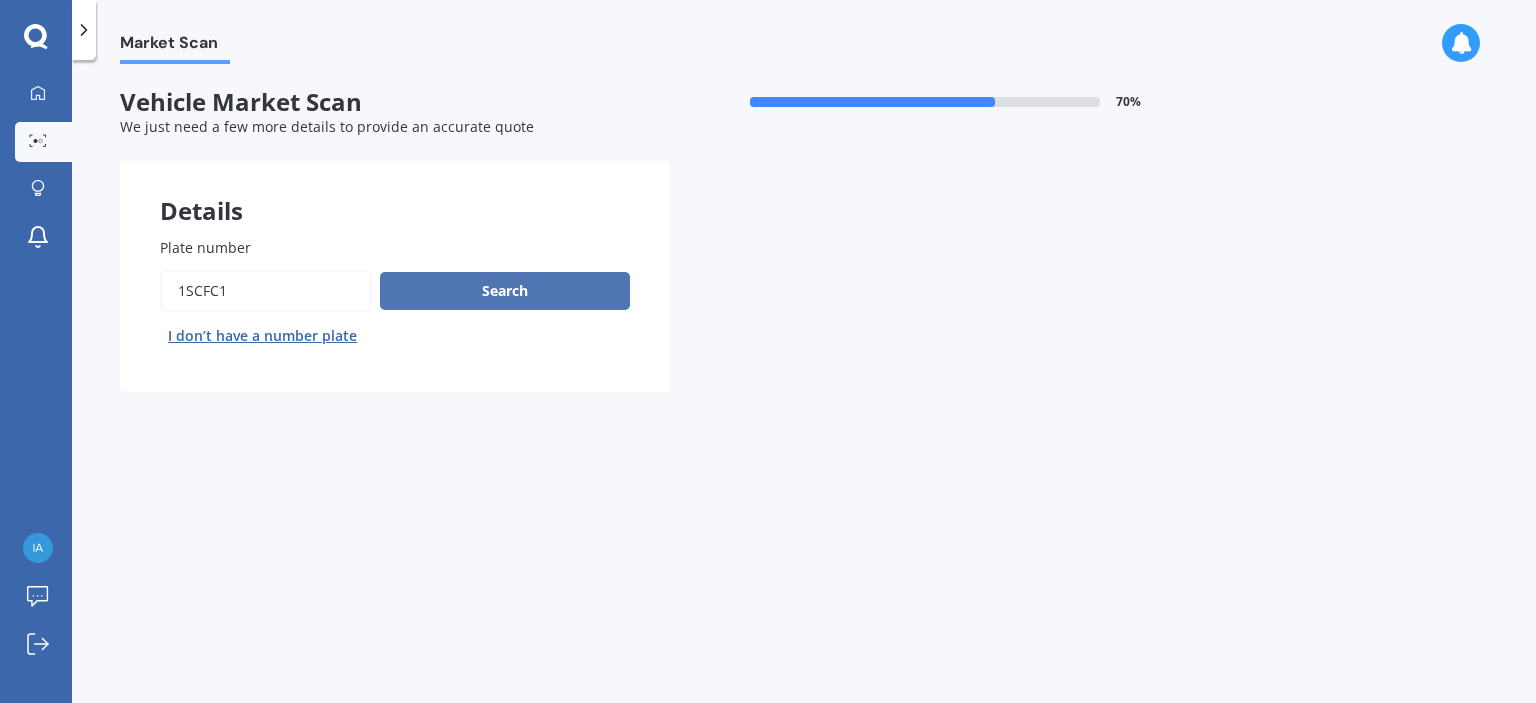 type on "1scfc1" 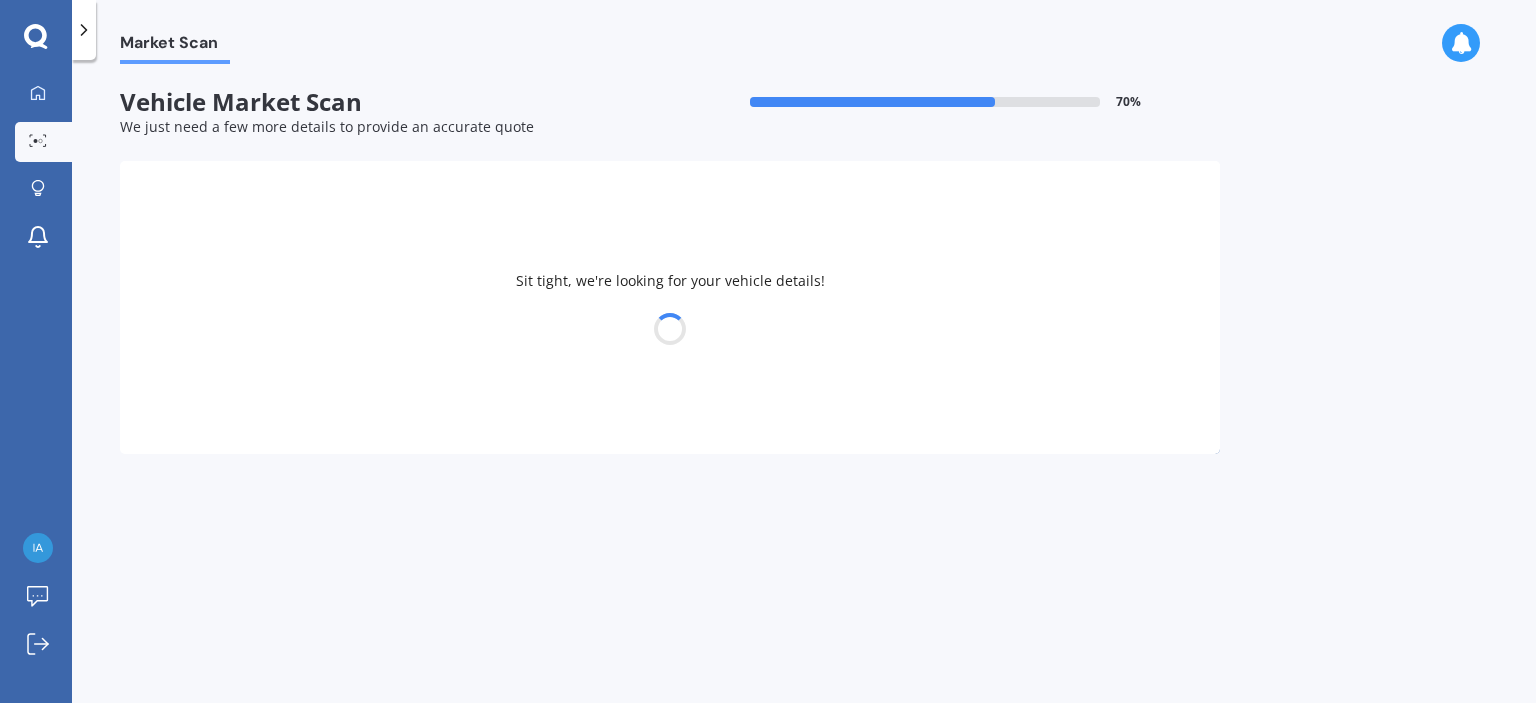 select on "TOYOTA" 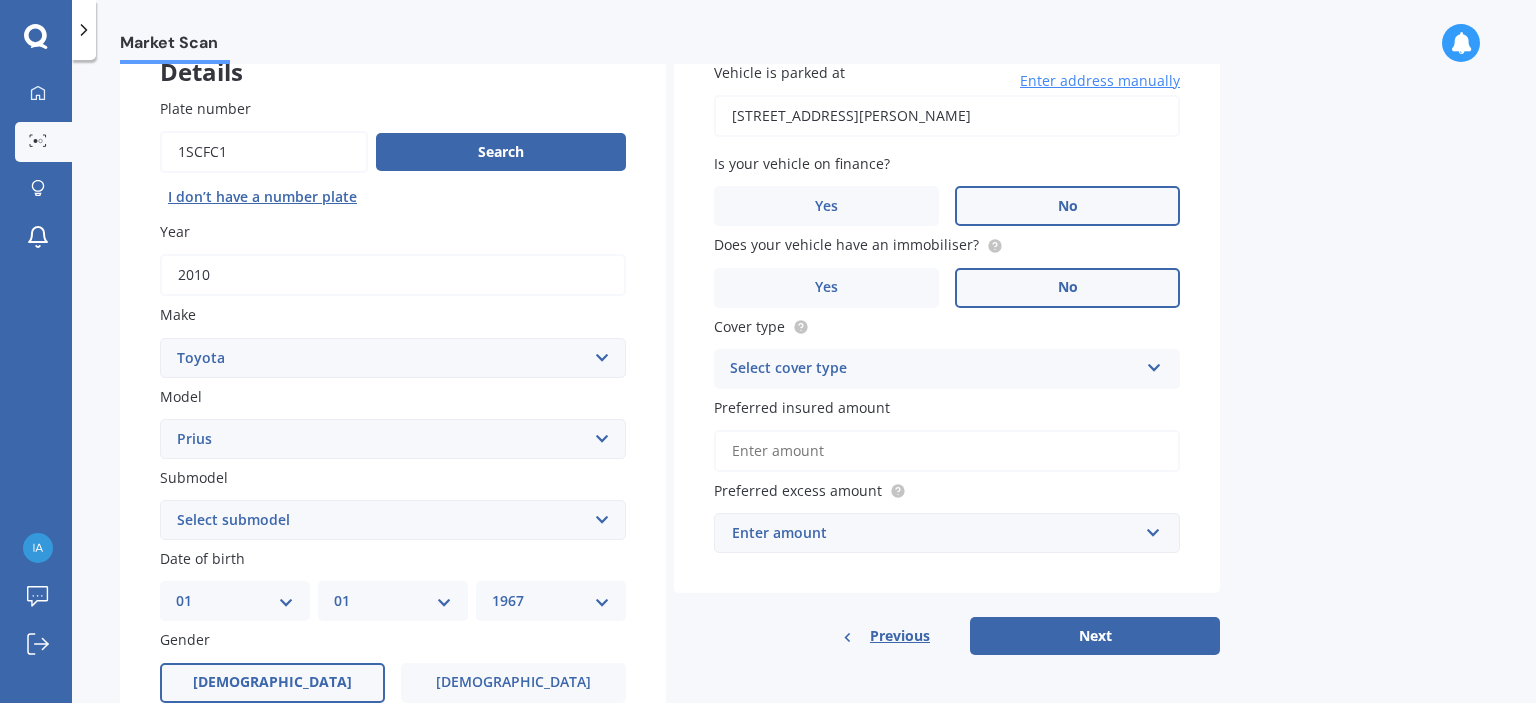 scroll, scrollTop: 200, scrollLeft: 0, axis: vertical 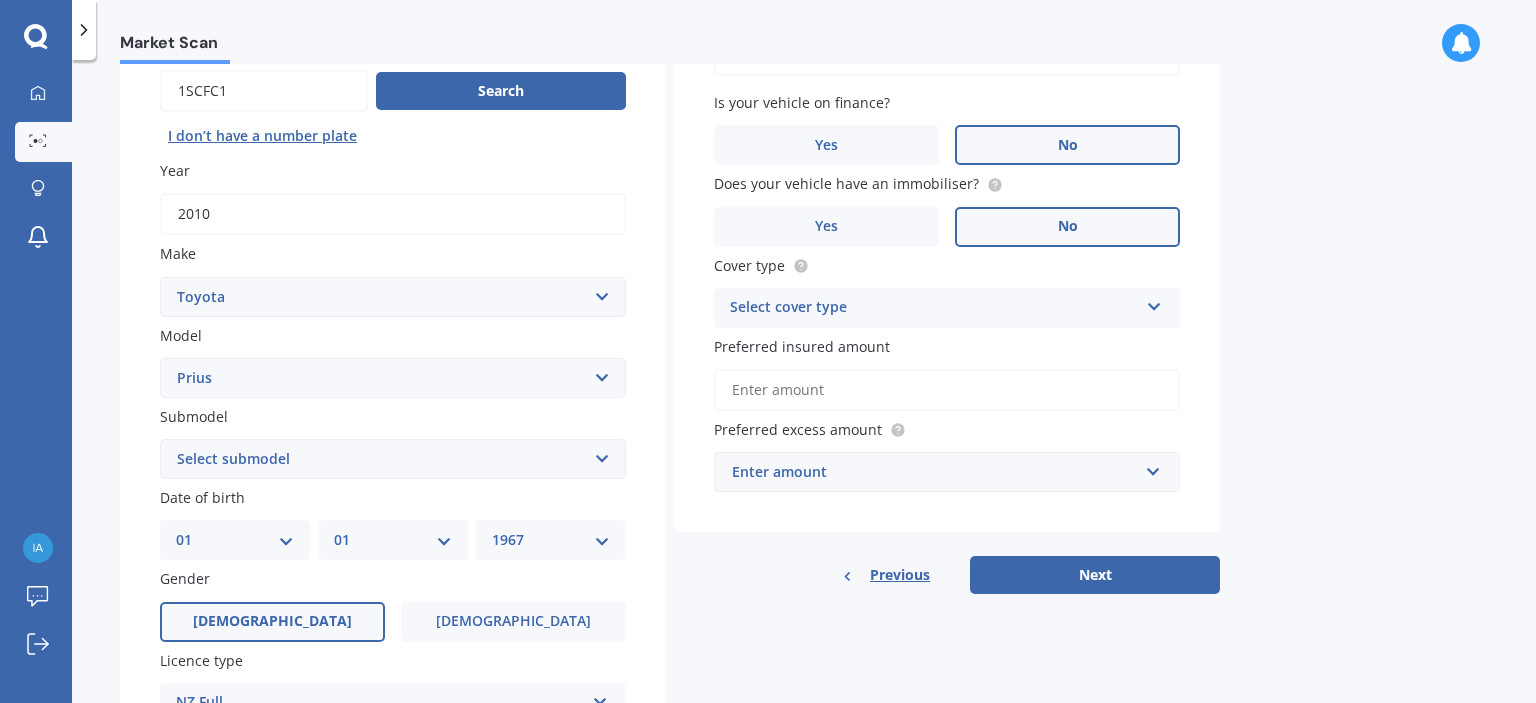 click at bounding box center [1154, 303] 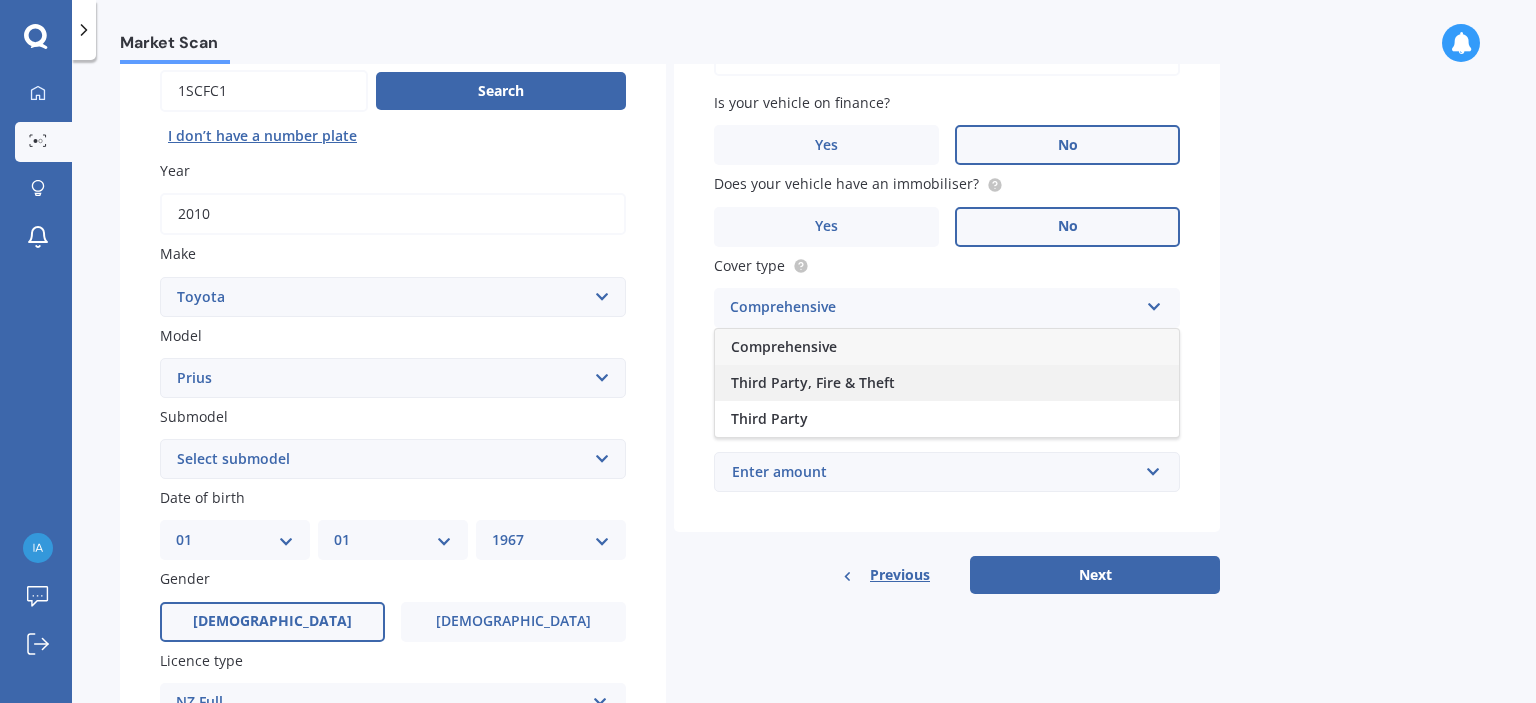 click on "Third Party, Fire & Theft" at bounding box center [947, 383] 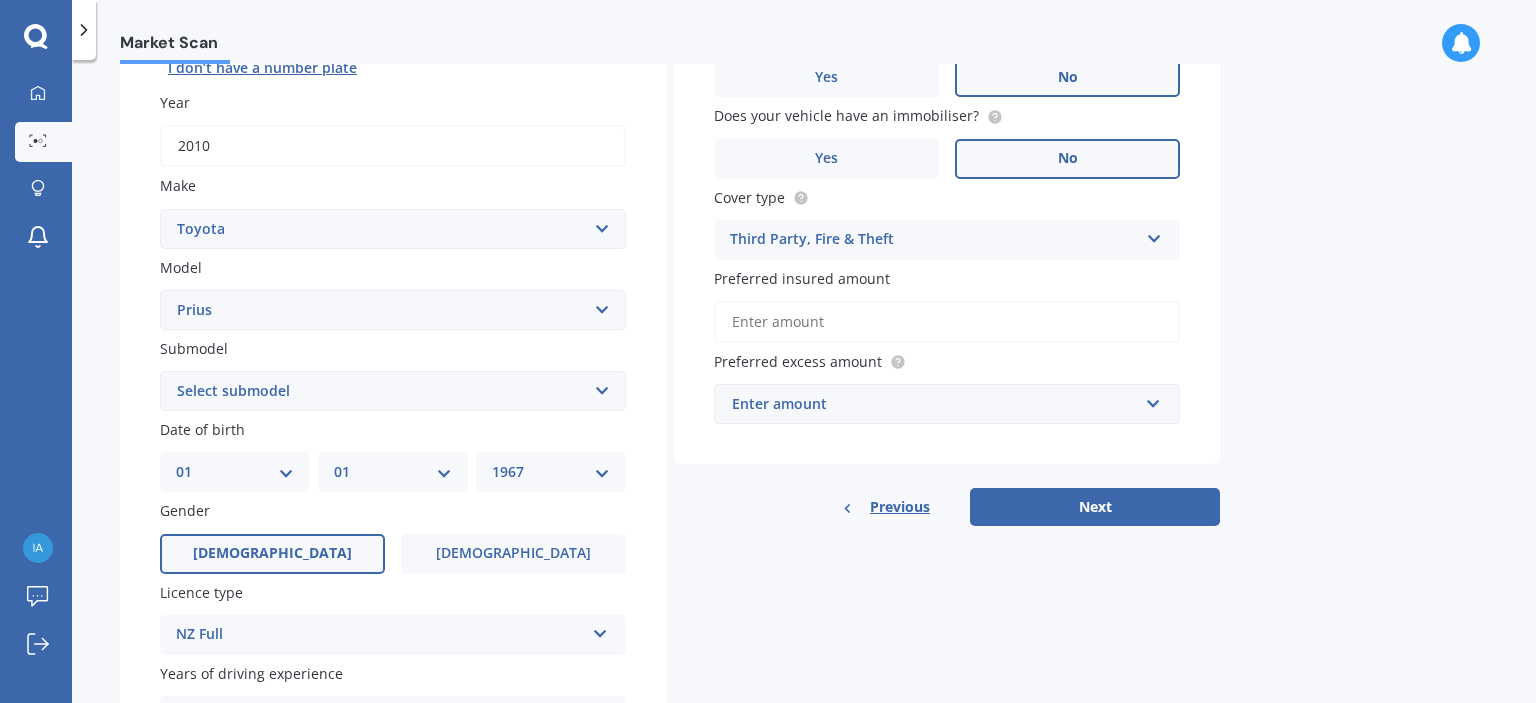scroll, scrollTop: 300, scrollLeft: 0, axis: vertical 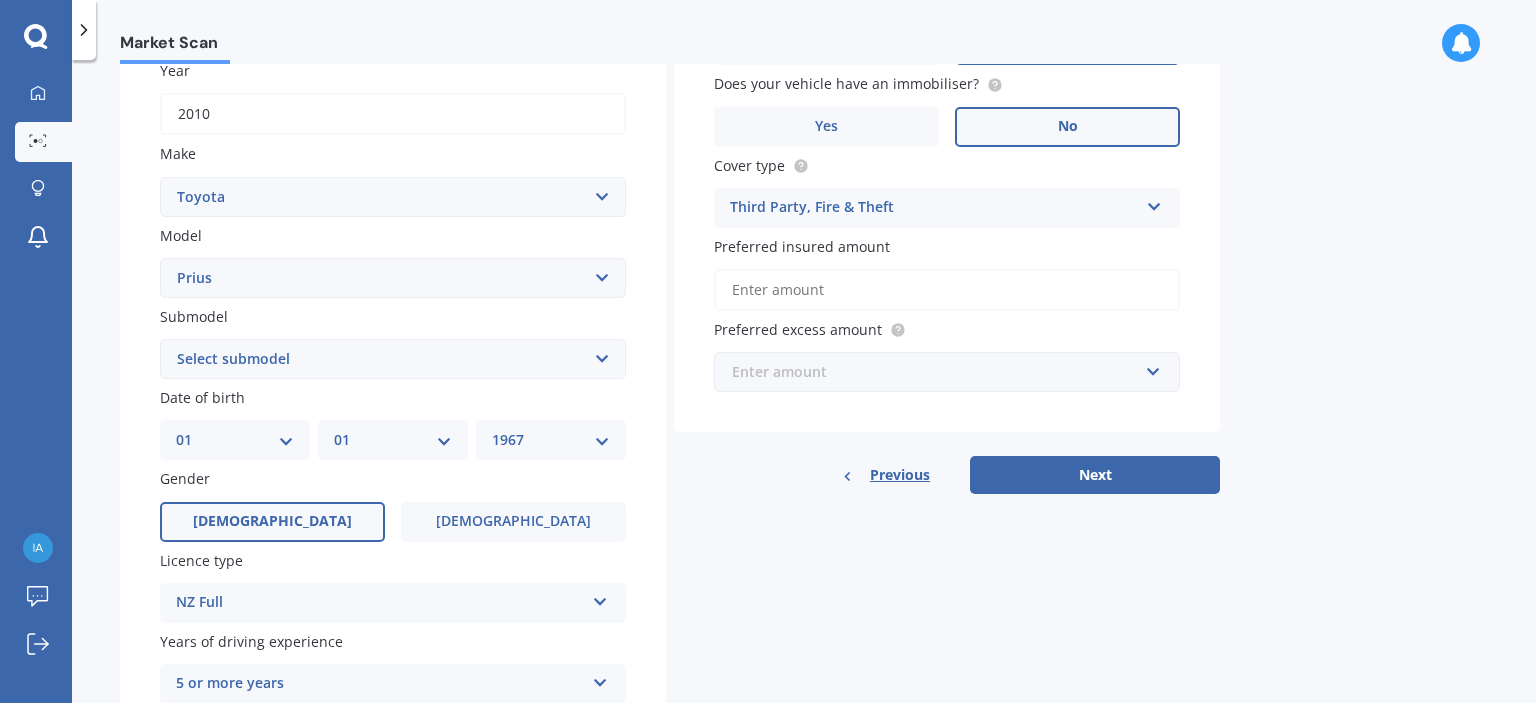 click at bounding box center (940, 372) 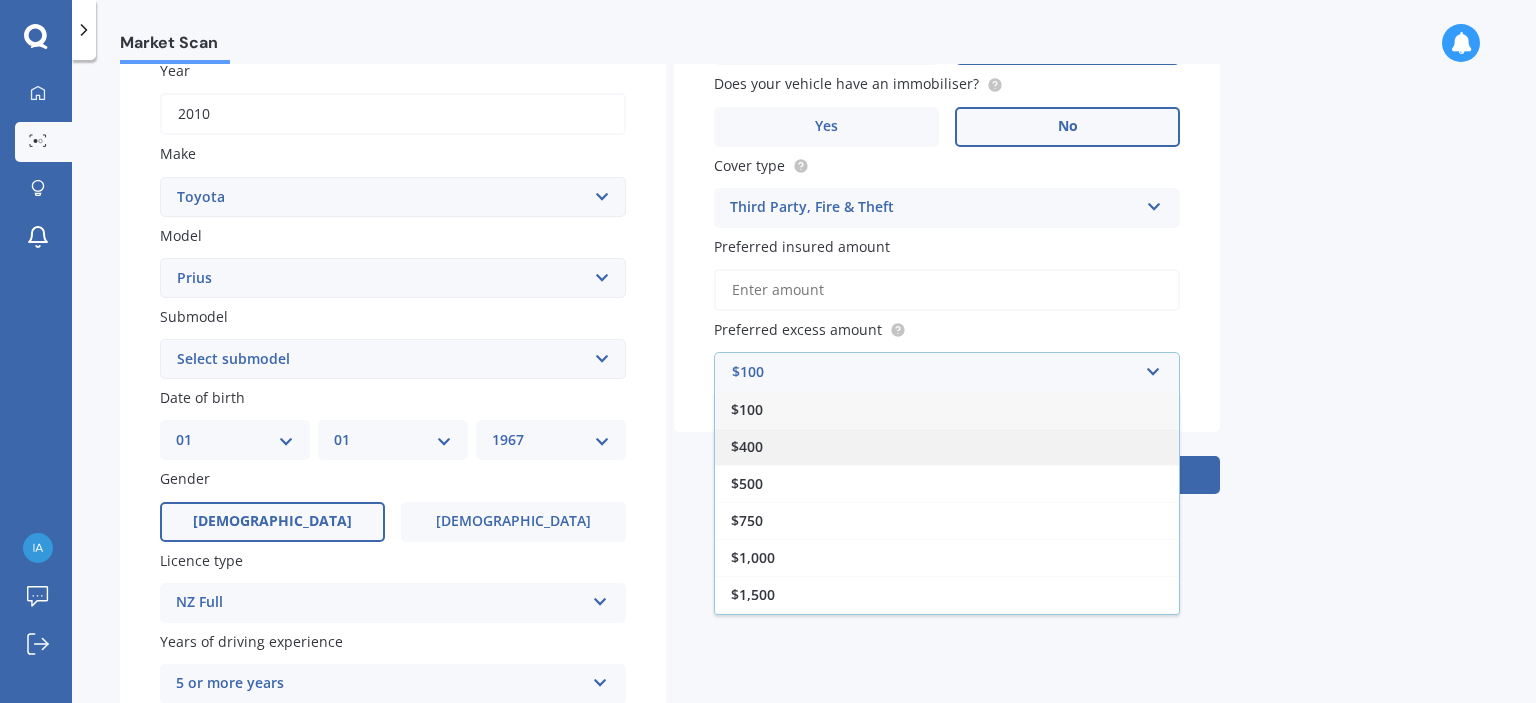 click on "$400" at bounding box center [947, 446] 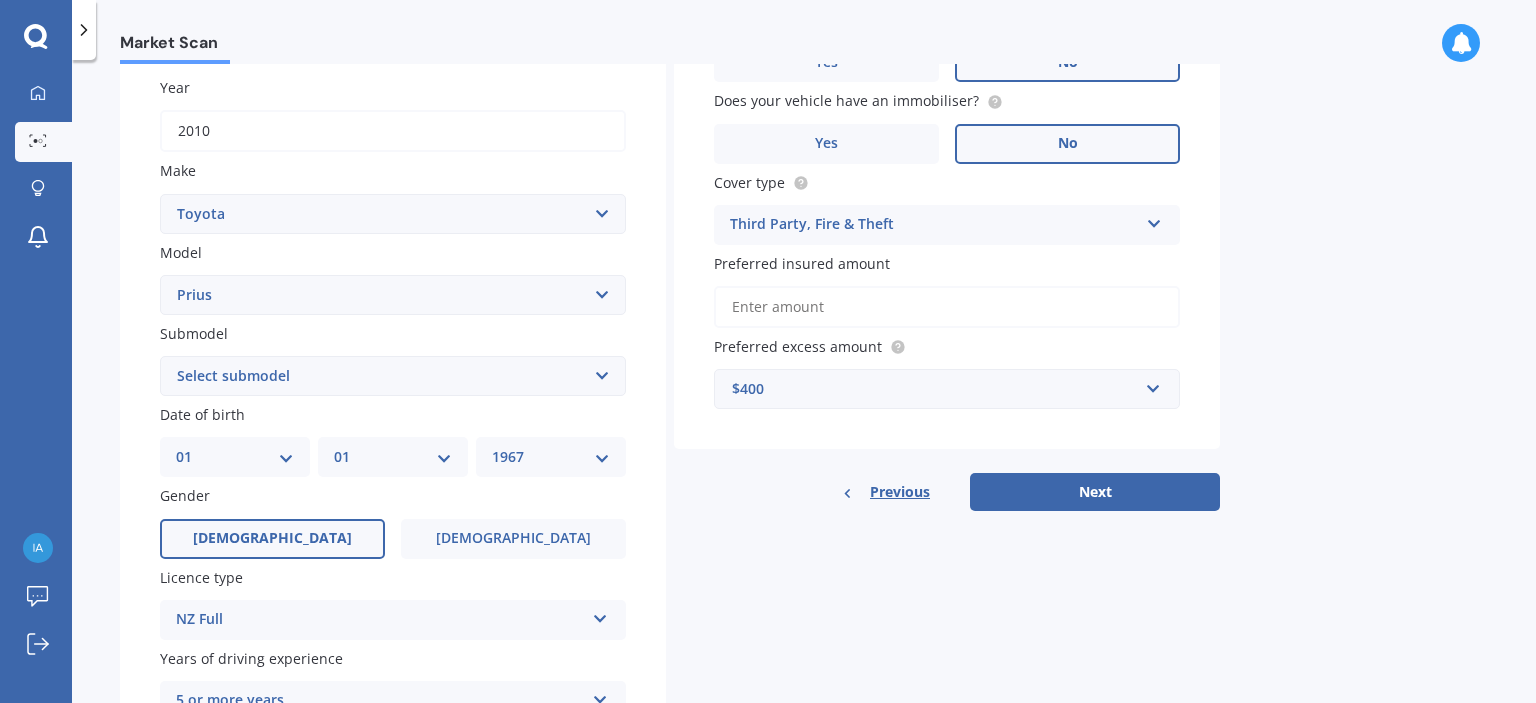 scroll, scrollTop: 274, scrollLeft: 0, axis: vertical 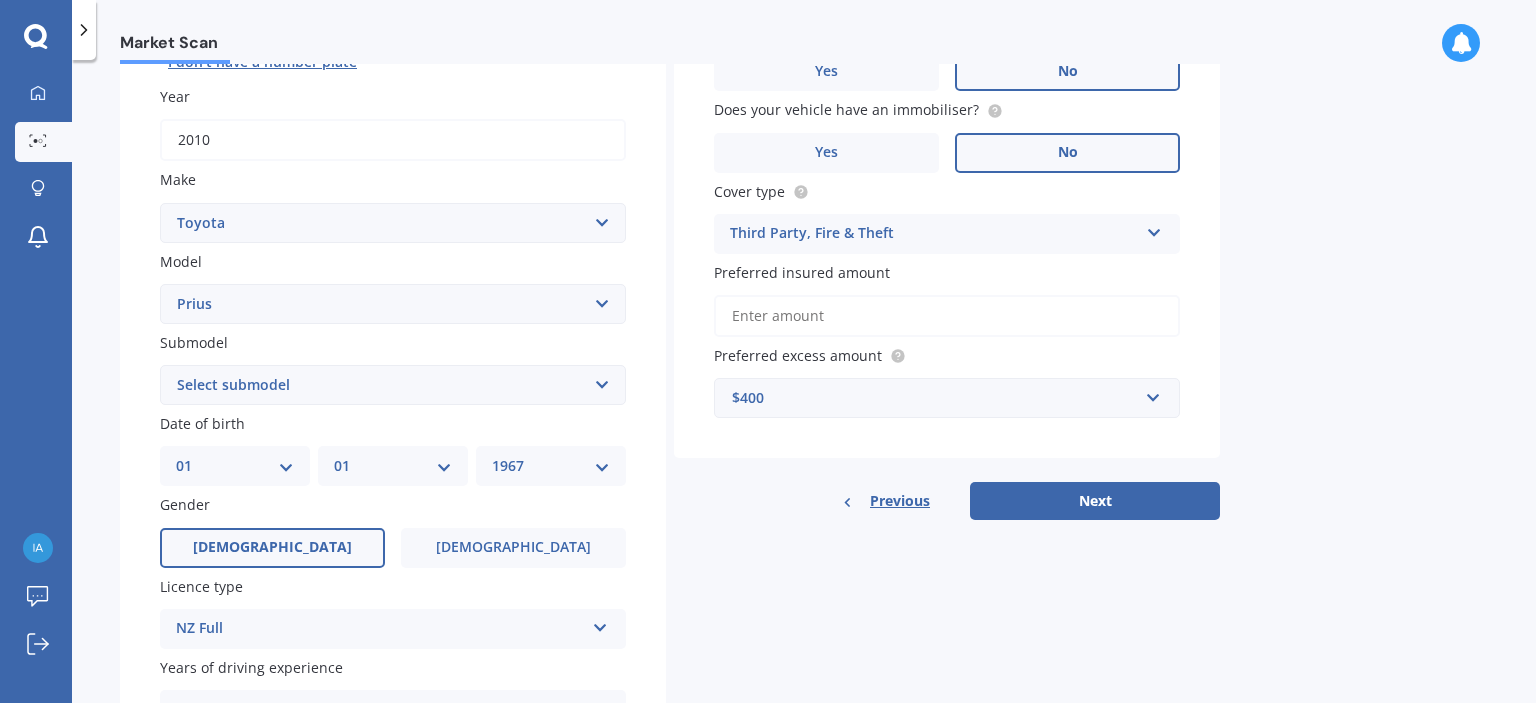 click on "Preferred insured amount" at bounding box center (947, 316) 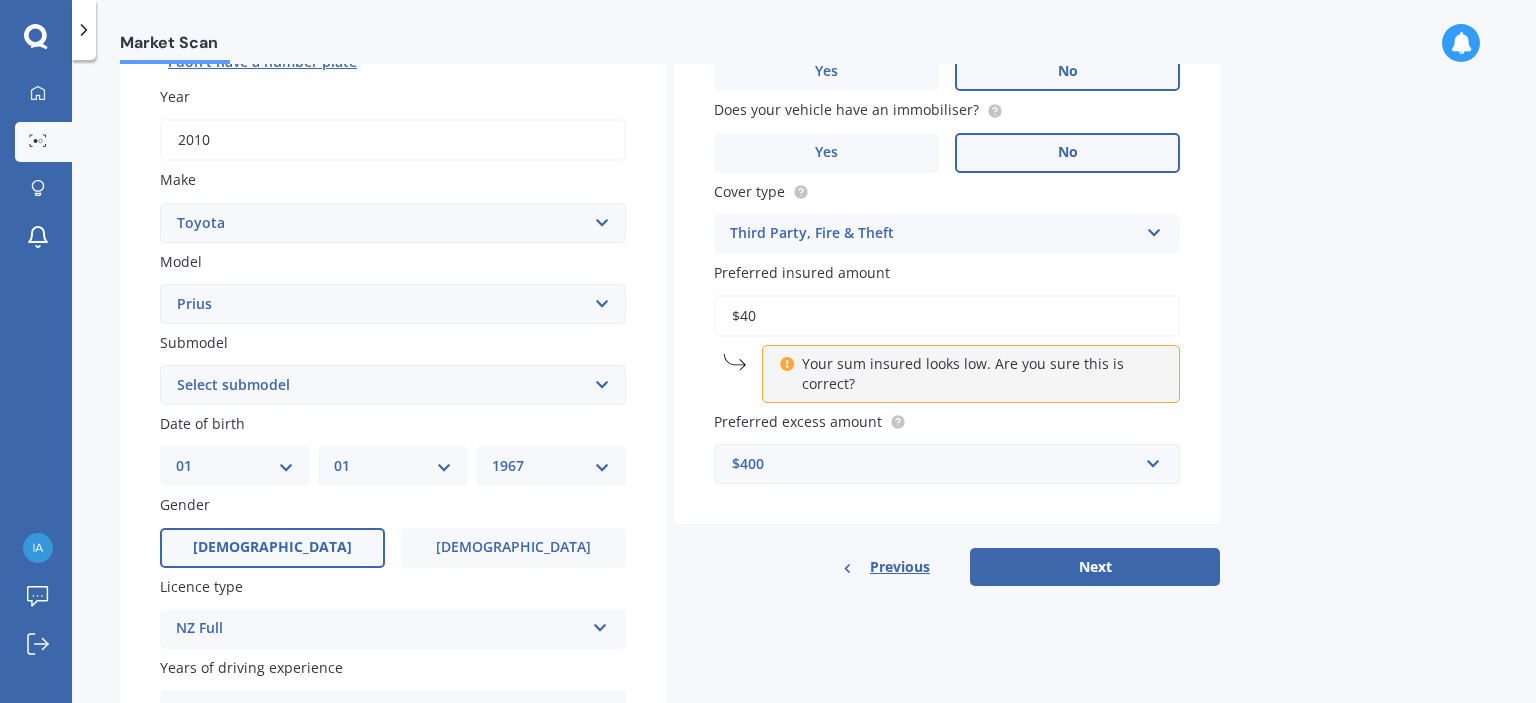 type on "$4" 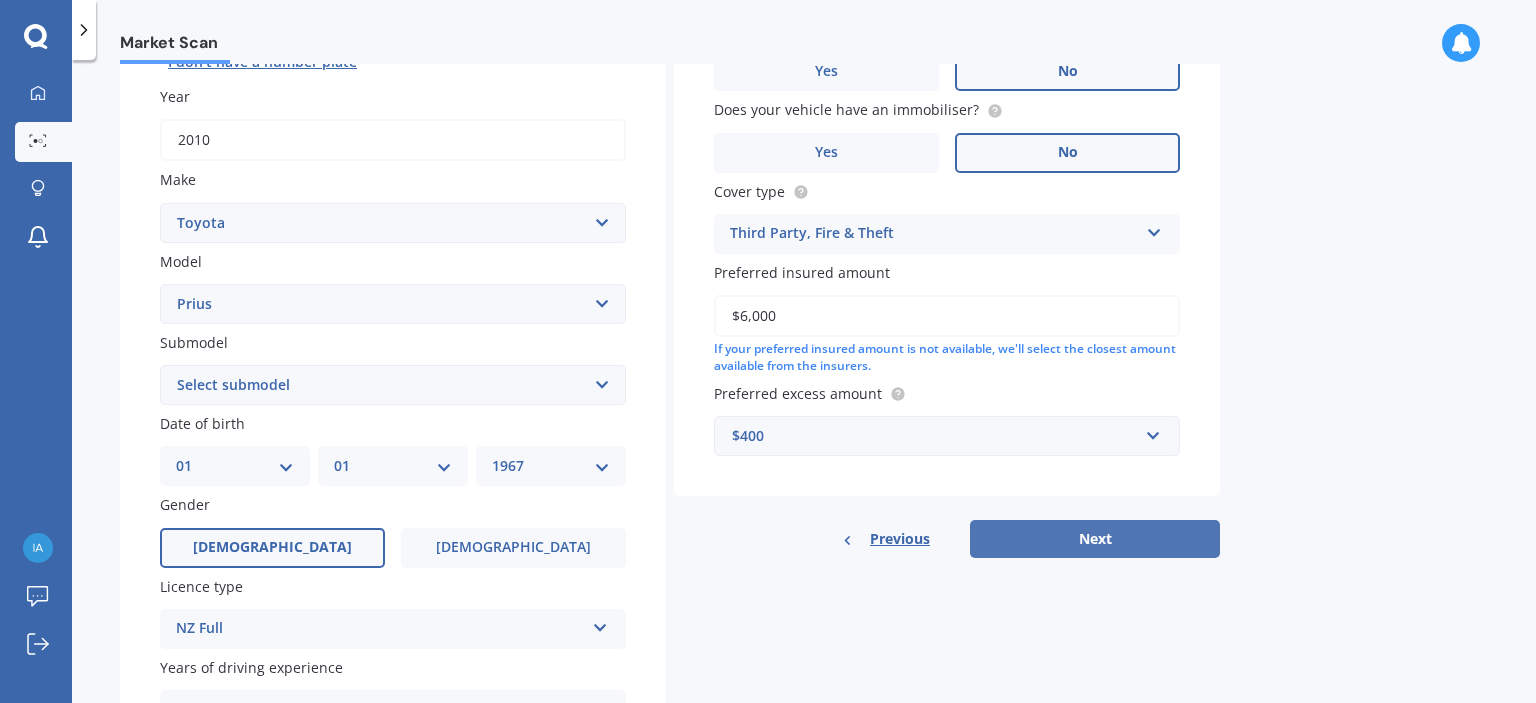 type on "$6,000" 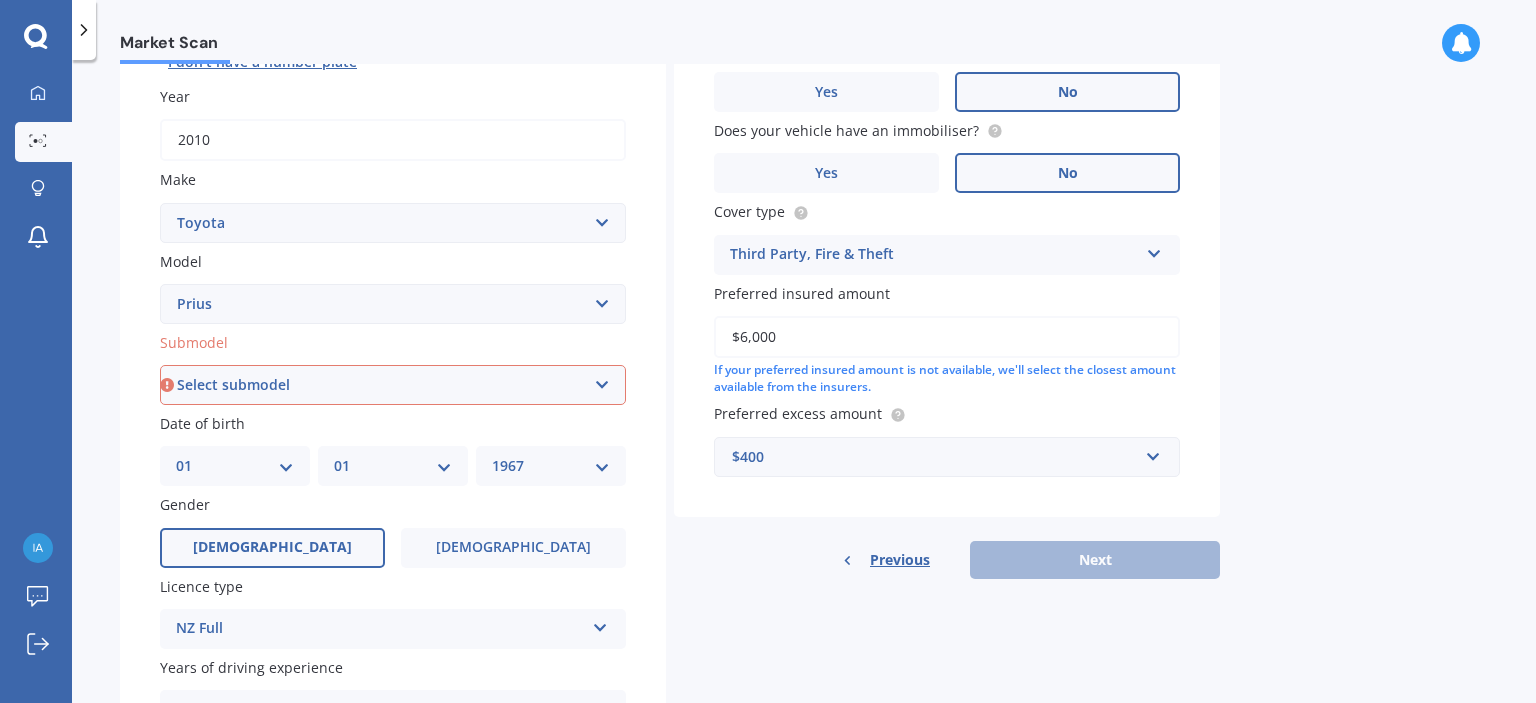 click on "Select submodel (All other) Hybrid" at bounding box center [393, 385] 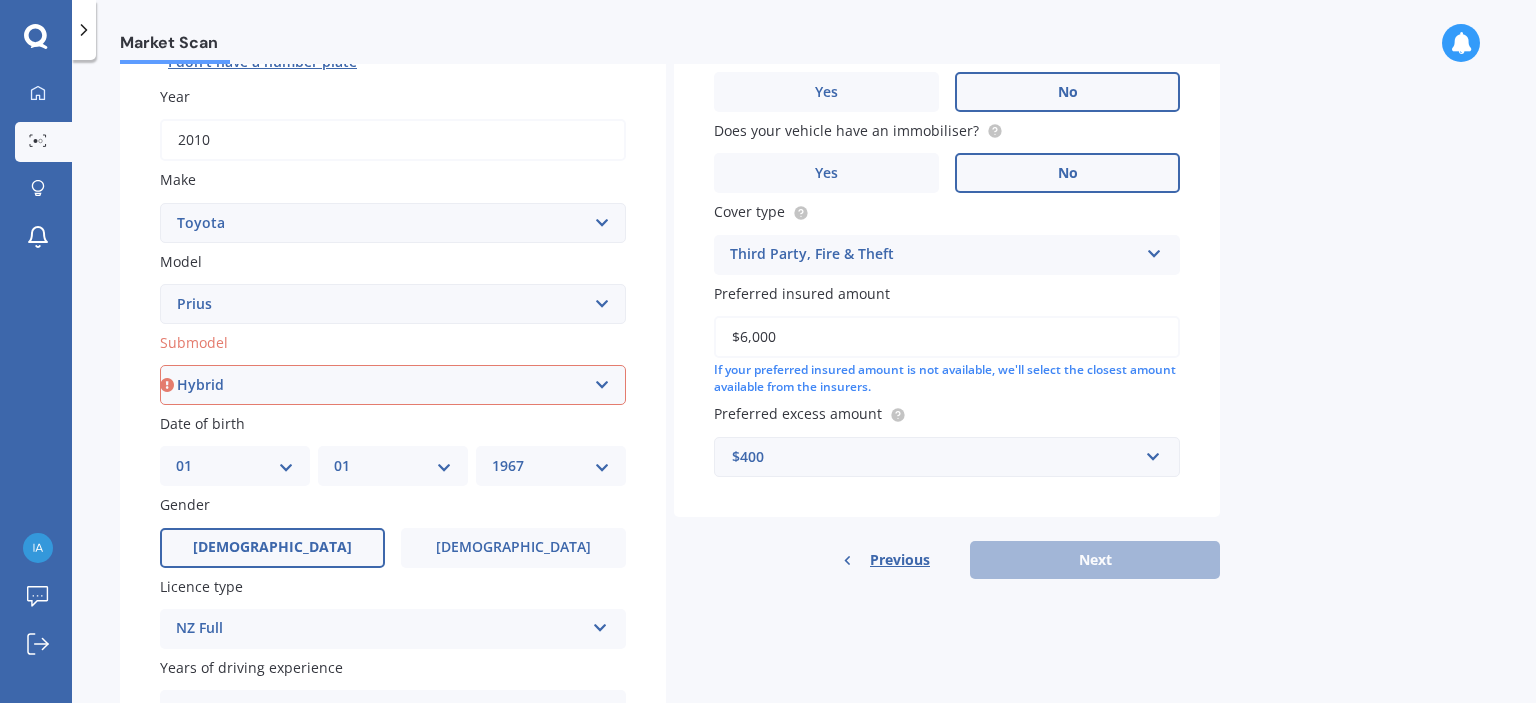click on "Select submodel (All other) Hybrid" at bounding box center [393, 385] 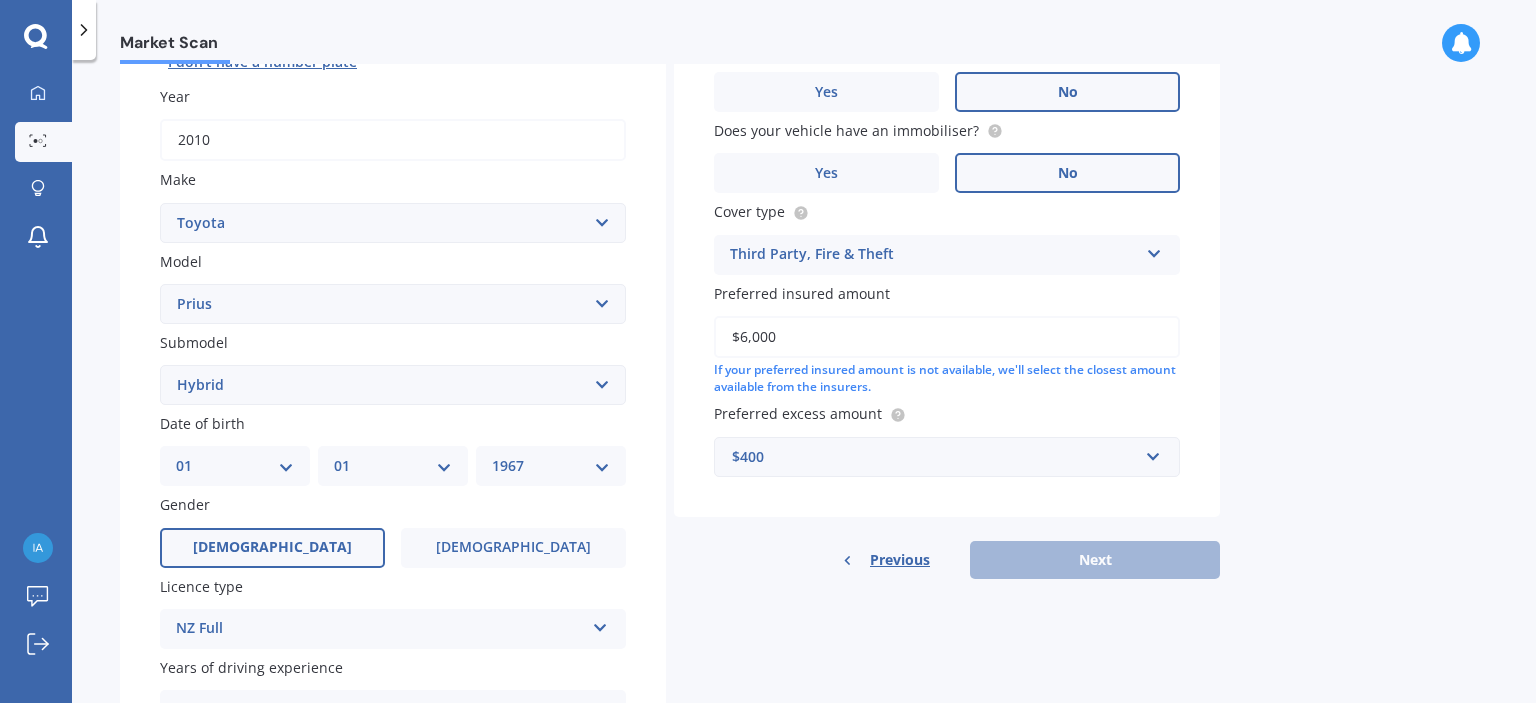 scroll, scrollTop: 136, scrollLeft: 0, axis: vertical 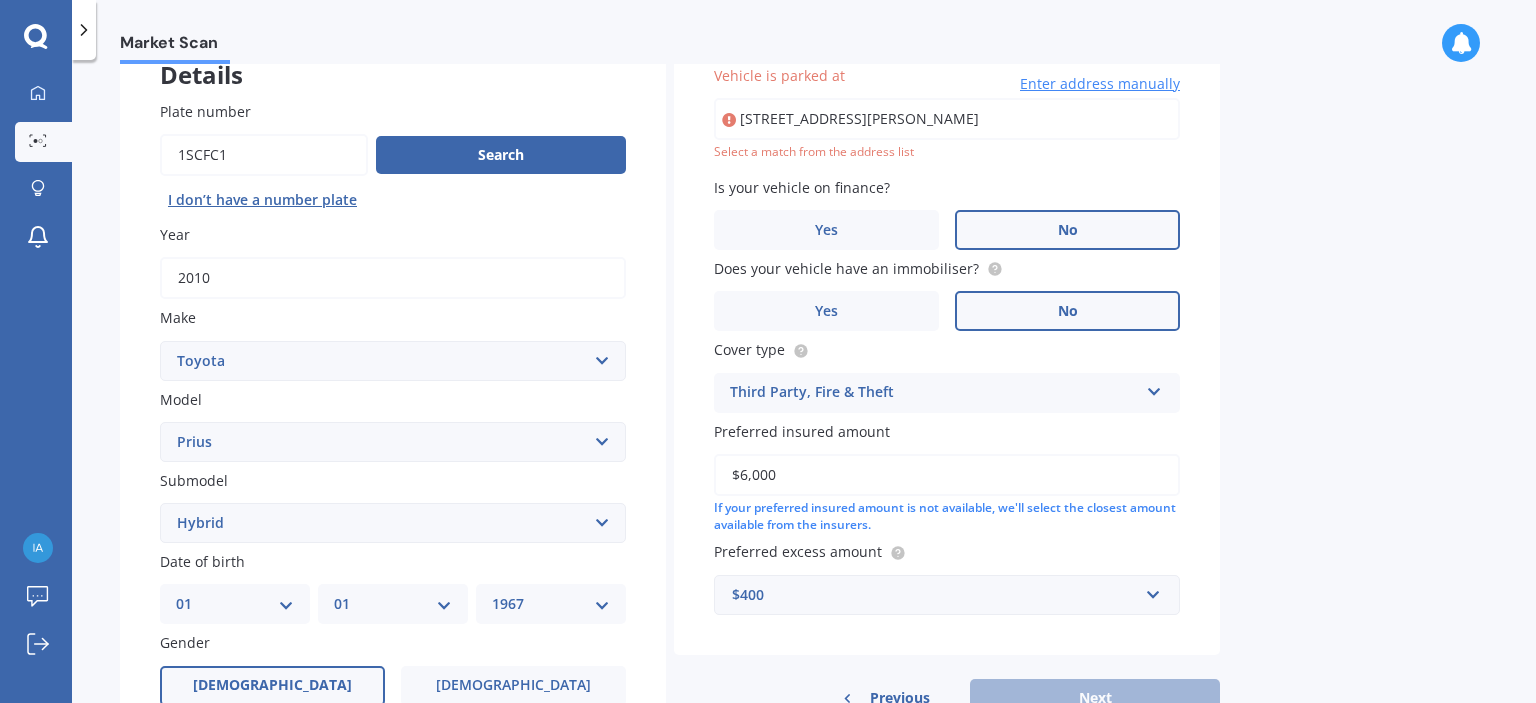 type on "110C Fisher Road, Karioitahi 2683" 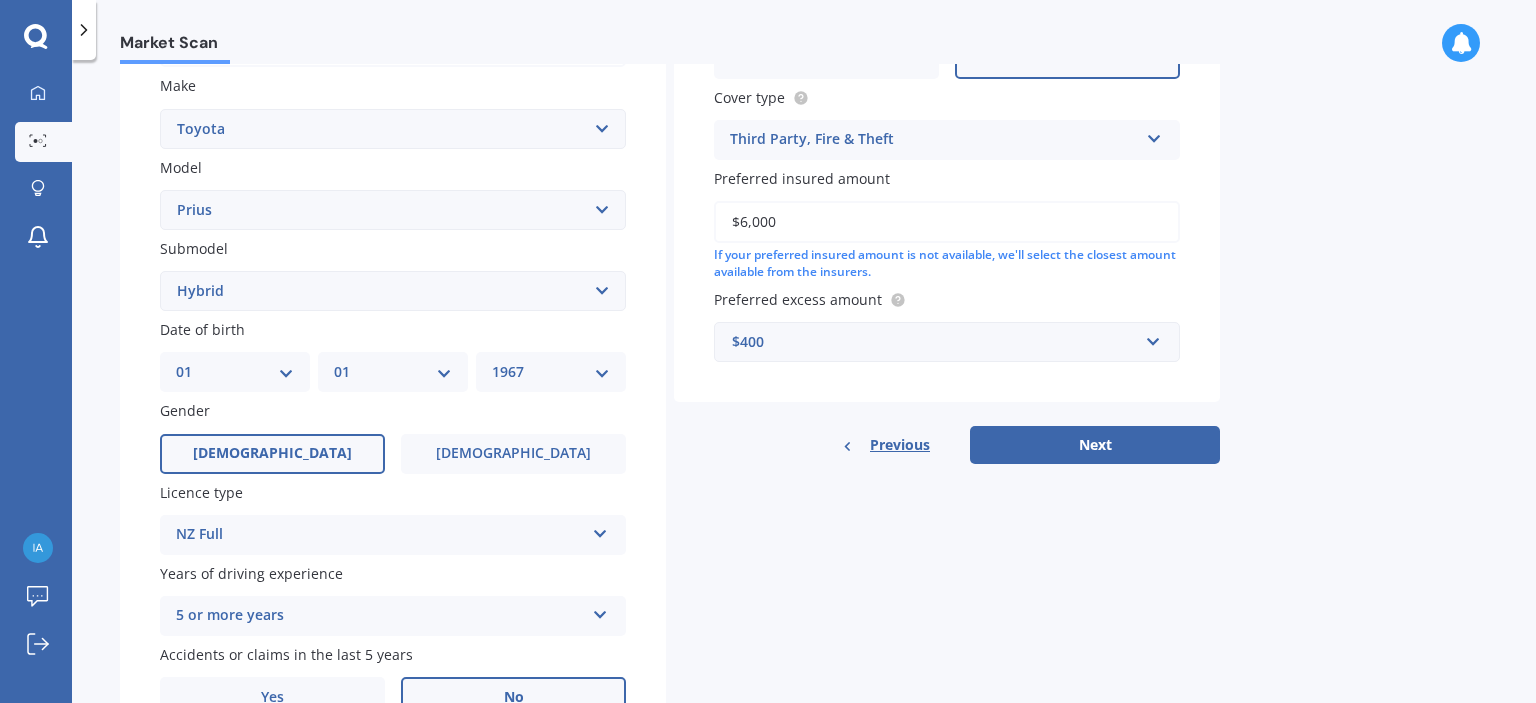 scroll, scrollTop: 436, scrollLeft: 0, axis: vertical 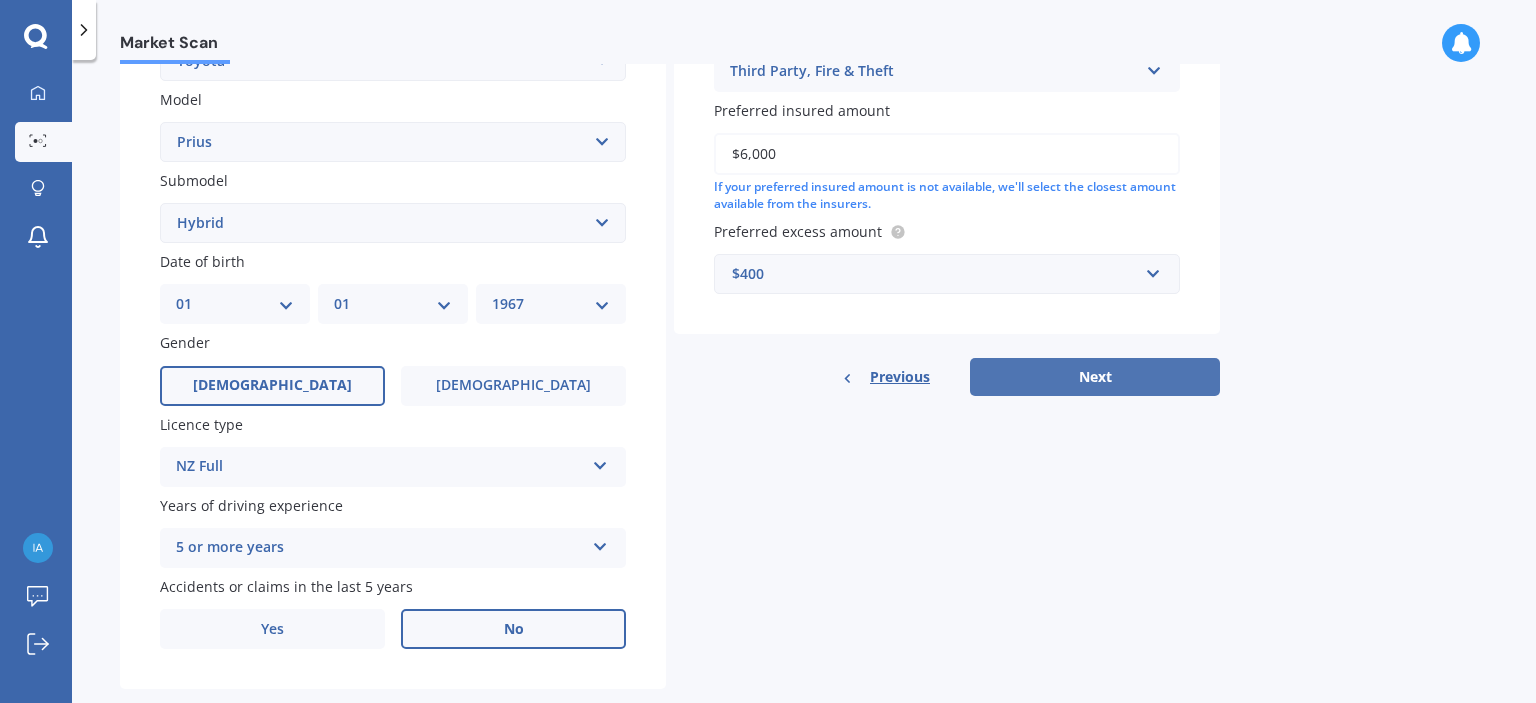 click on "Next" at bounding box center (1095, 377) 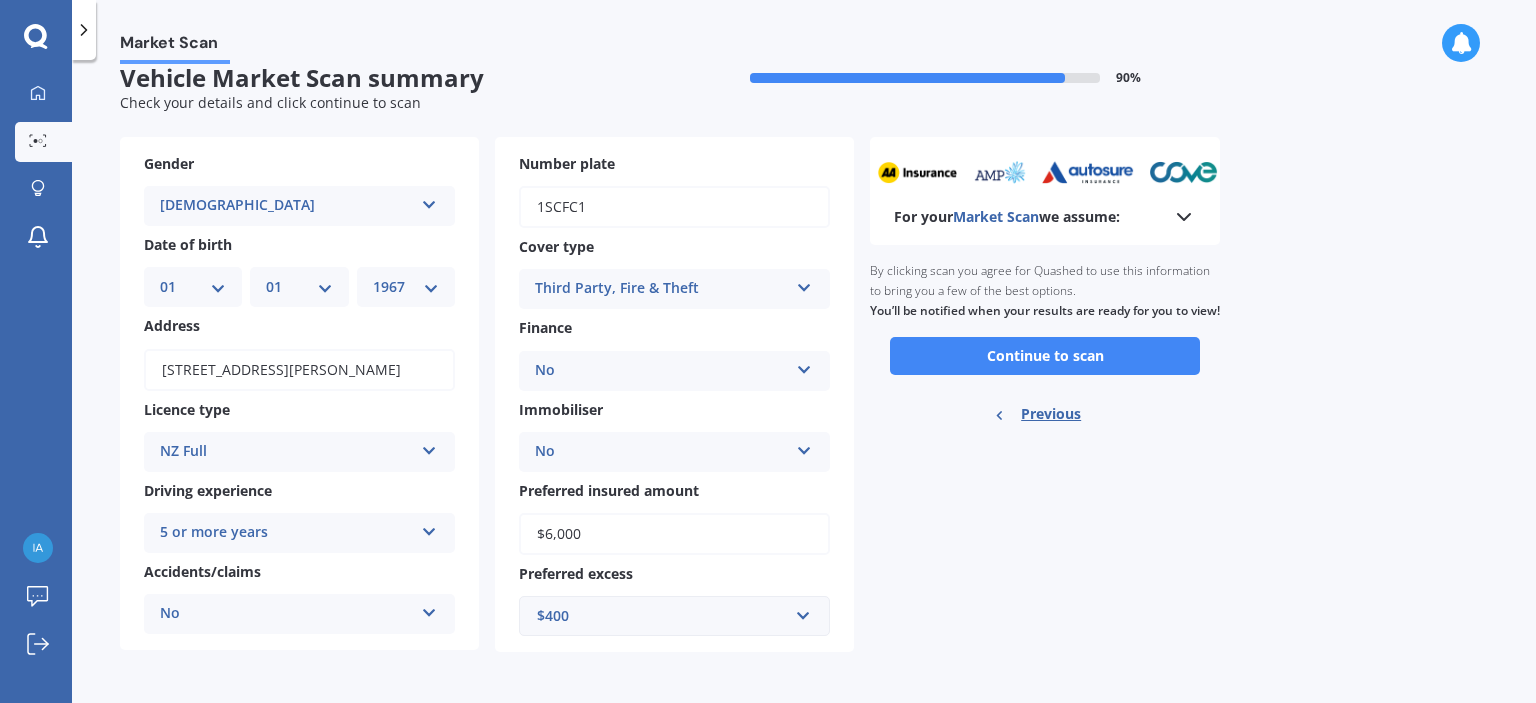 scroll, scrollTop: 0, scrollLeft: 0, axis: both 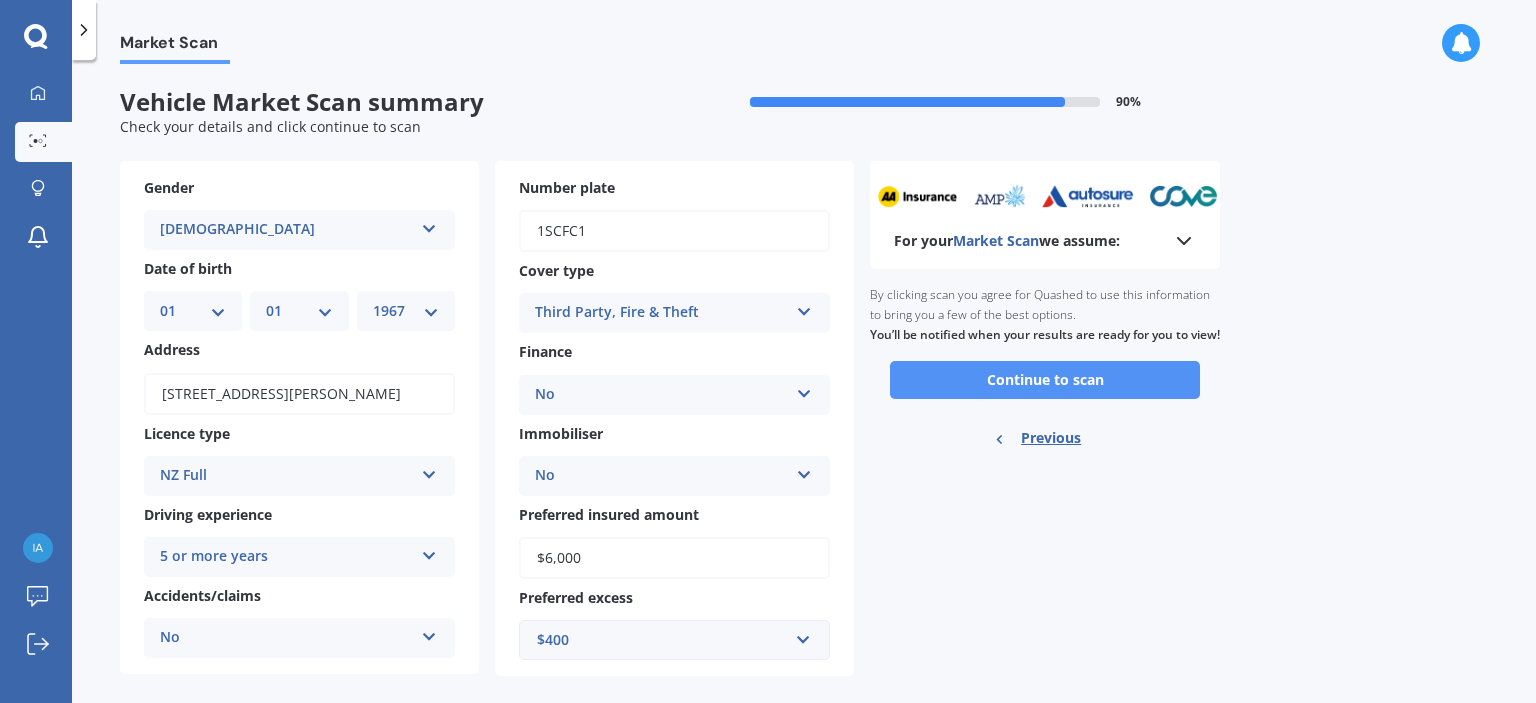 click on "Continue to scan" at bounding box center (1045, 380) 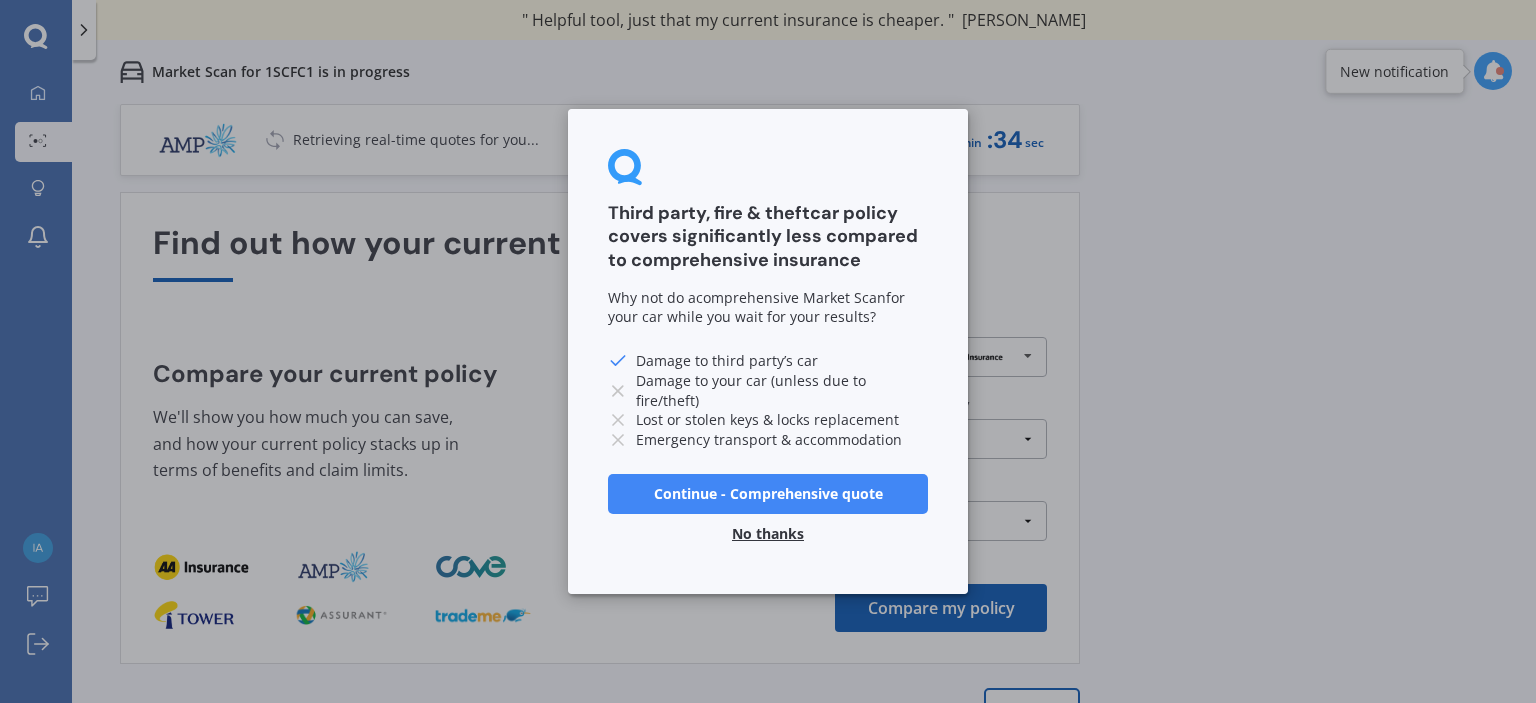 click on "No thanks" at bounding box center (768, 534) 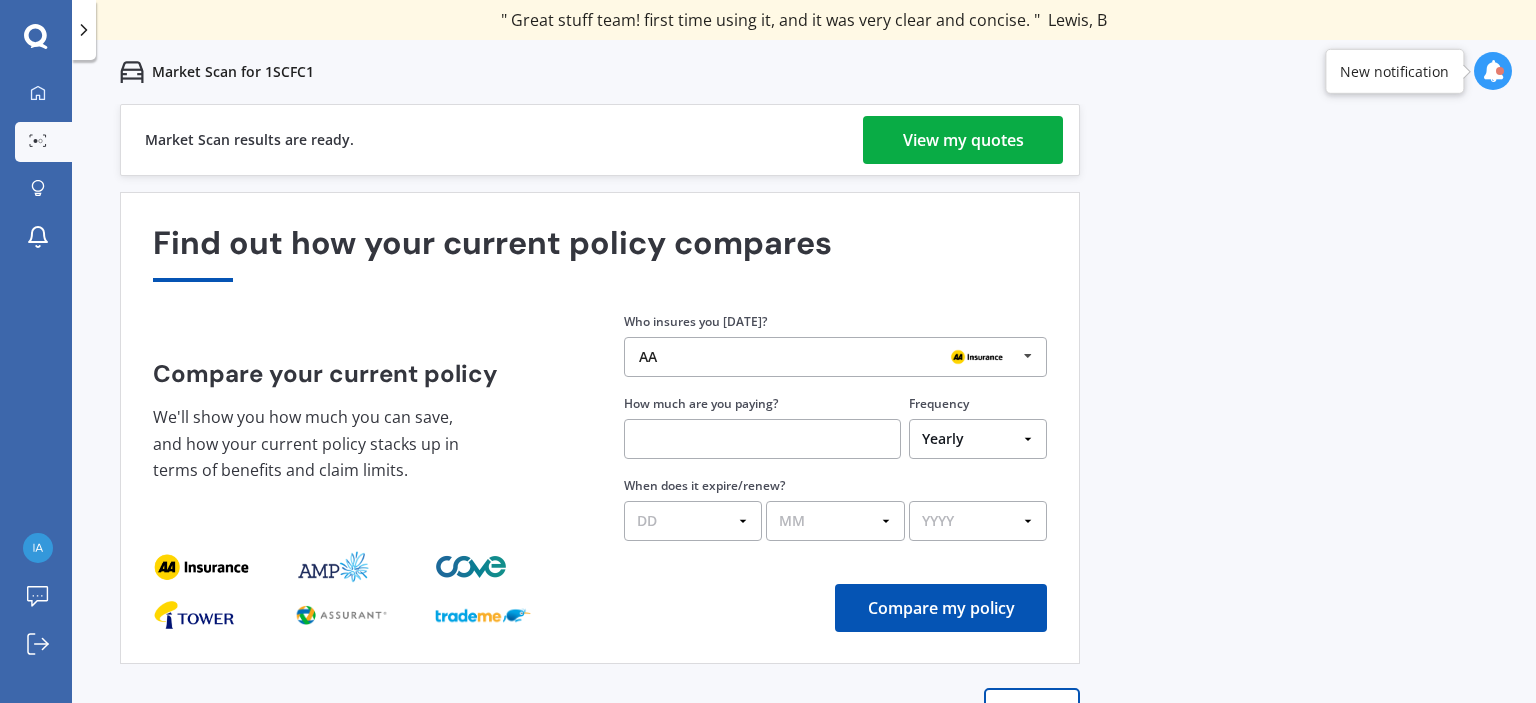 click on "View my quotes" at bounding box center (963, 140) 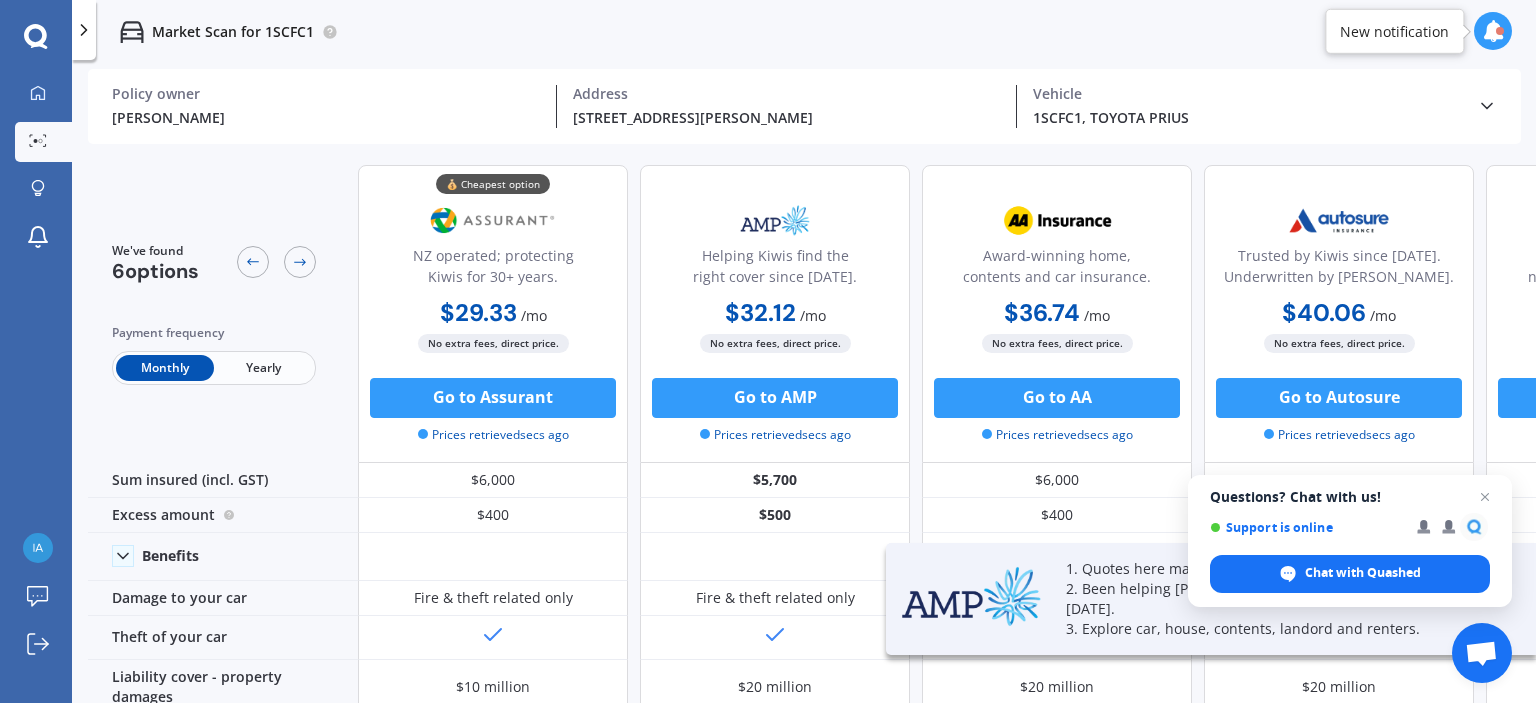 click on "Yearly" at bounding box center [263, 368] 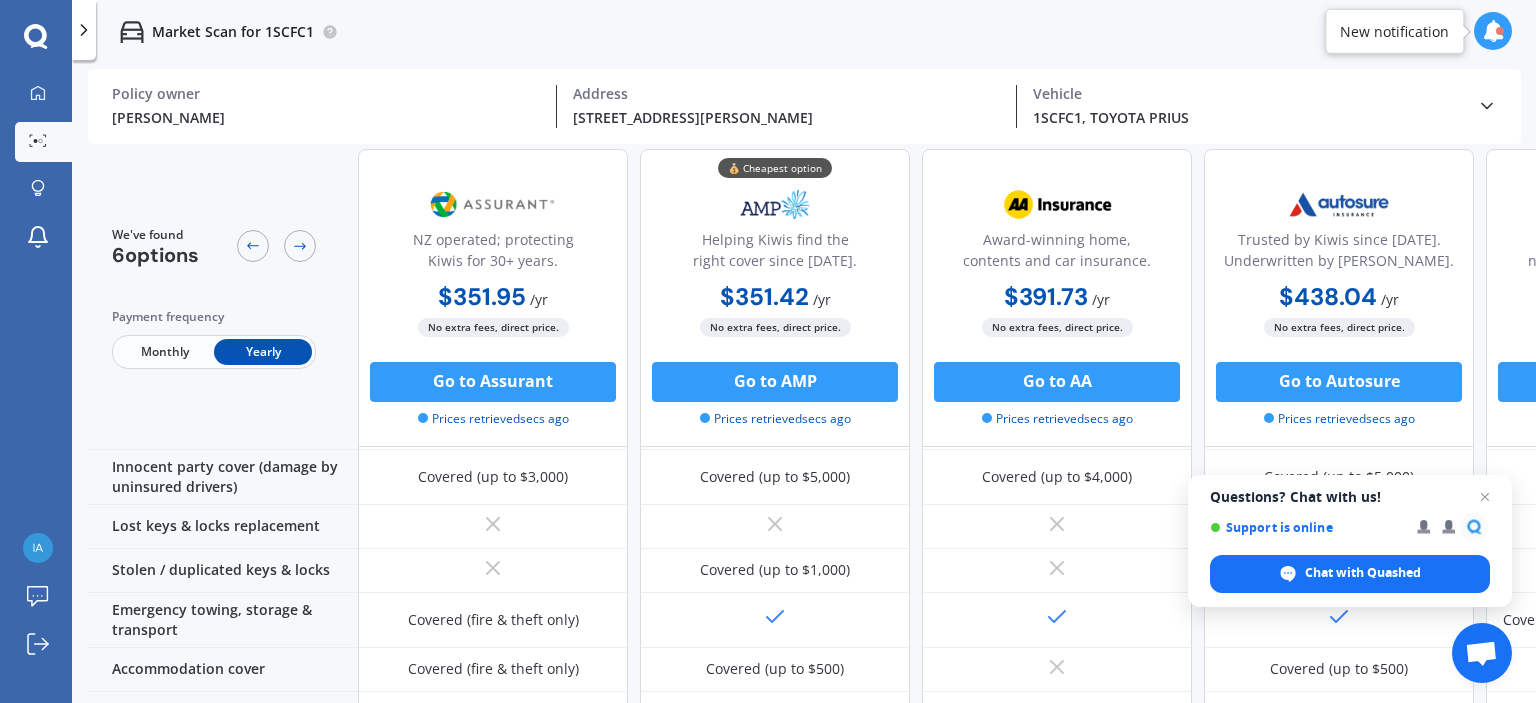 scroll, scrollTop: 0, scrollLeft: 0, axis: both 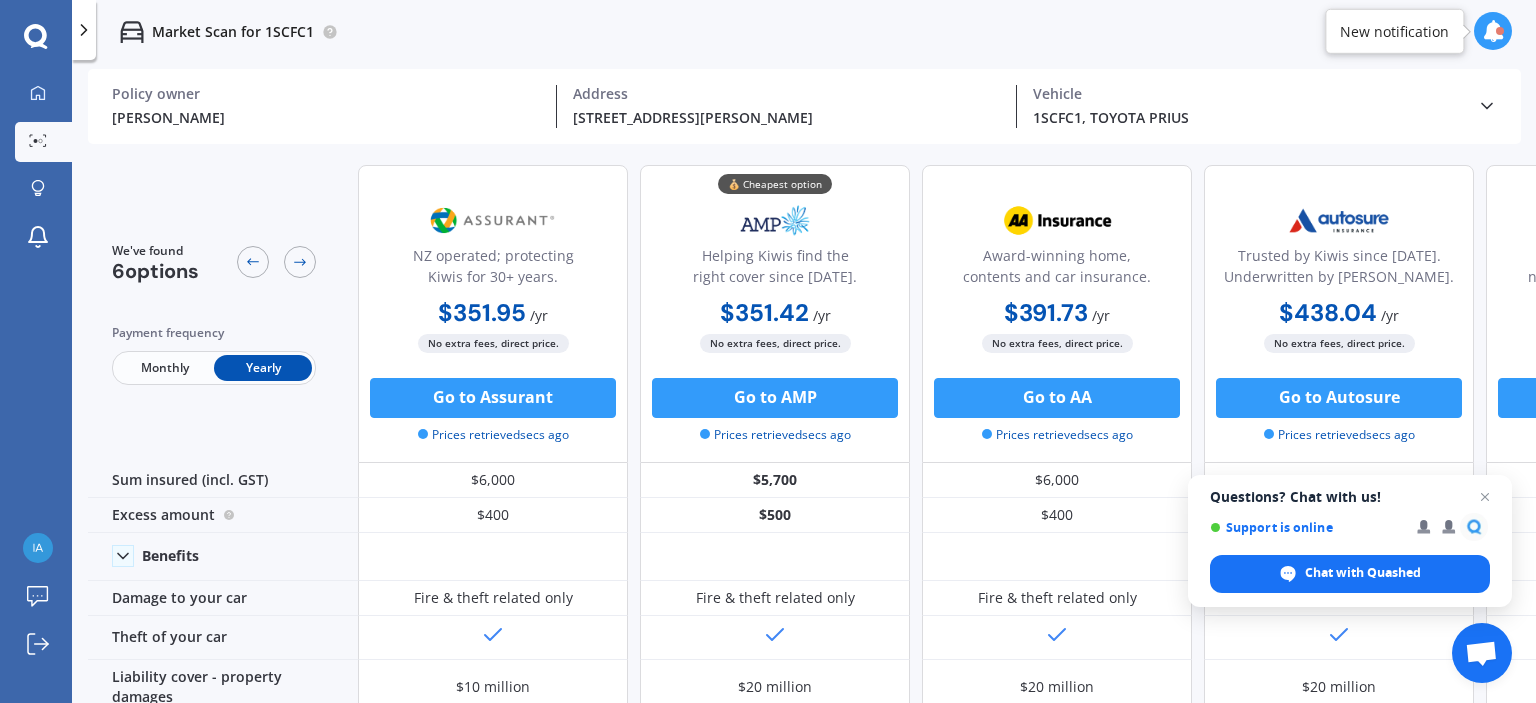 drag, startPoint x: 1417, startPoint y: 299, endPoint x: 1376, endPoint y: 283, distance: 44.011364 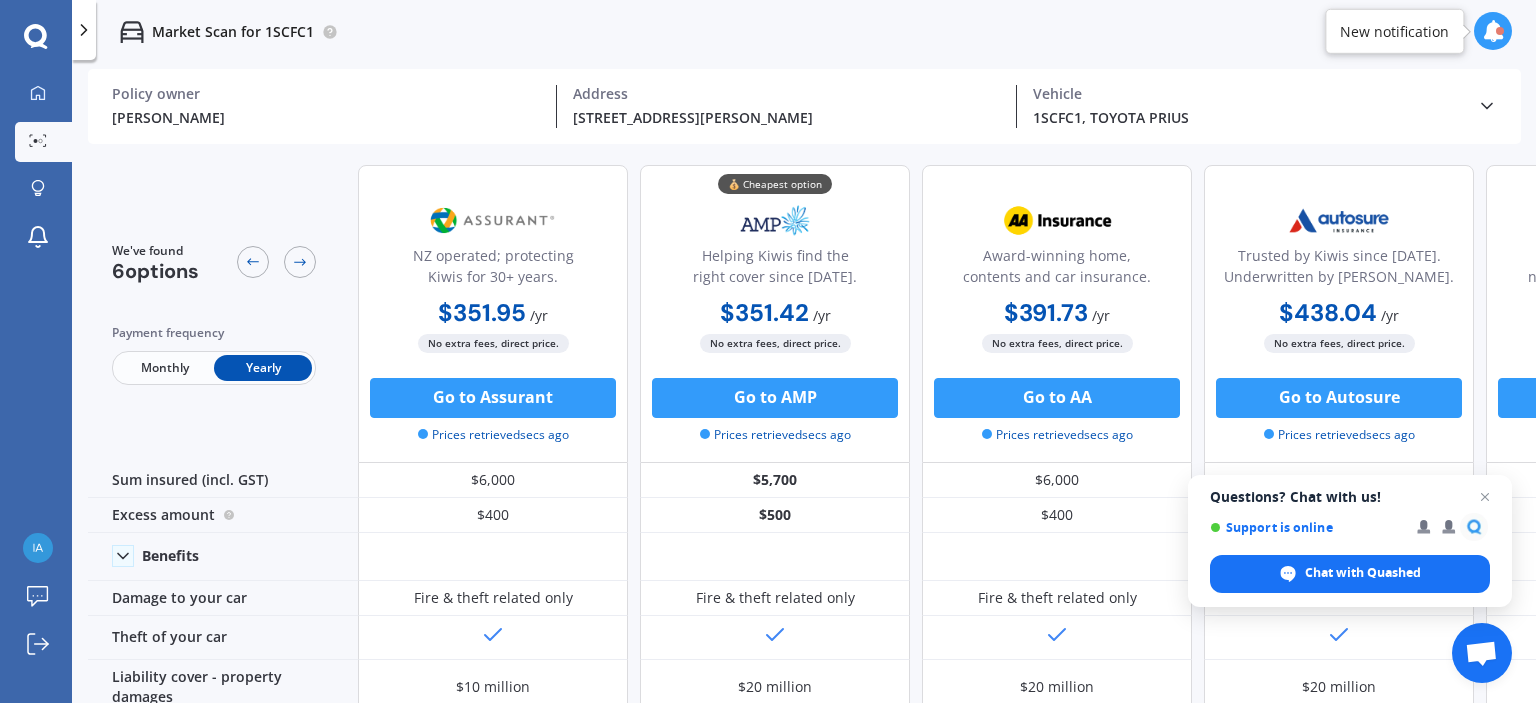 click on "Trusted by Kiwis since 1971. Underwritten by Vero. $438.04   /  yr $438.04   /  yr $40.06   /  mo No extra fees, direct price. Go to Autosure Prices retrieved  secs ago" at bounding box center [1339, 314] 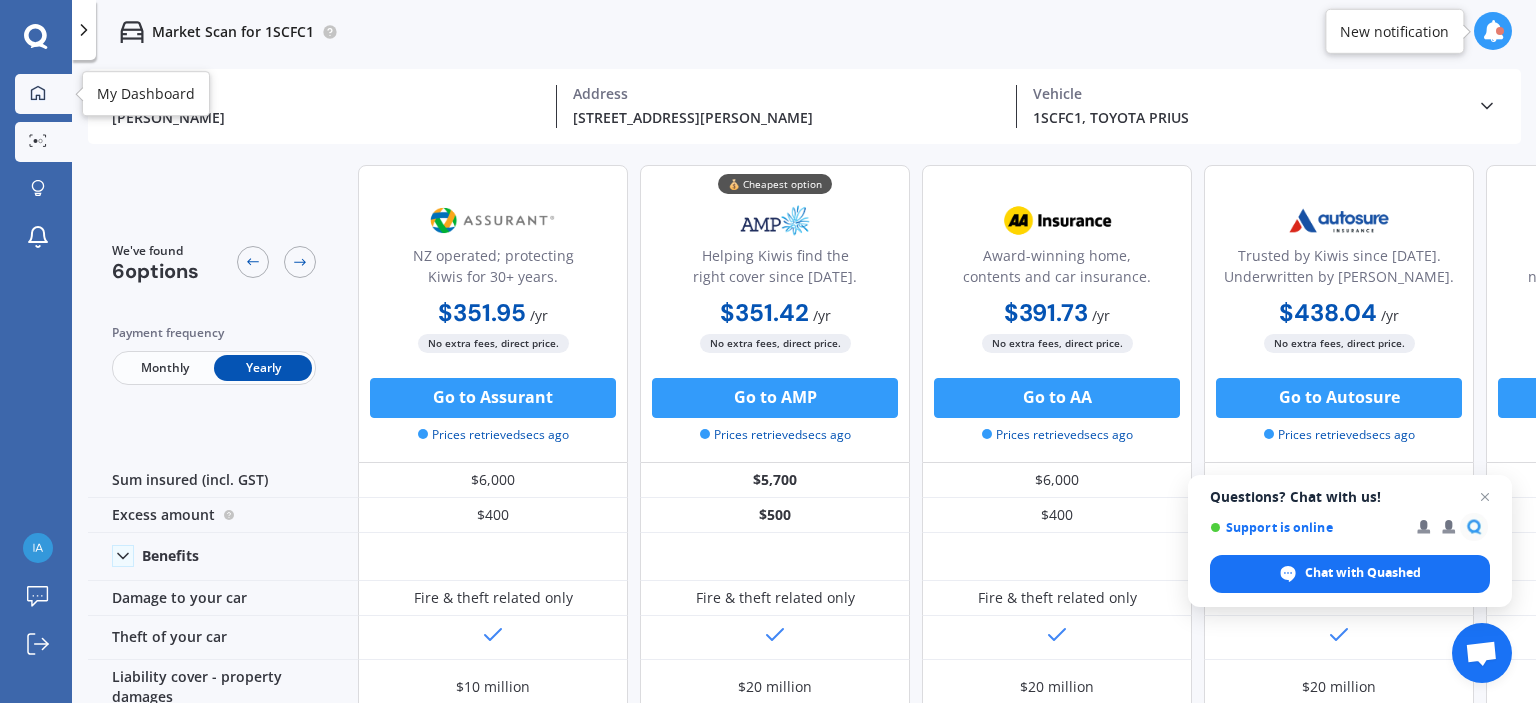 click 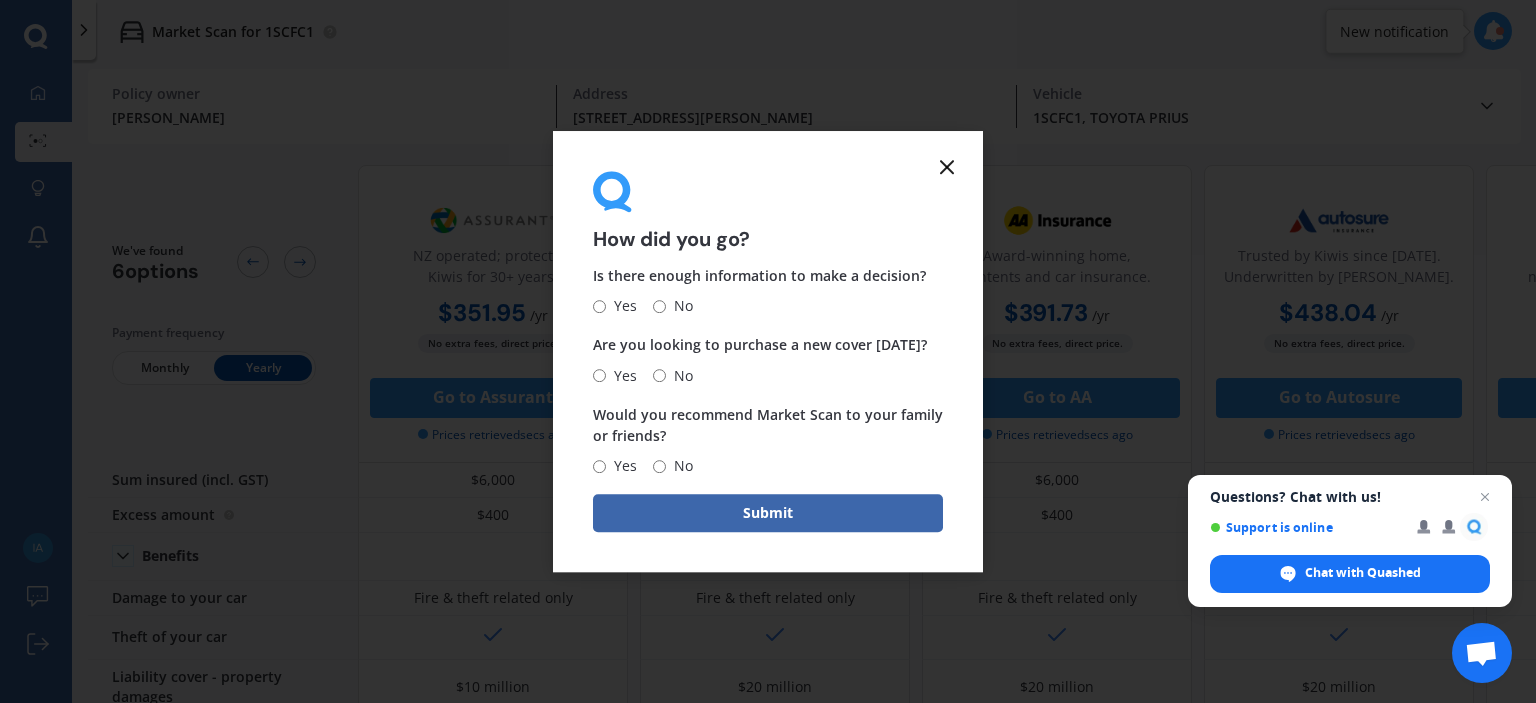 click 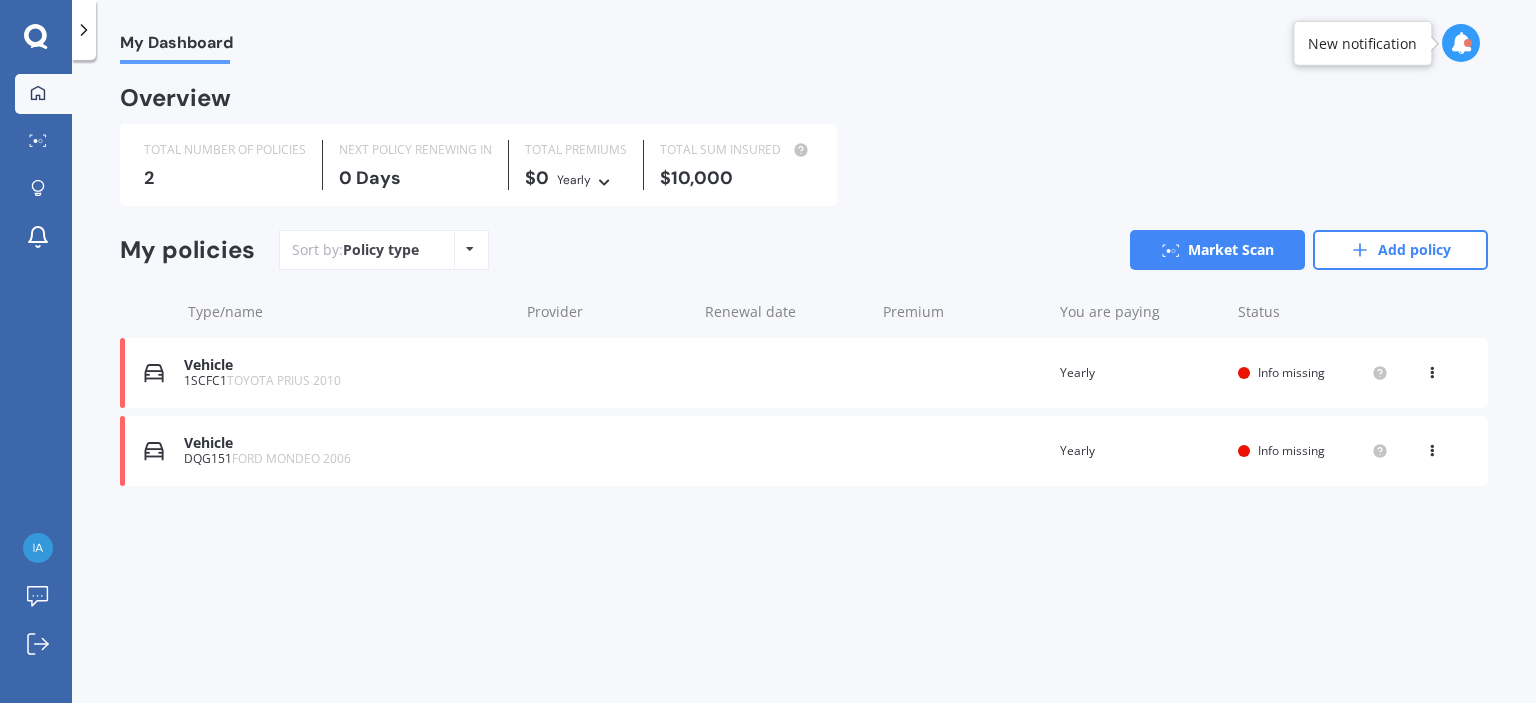 click on "Vehicle" at bounding box center (346, 365) 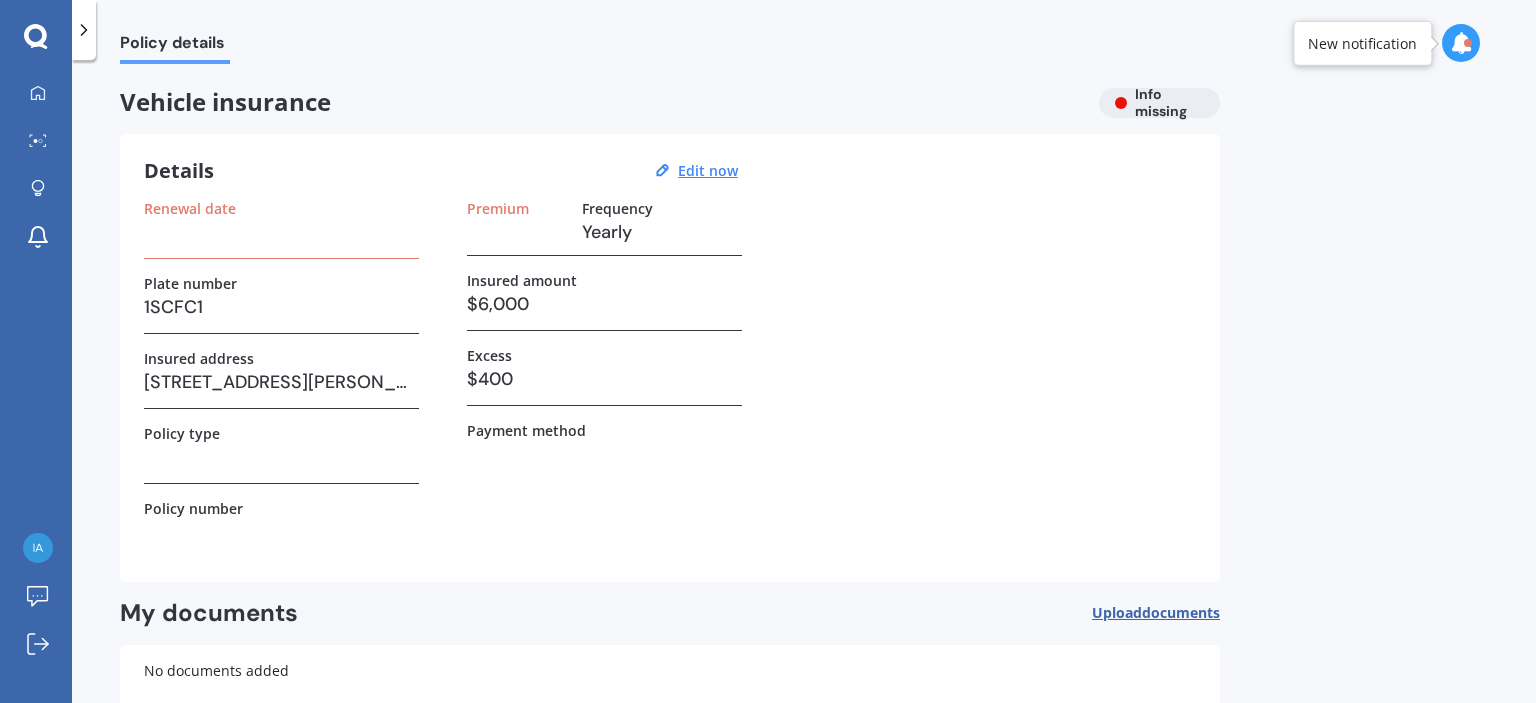 click at bounding box center [281, 232] 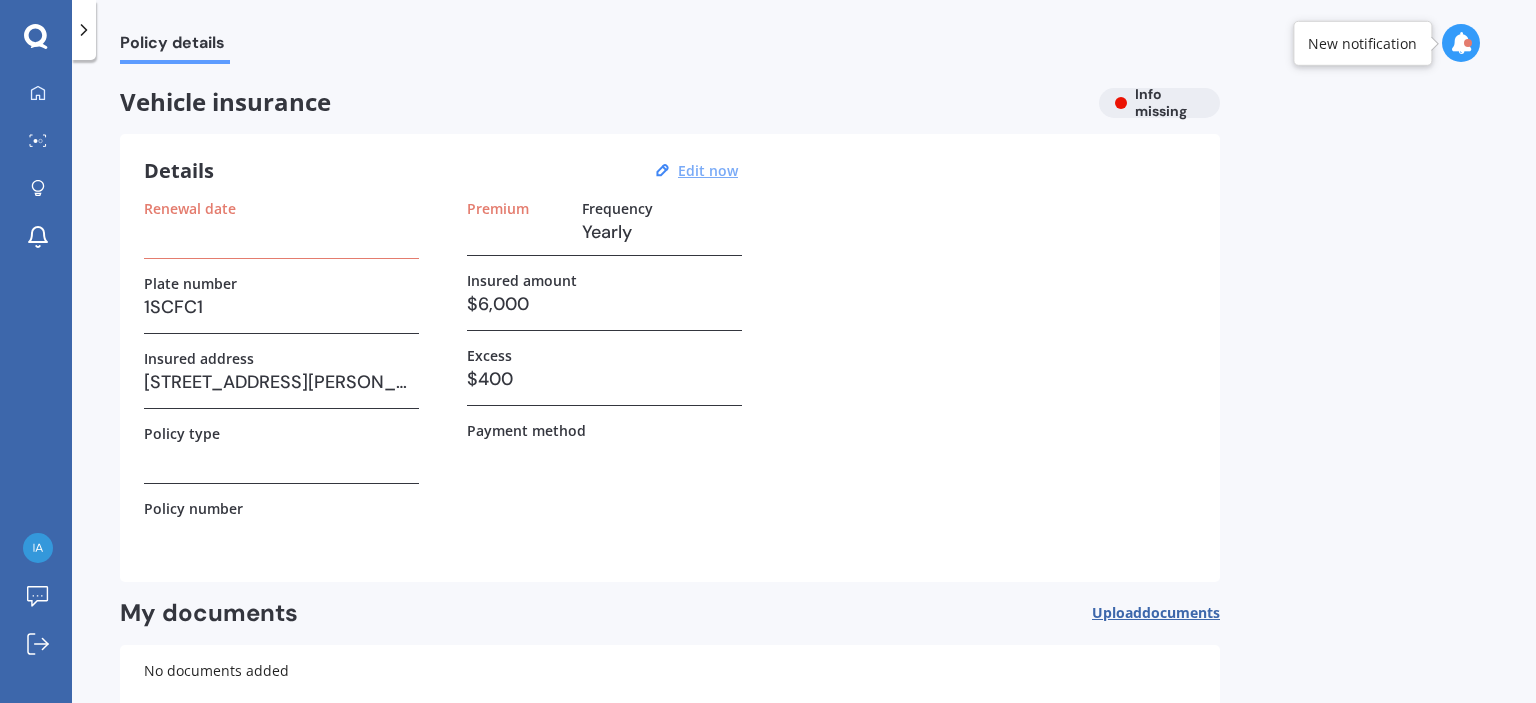 click on "Edit now" at bounding box center [708, 170] 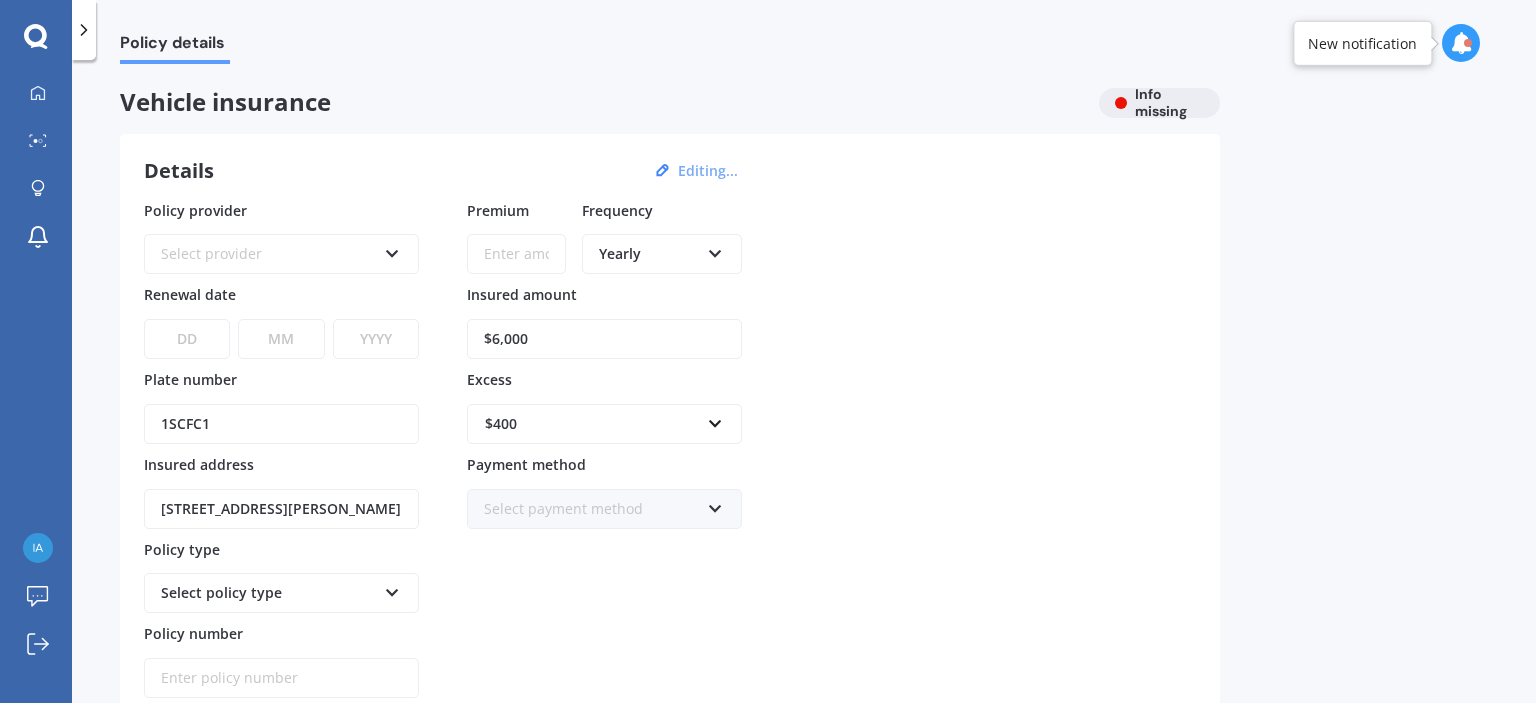 click on "$6,000" at bounding box center [604, 339] 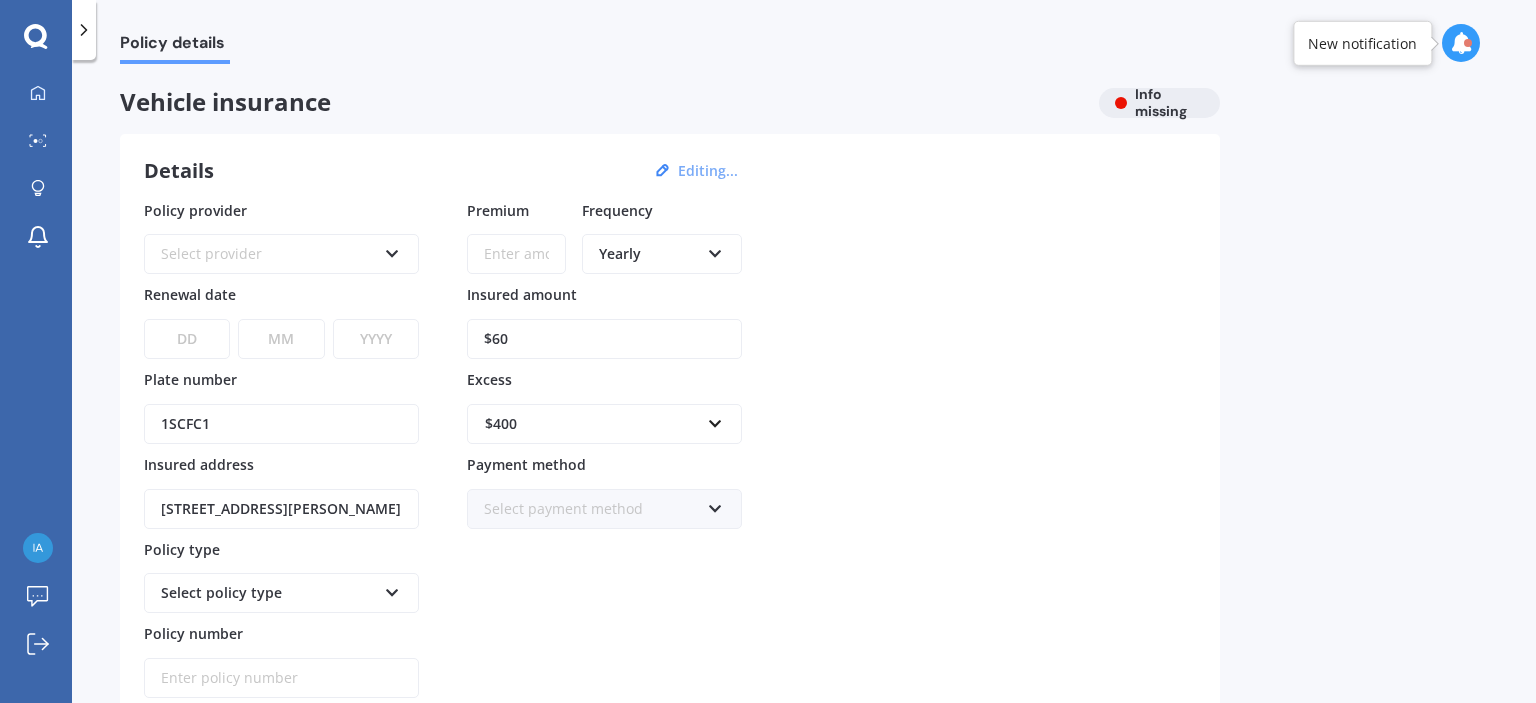 type on "$6" 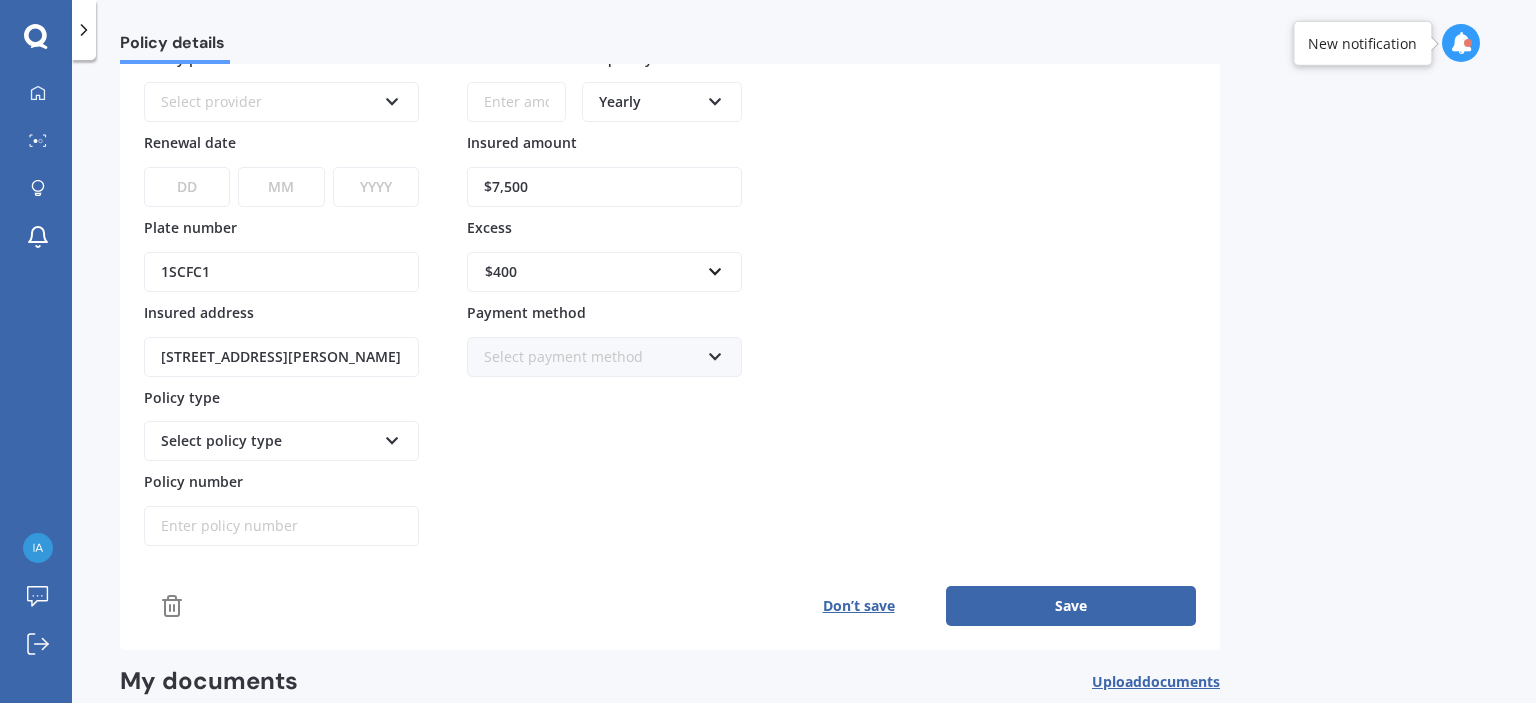 scroll, scrollTop: 300, scrollLeft: 0, axis: vertical 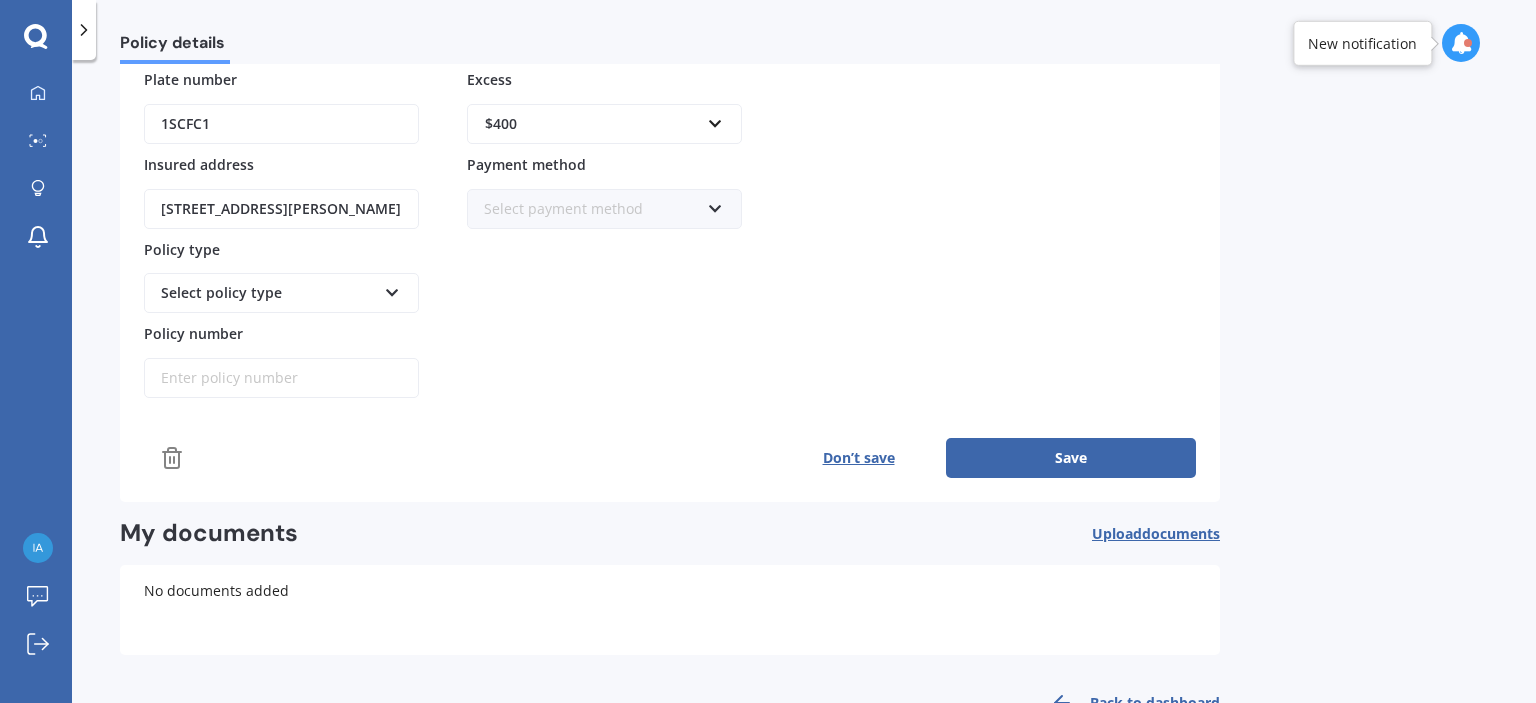 type on "$7,500" 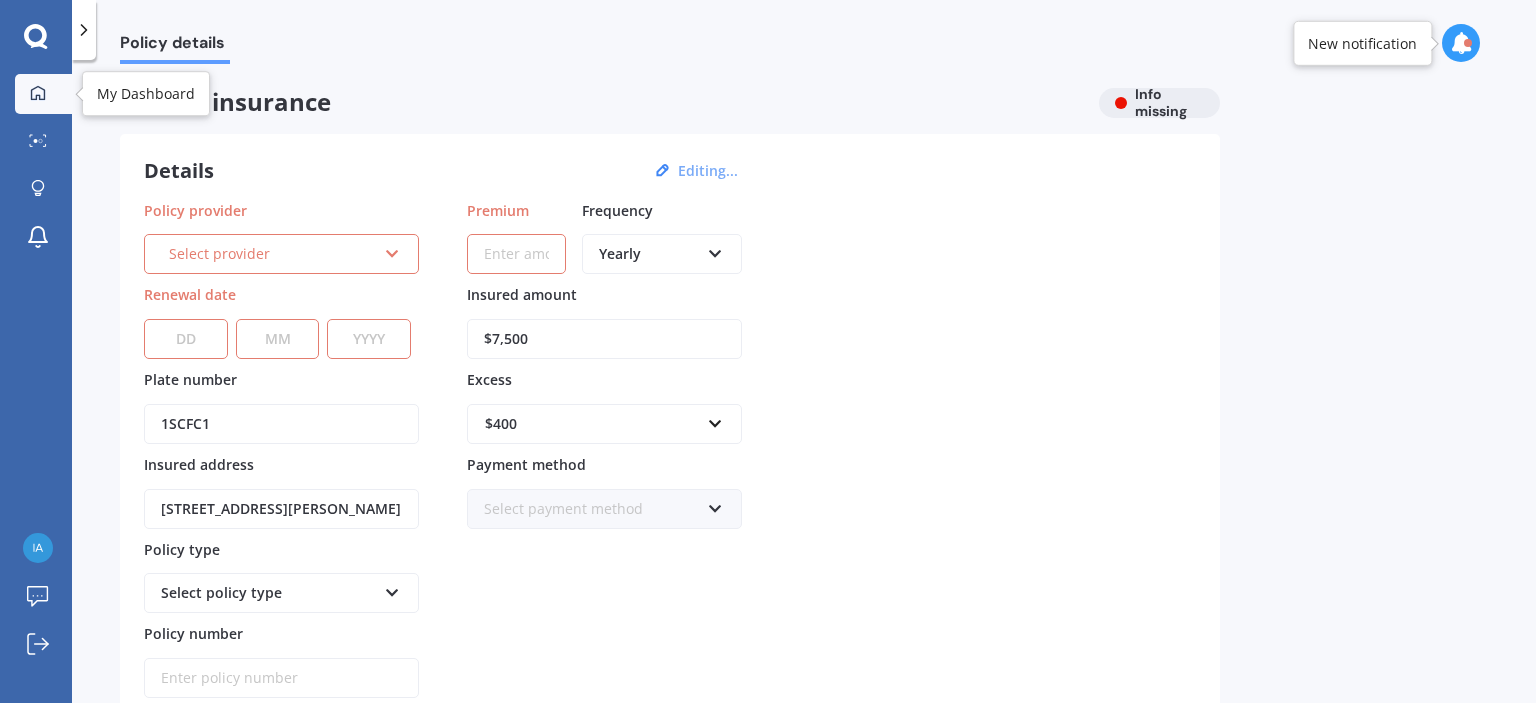 click 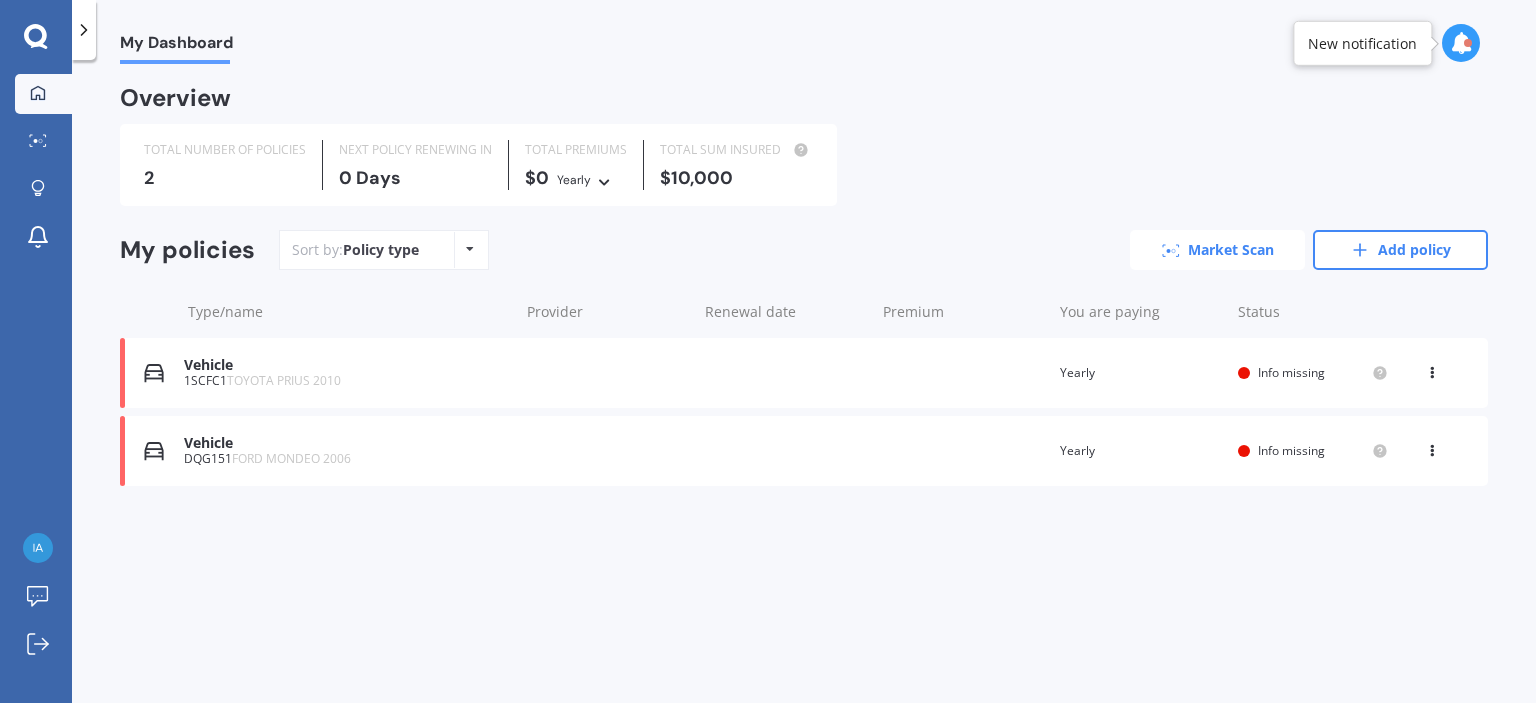 click on "Market Scan" at bounding box center (1217, 250) 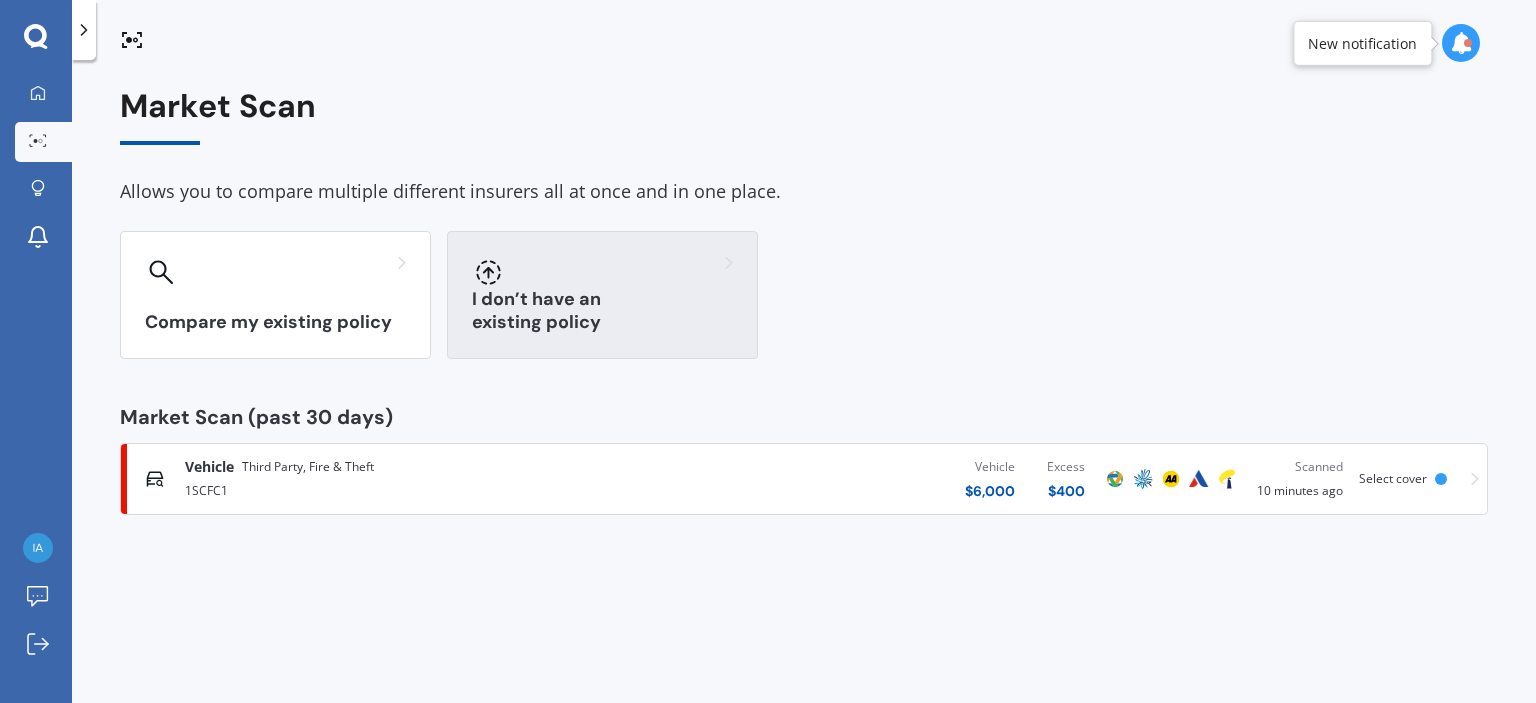 click on "I don’t have an existing policy" at bounding box center (602, 295) 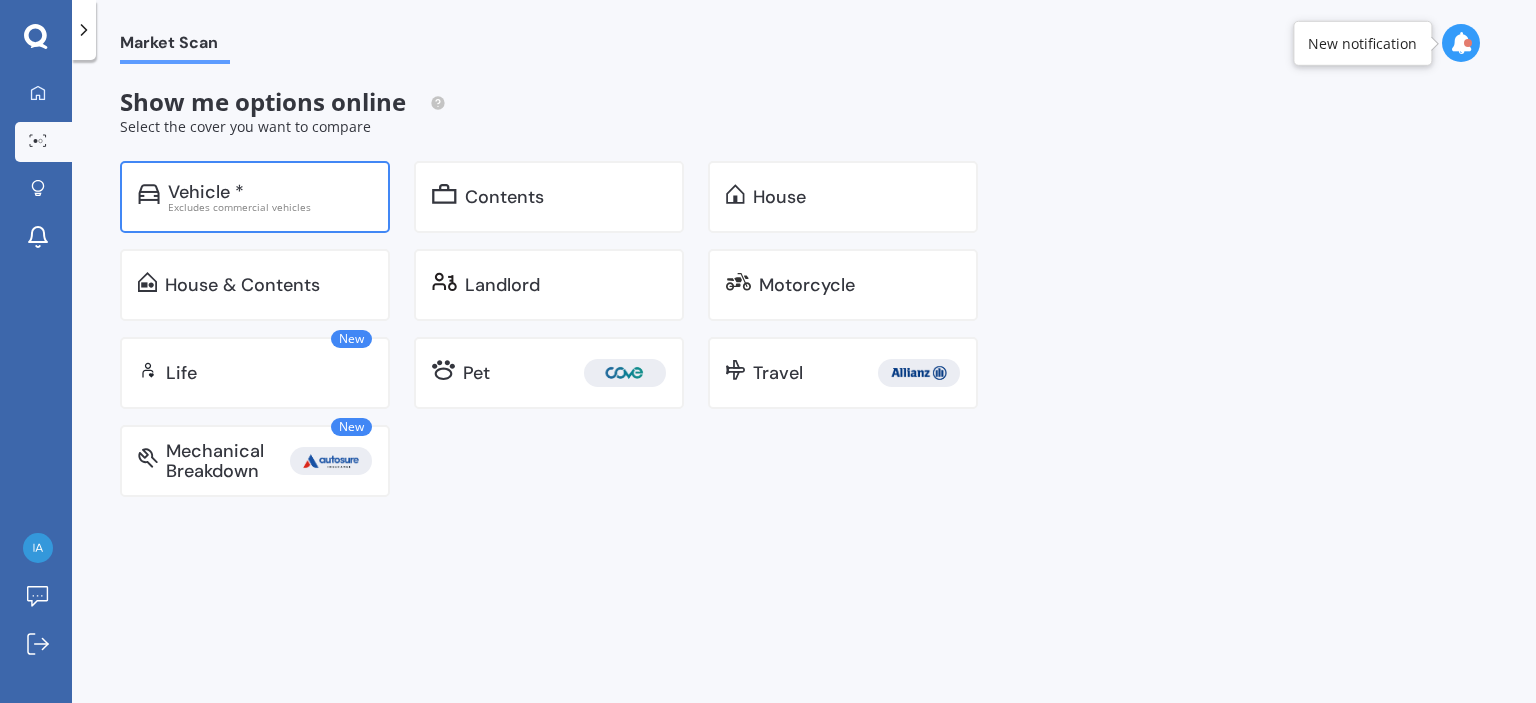click on "Vehicle *" at bounding box center (206, 192) 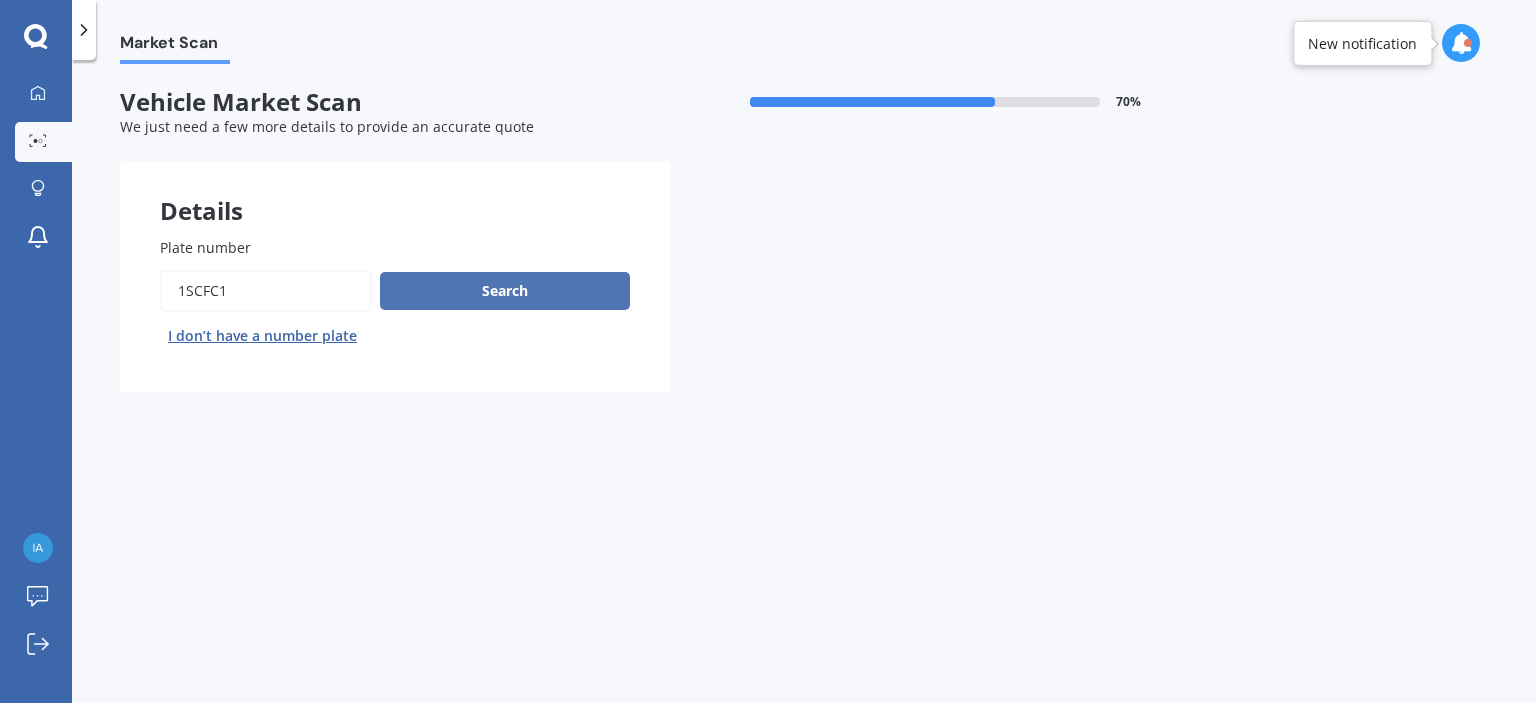 click on "Search" at bounding box center (505, 291) 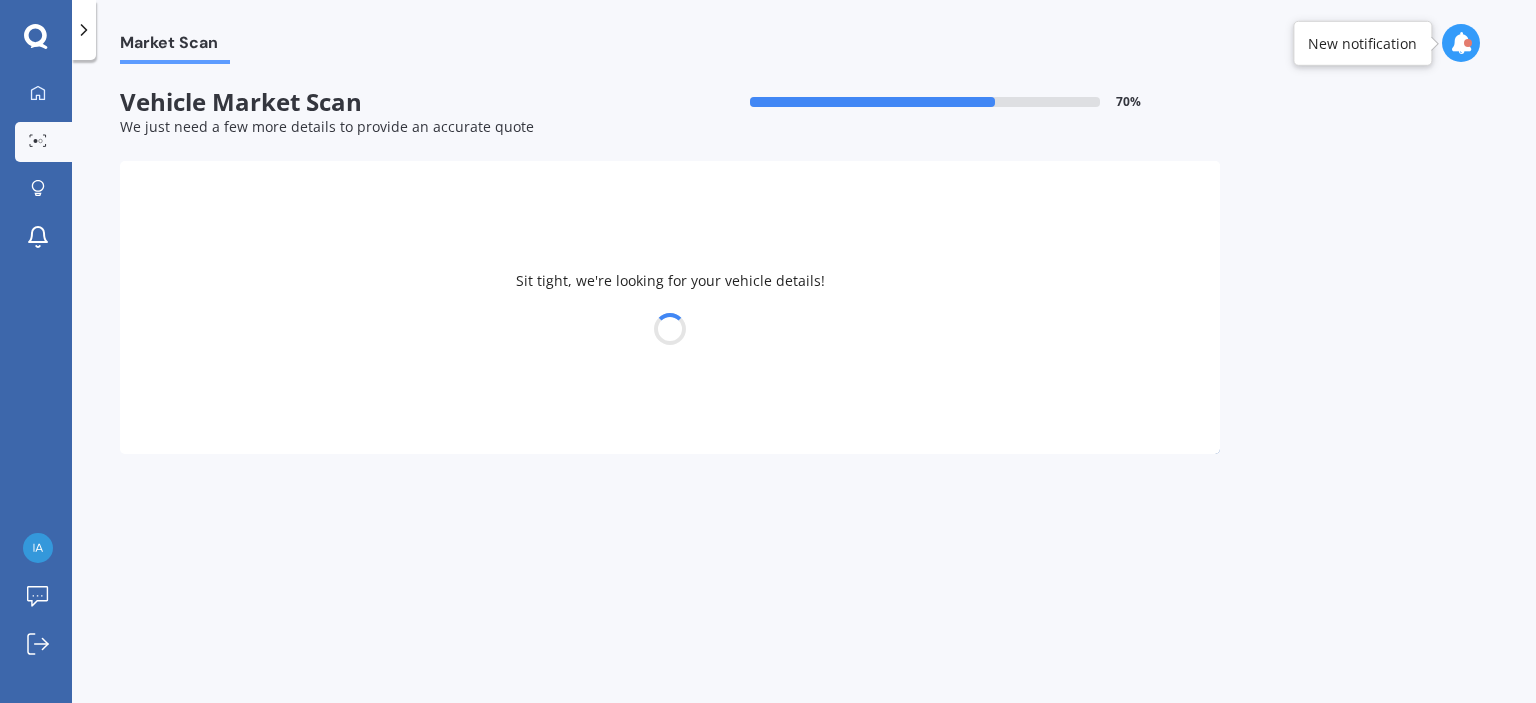 select on "TOYOTA" 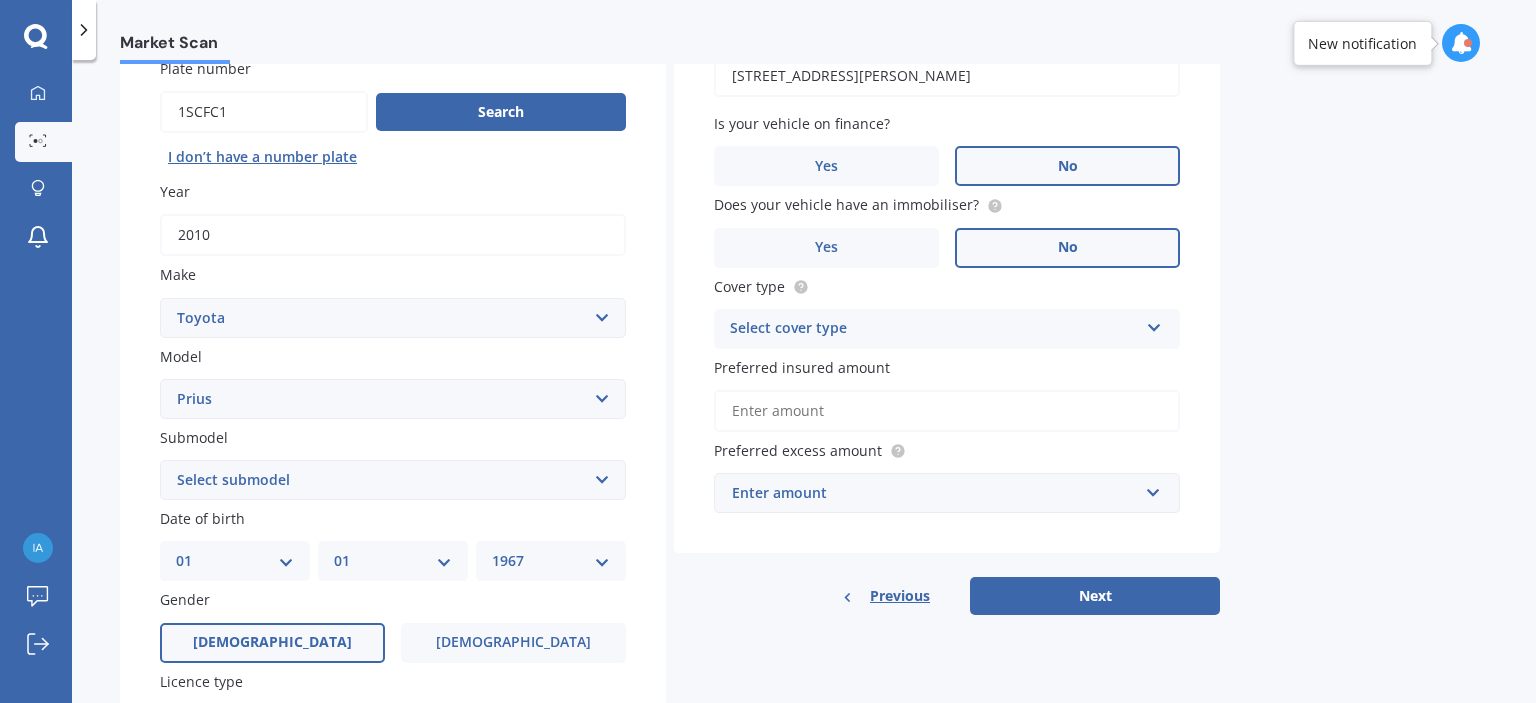 scroll, scrollTop: 300, scrollLeft: 0, axis: vertical 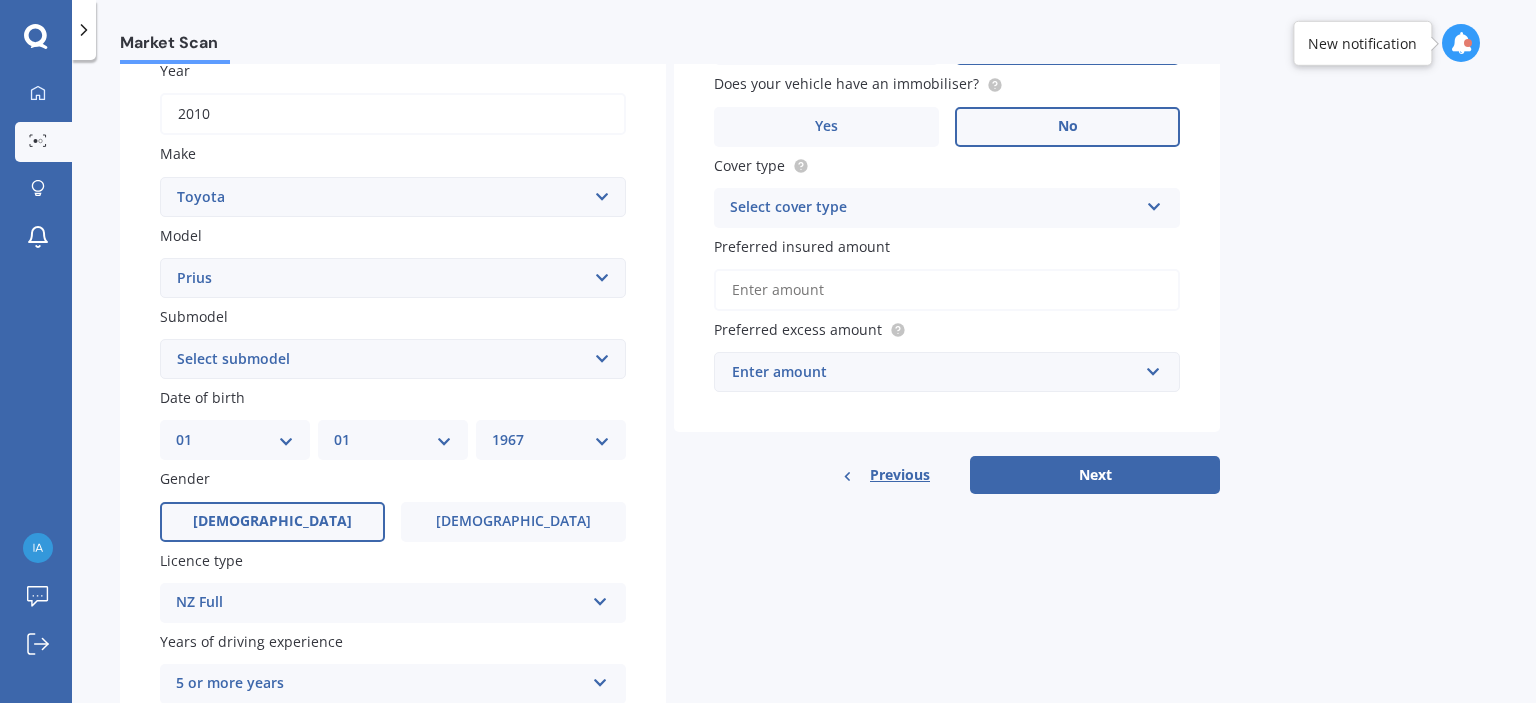 click on "Select submodel (All other) Hybrid" at bounding box center (393, 359) 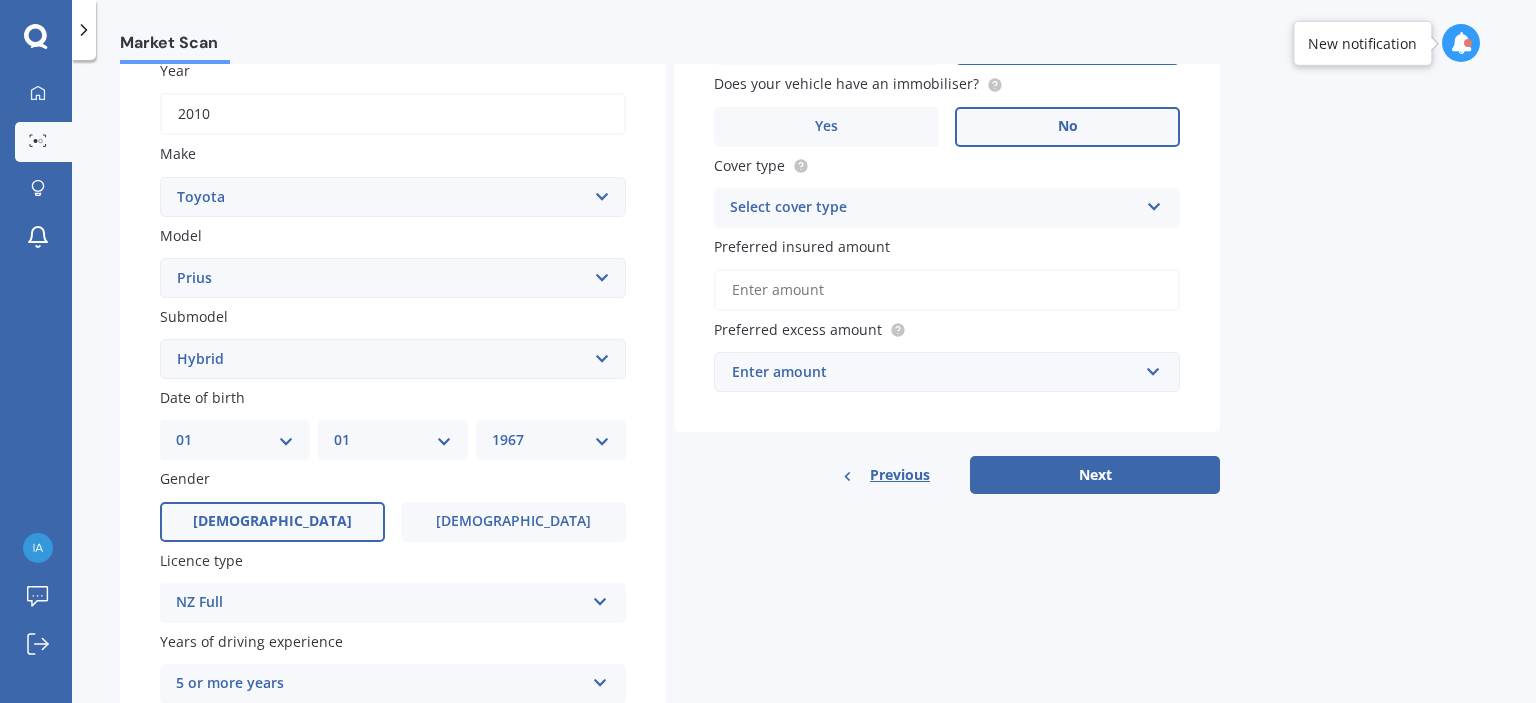 click on "Select submodel (All other) Hybrid" at bounding box center [393, 359] 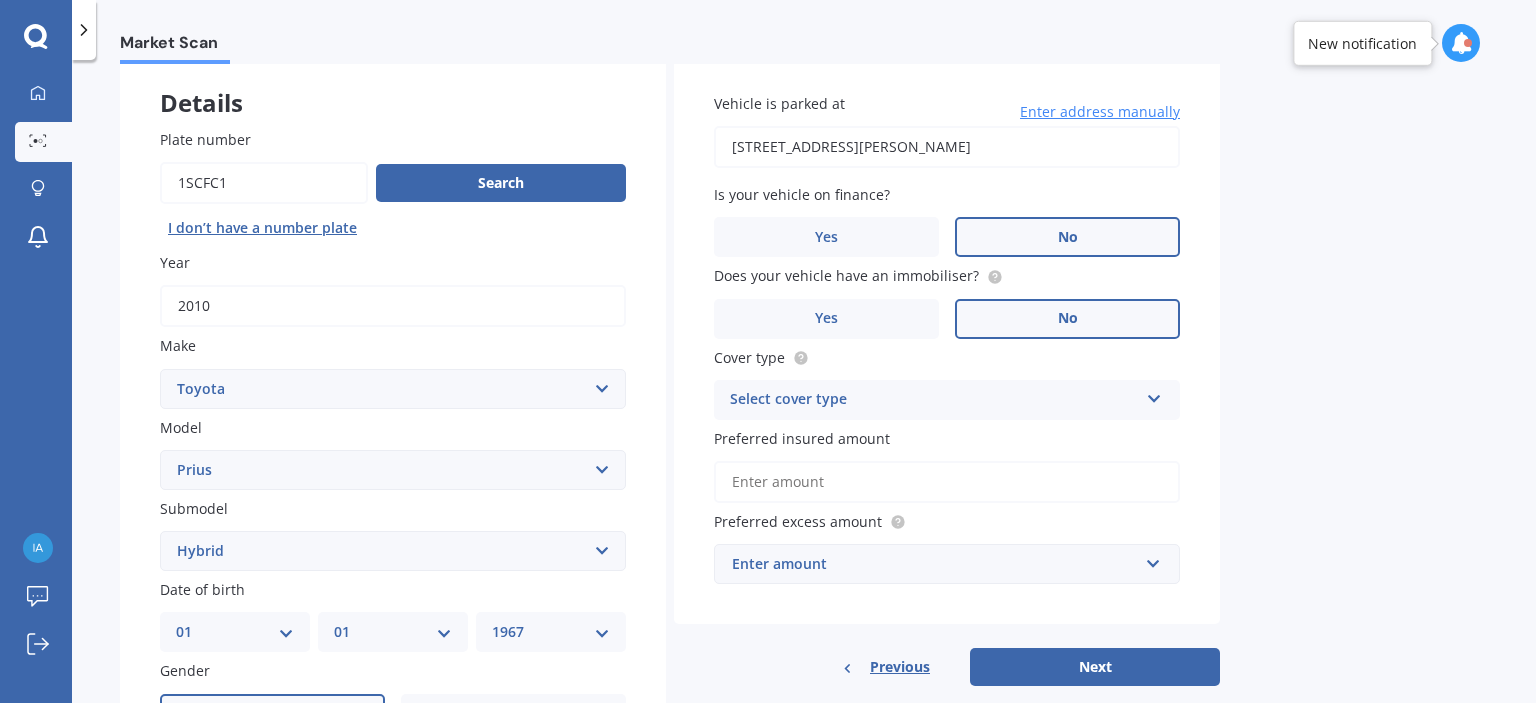 scroll, scrollTop: 74, scrollLeft: 0, axis: vertical 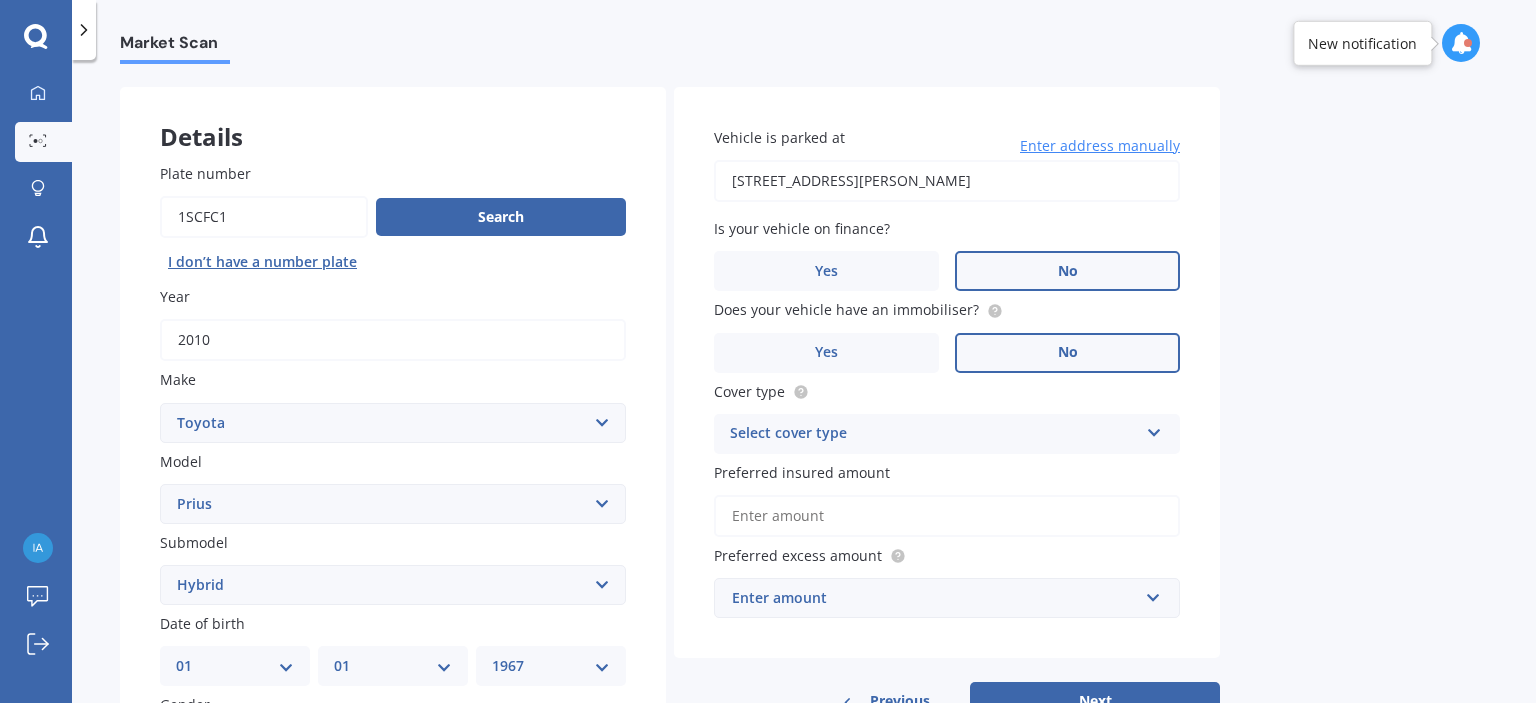 click at bounding box center [1154, 429] 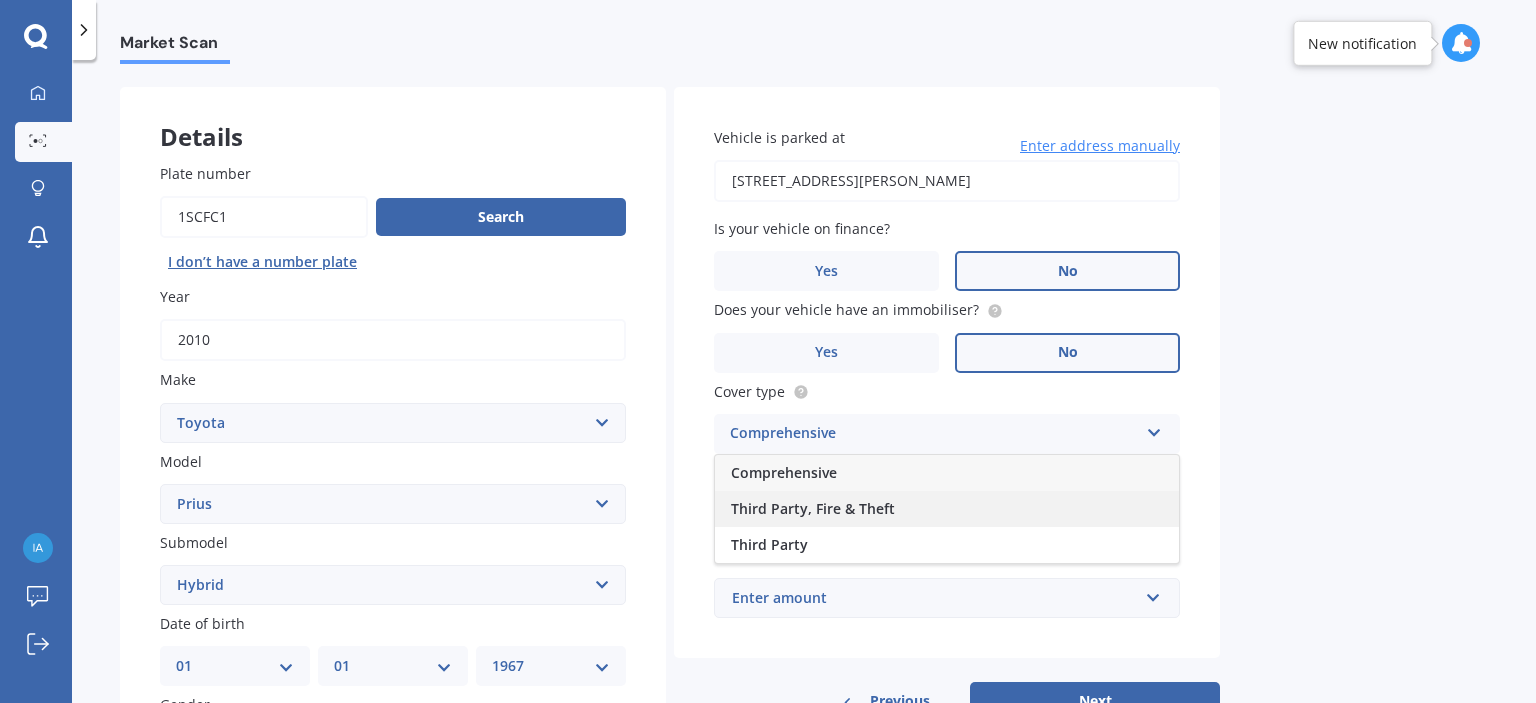 click on "Third Party, Fire & Theft" at bounding box center [947, 509] 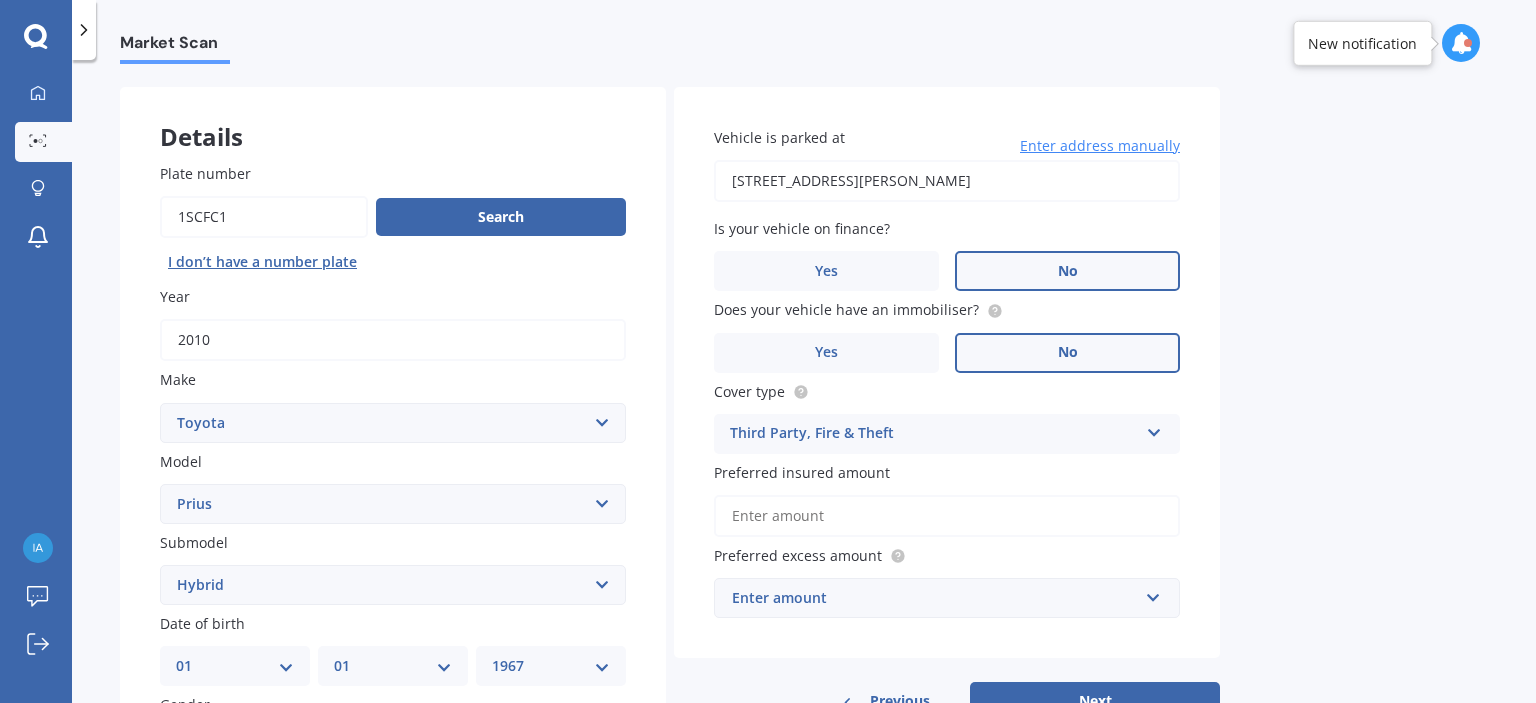 click on "Preferred insured amount" at bounding box center (943, 472) 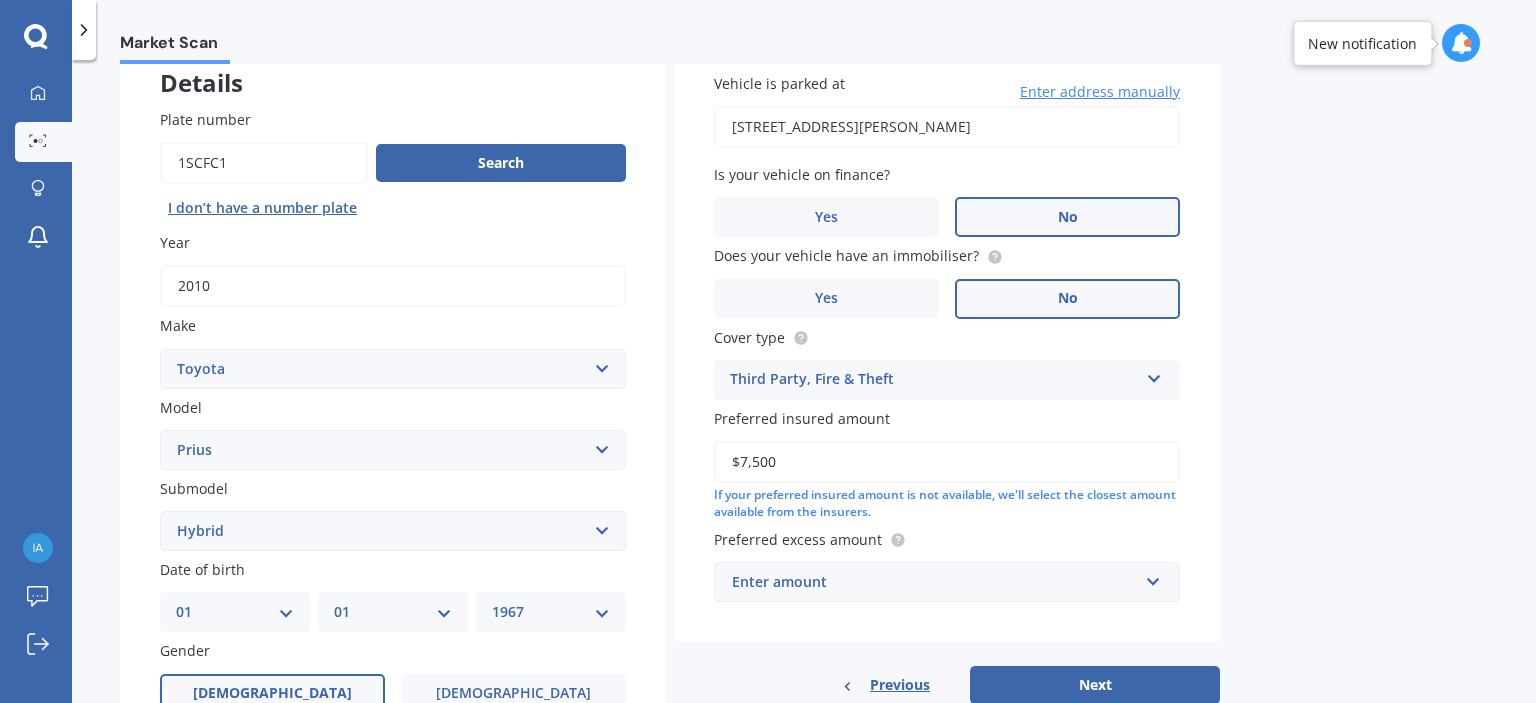 scroll, scrollTop: 274, scrollLeft: 0, axis: vertical 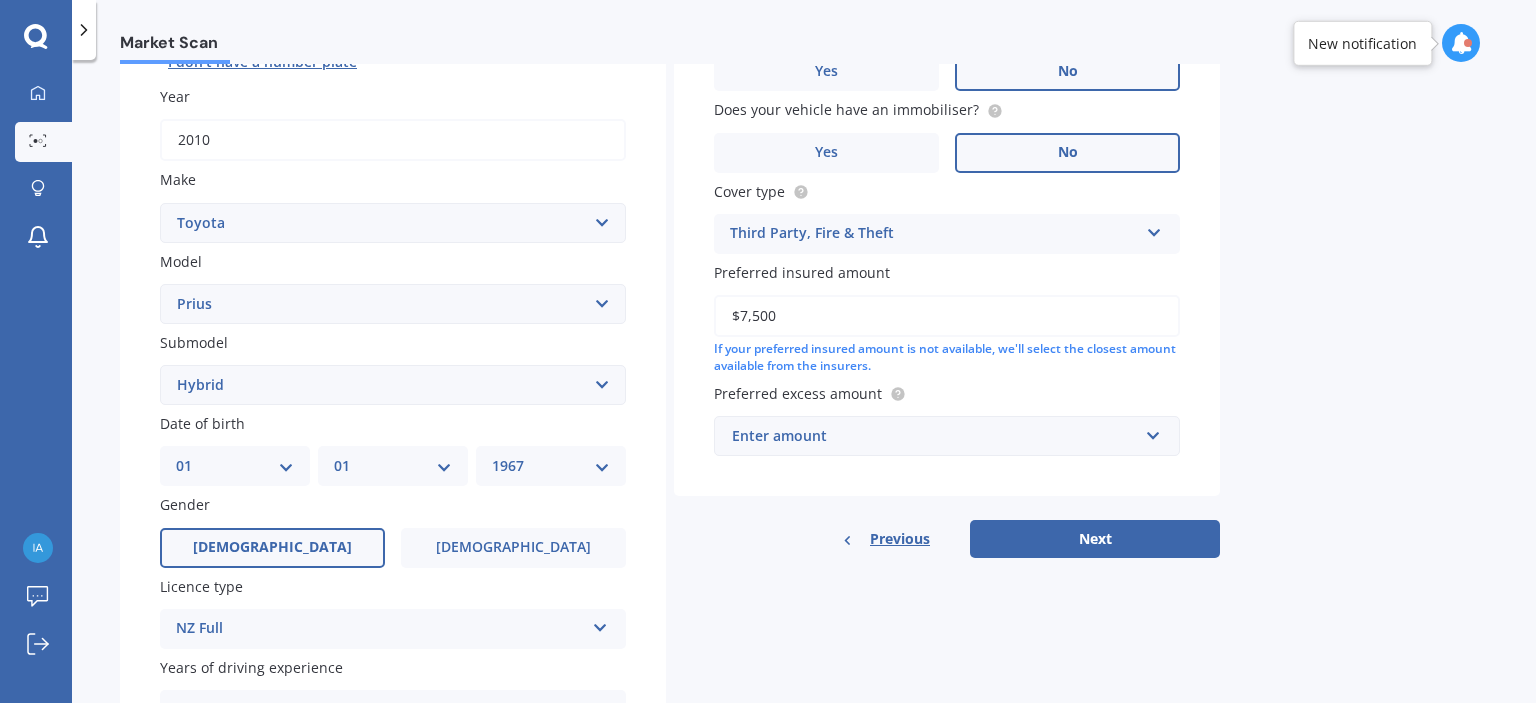 type on "$7,500" 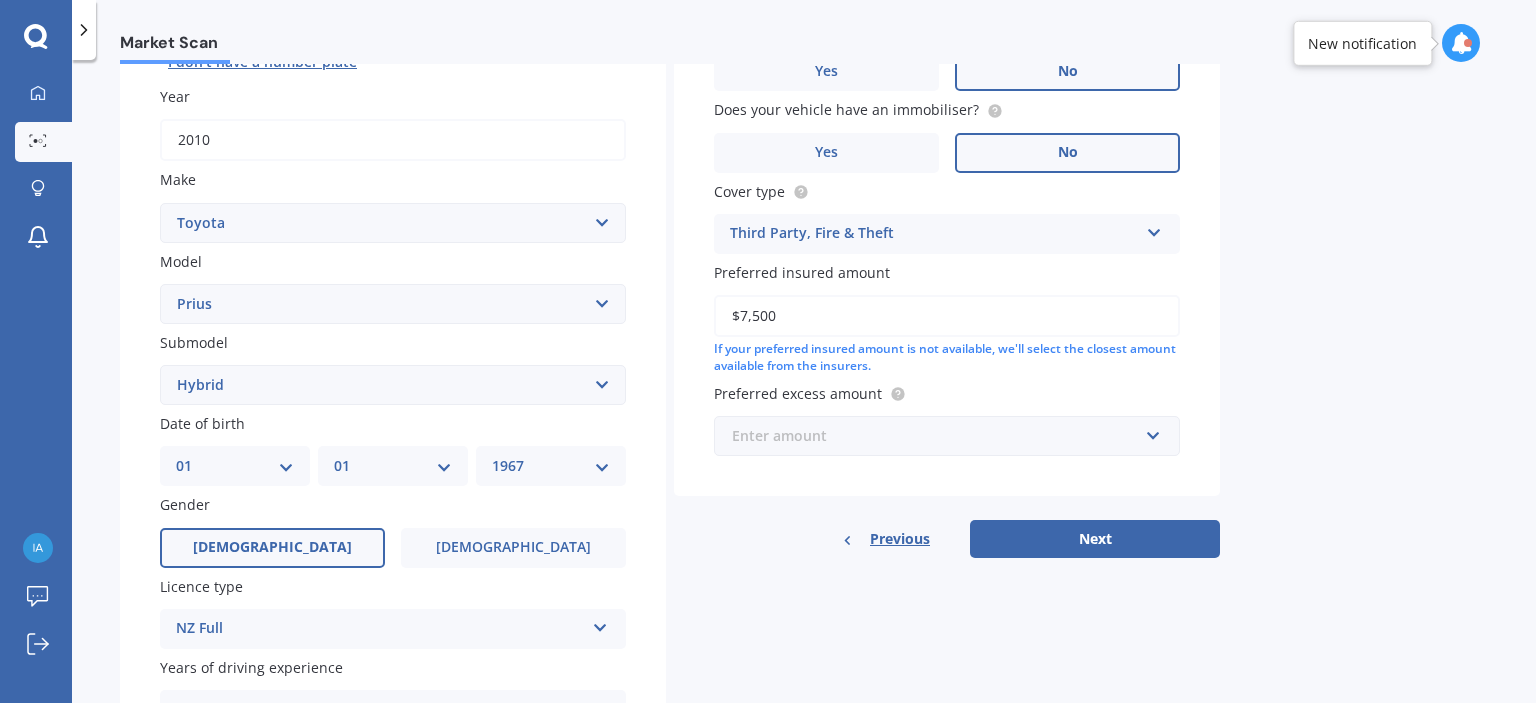 click at bounding box center (940, 436) 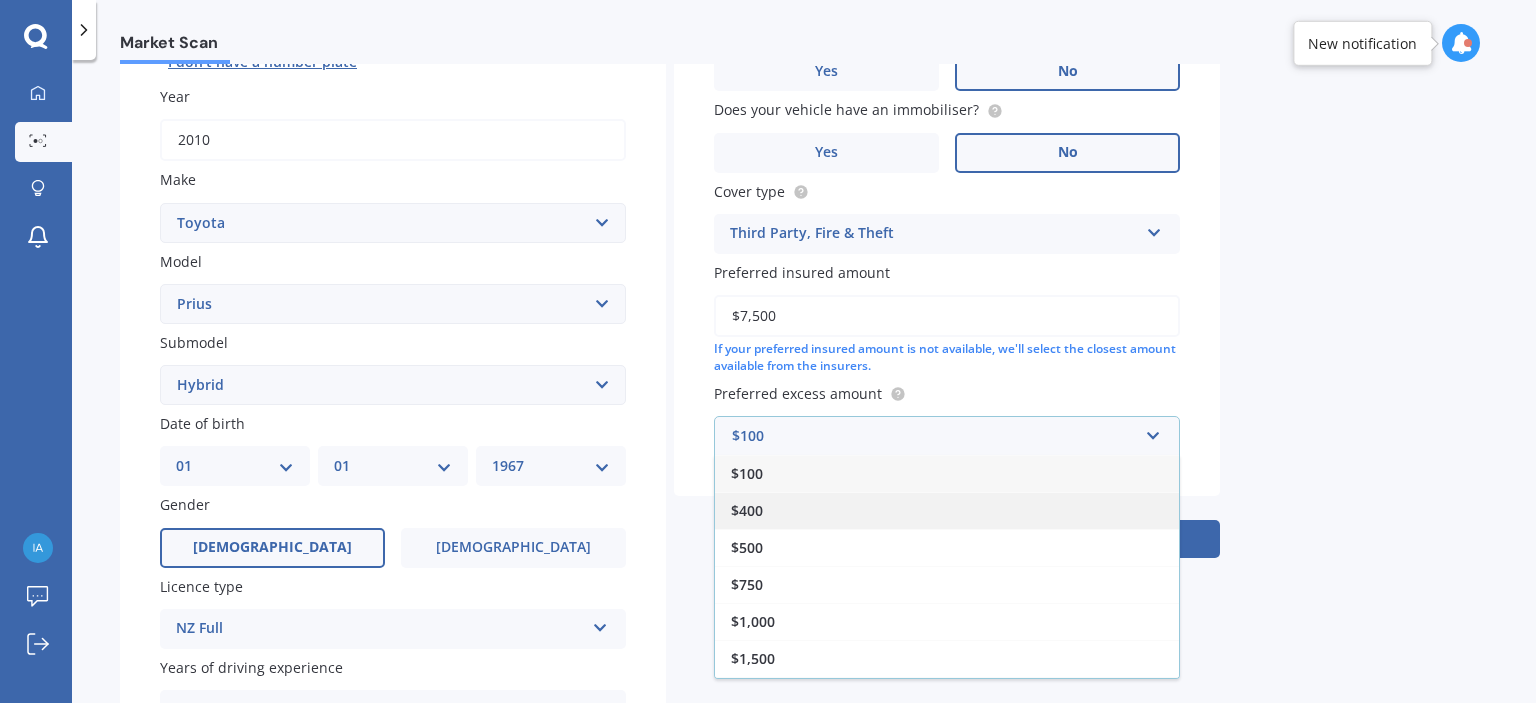 click on "$400" at bounding box center (747, 510) 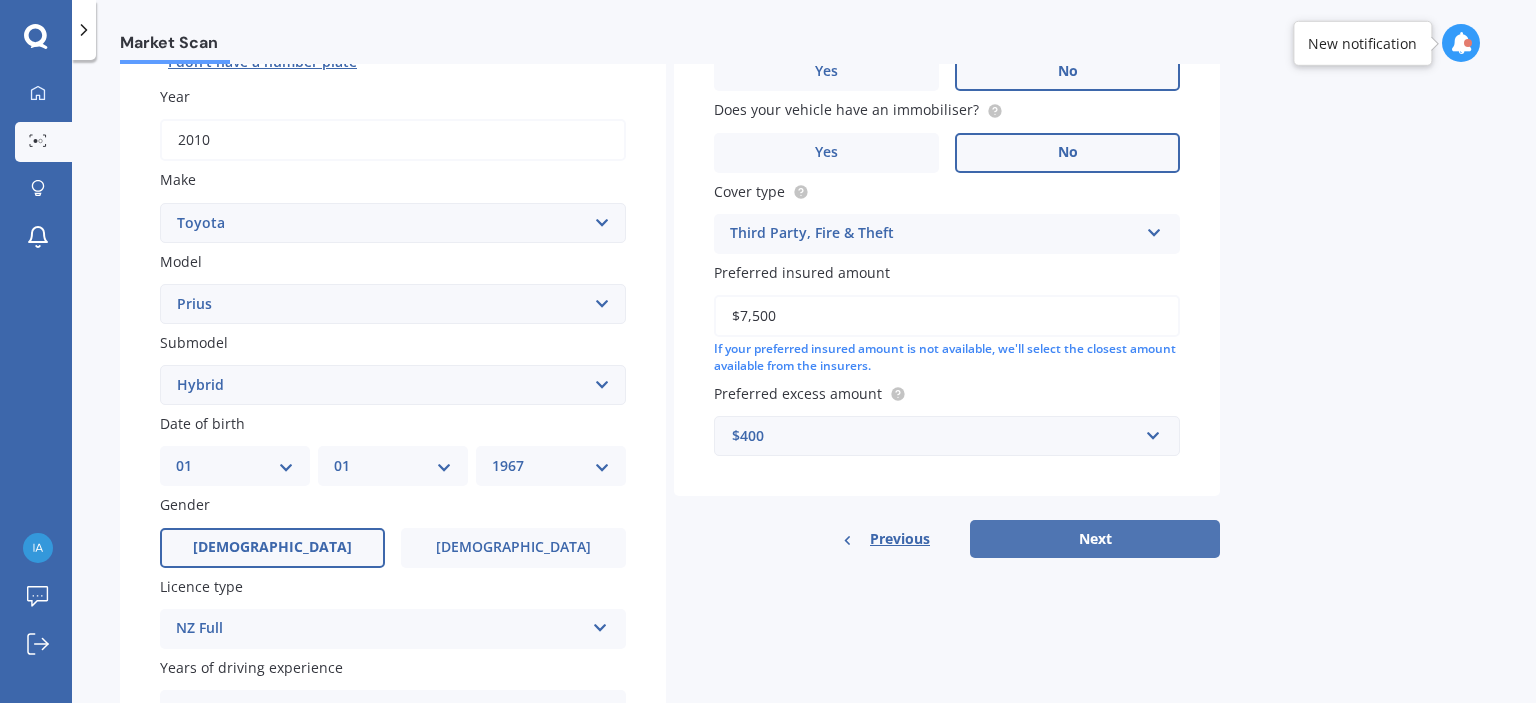 click on "Next" at bounding box center (1095, 539) 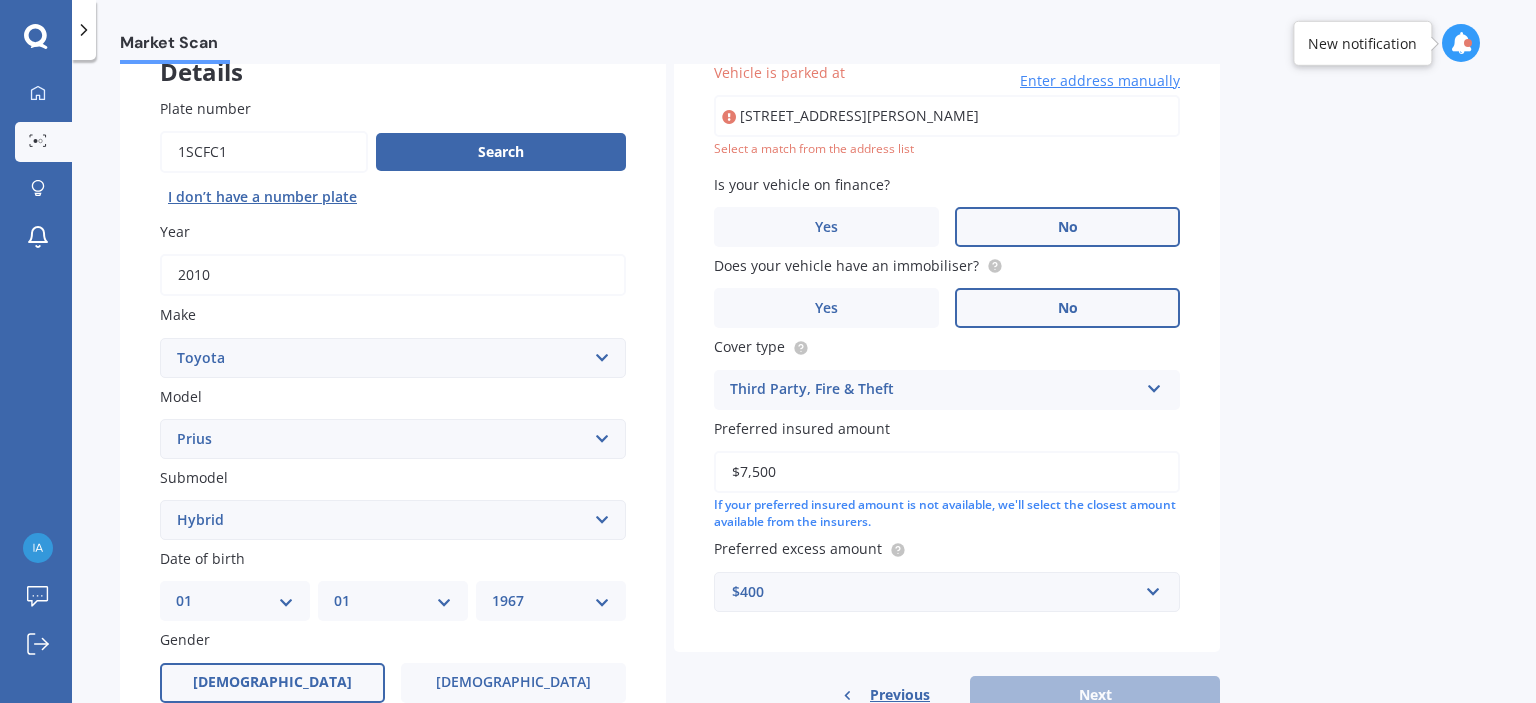 scroll, scrollTop: 136, scrollLeft: 0, axis: vertical 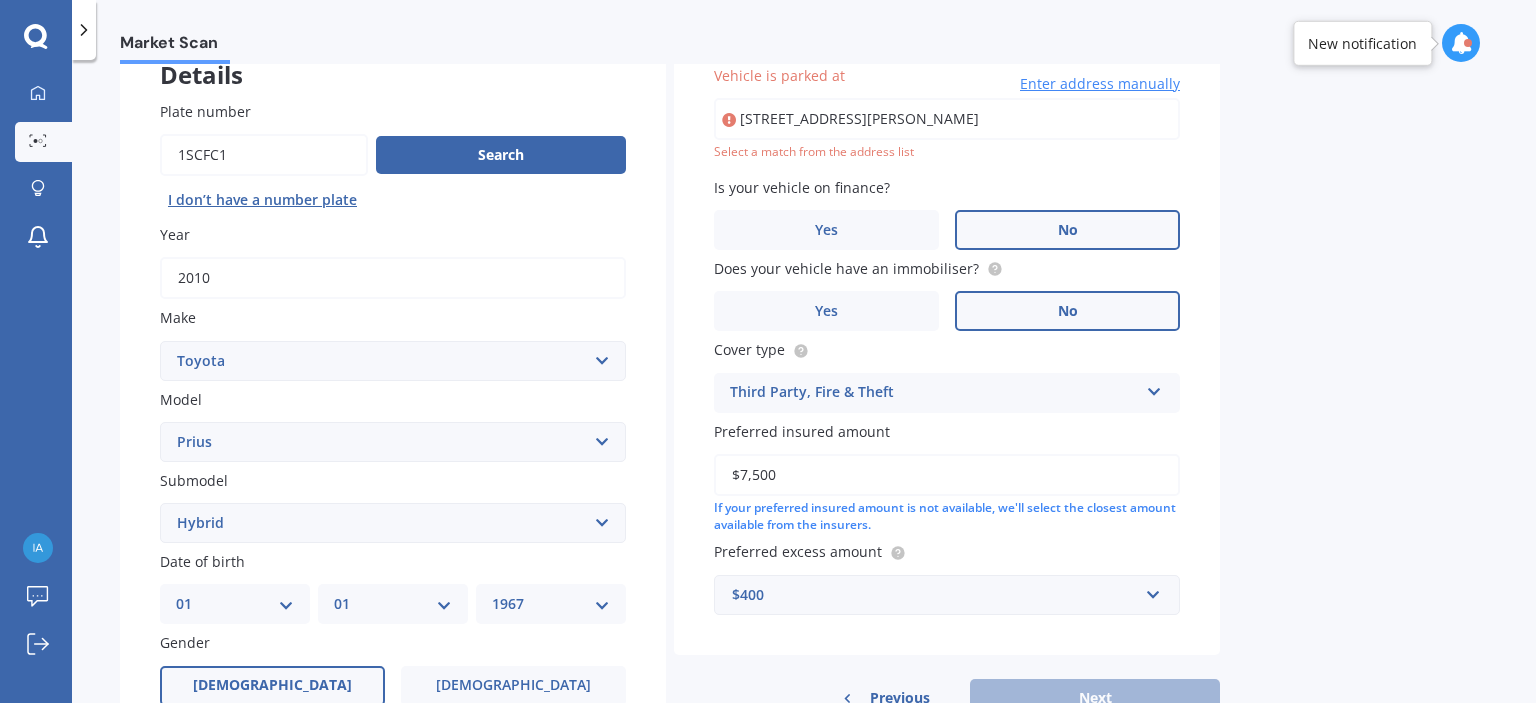 type on "110C Fisher Road, Karioitahi 2683" 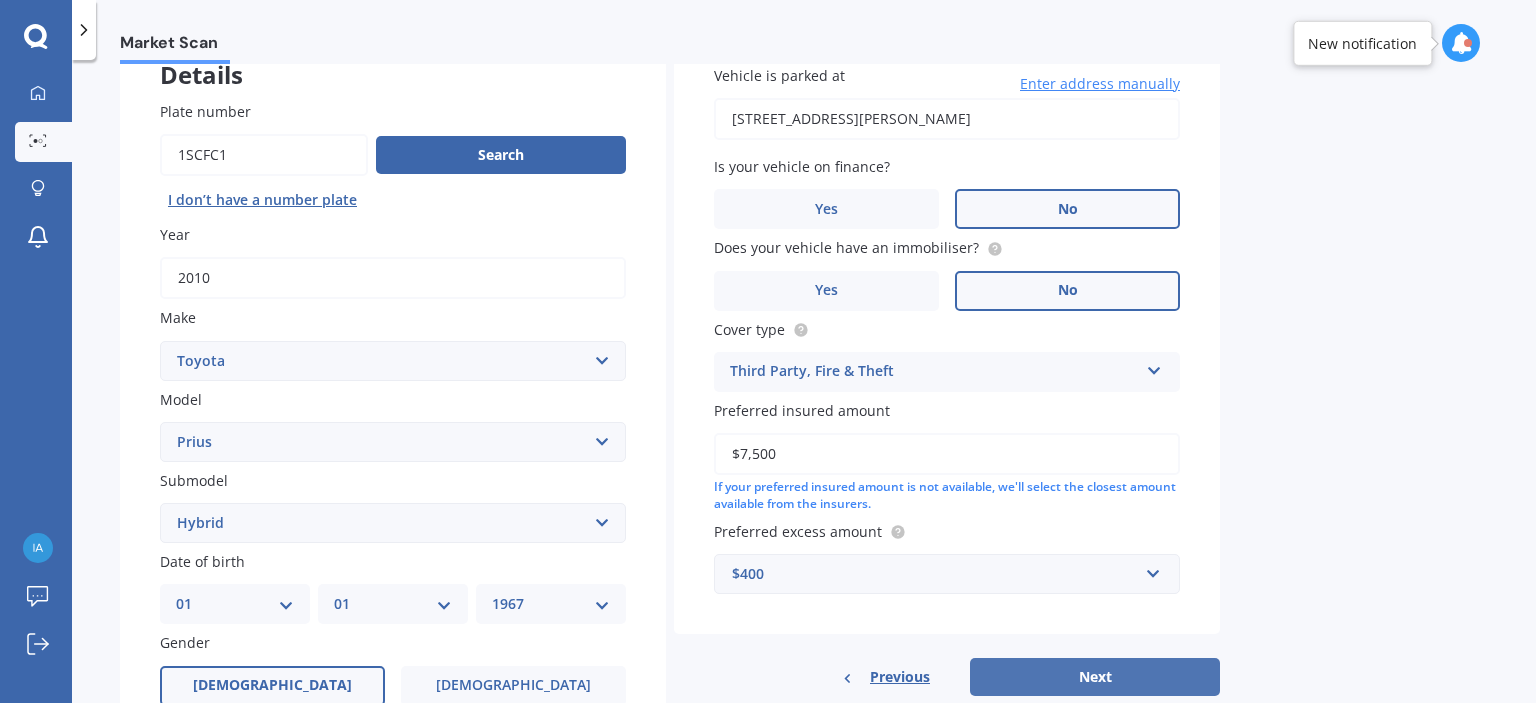 click on "Next" at bounding box center [1095, 677] 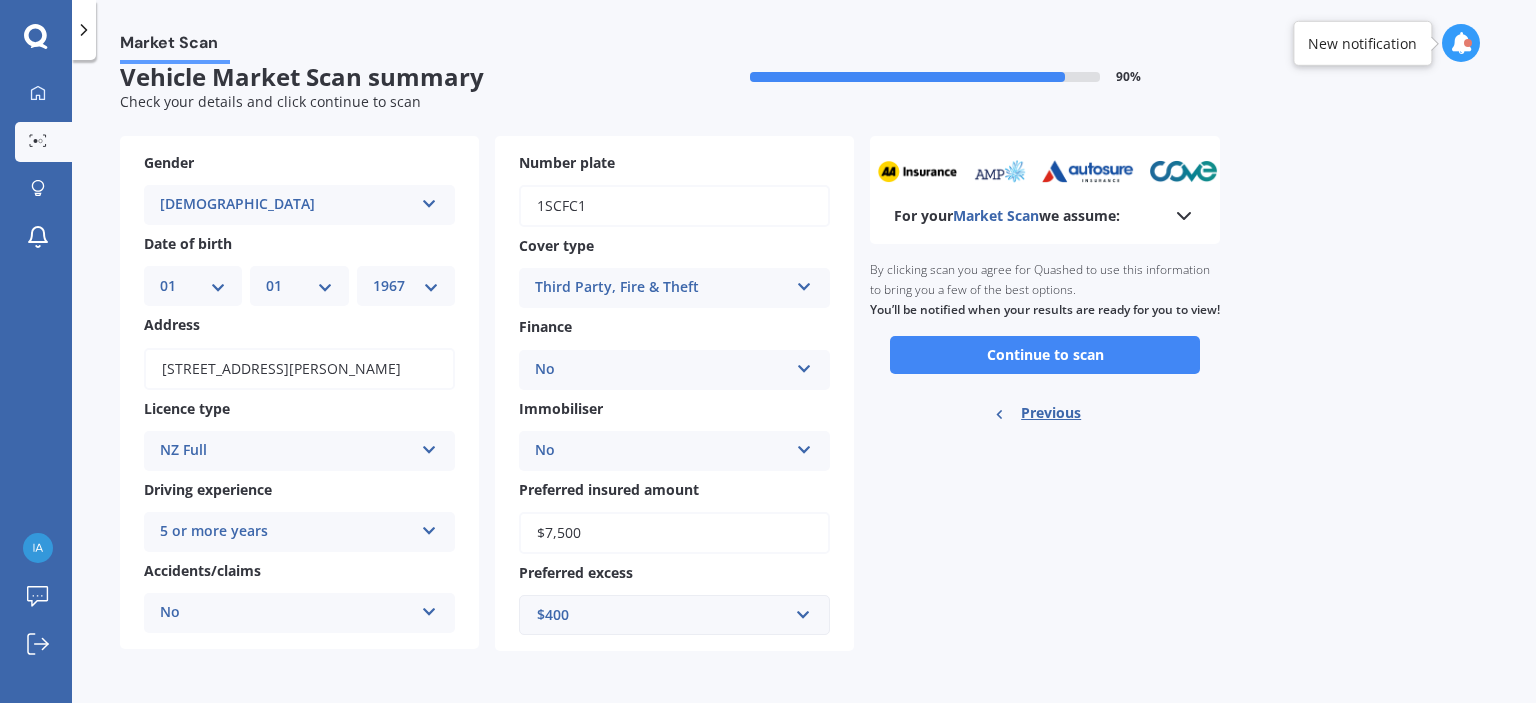 scroll, scrollTop: 0, scrollLeft: 0, axis: both 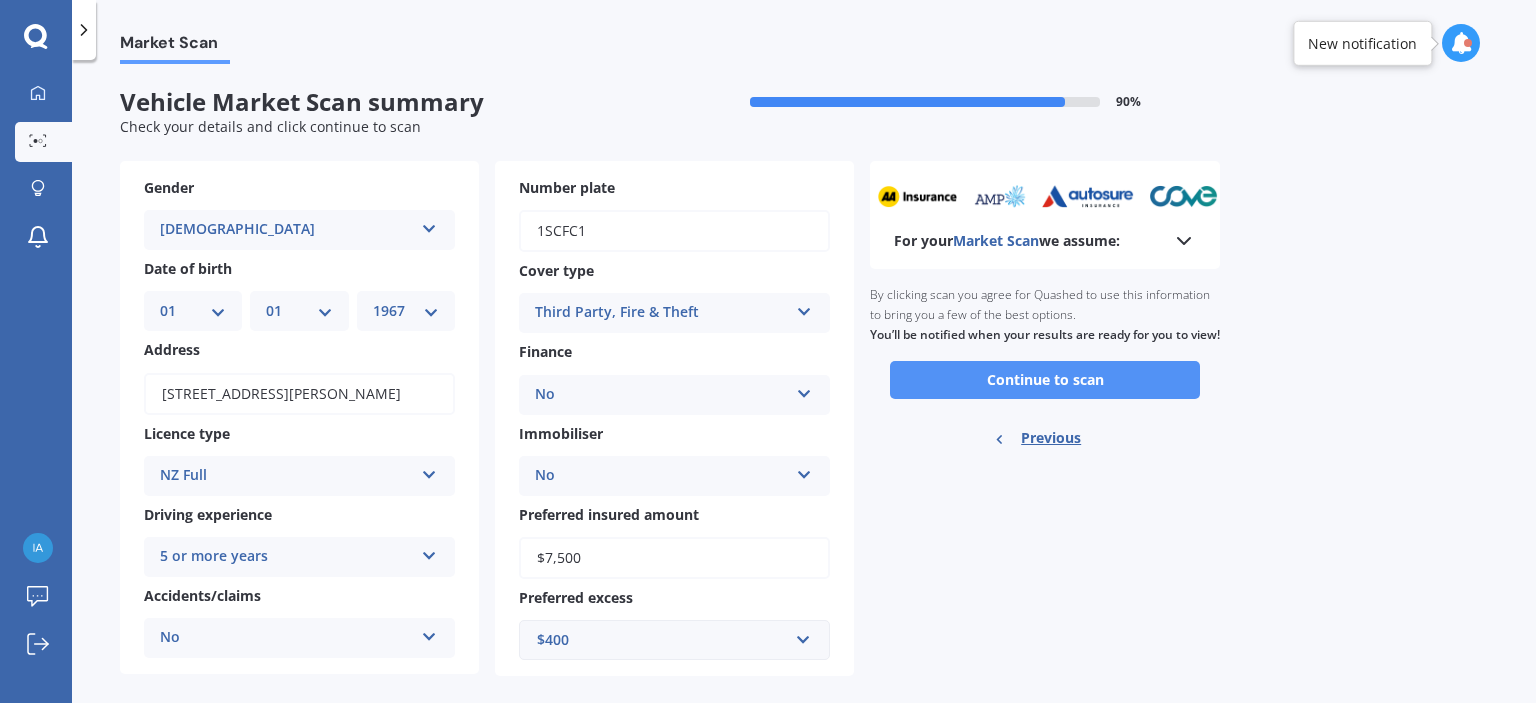 click on "Continue to scan" at bounding box center [1045, 380] 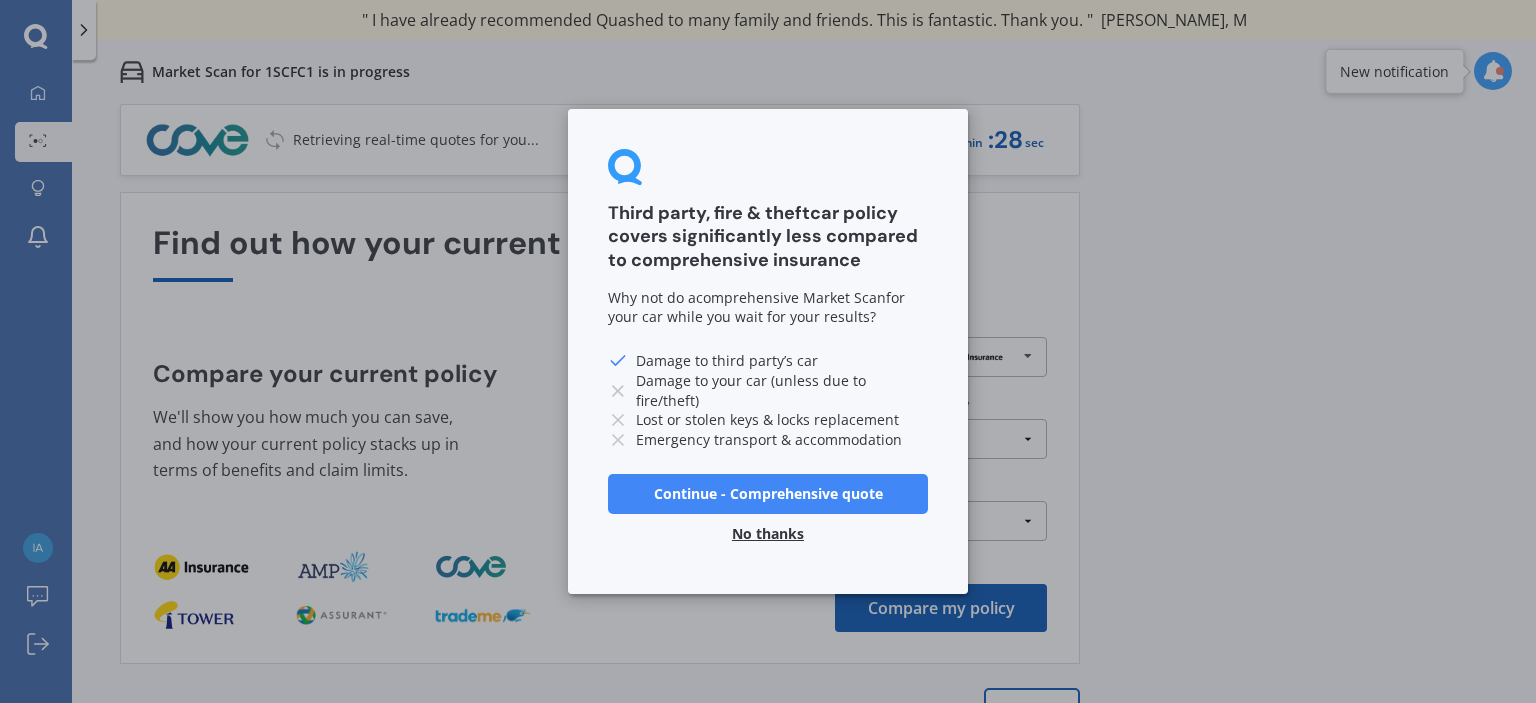 click on "No thanks" at bounding box center [768, 534] 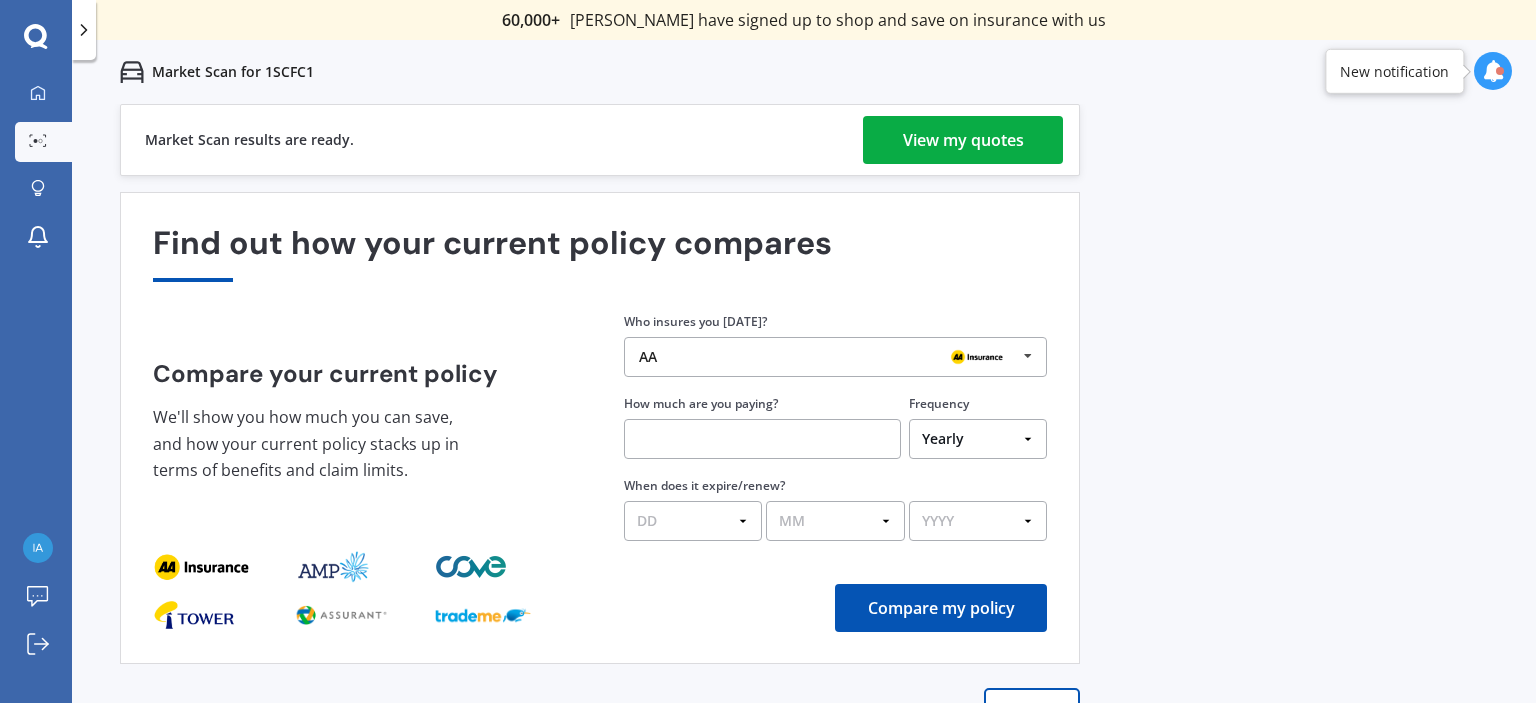click on "View my quotes" at bounding box center (963, 140) 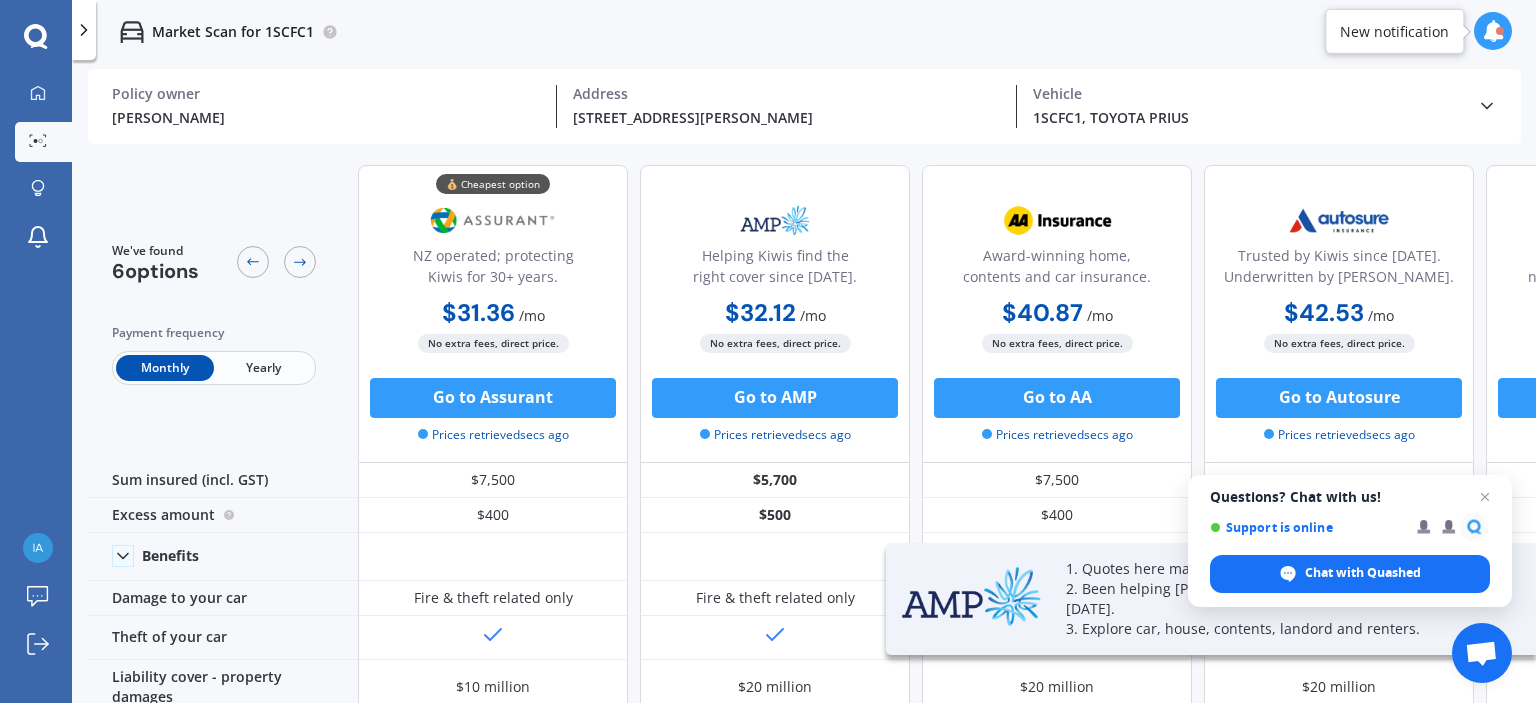 click on "Yearly" at bounding box center [263, 368] 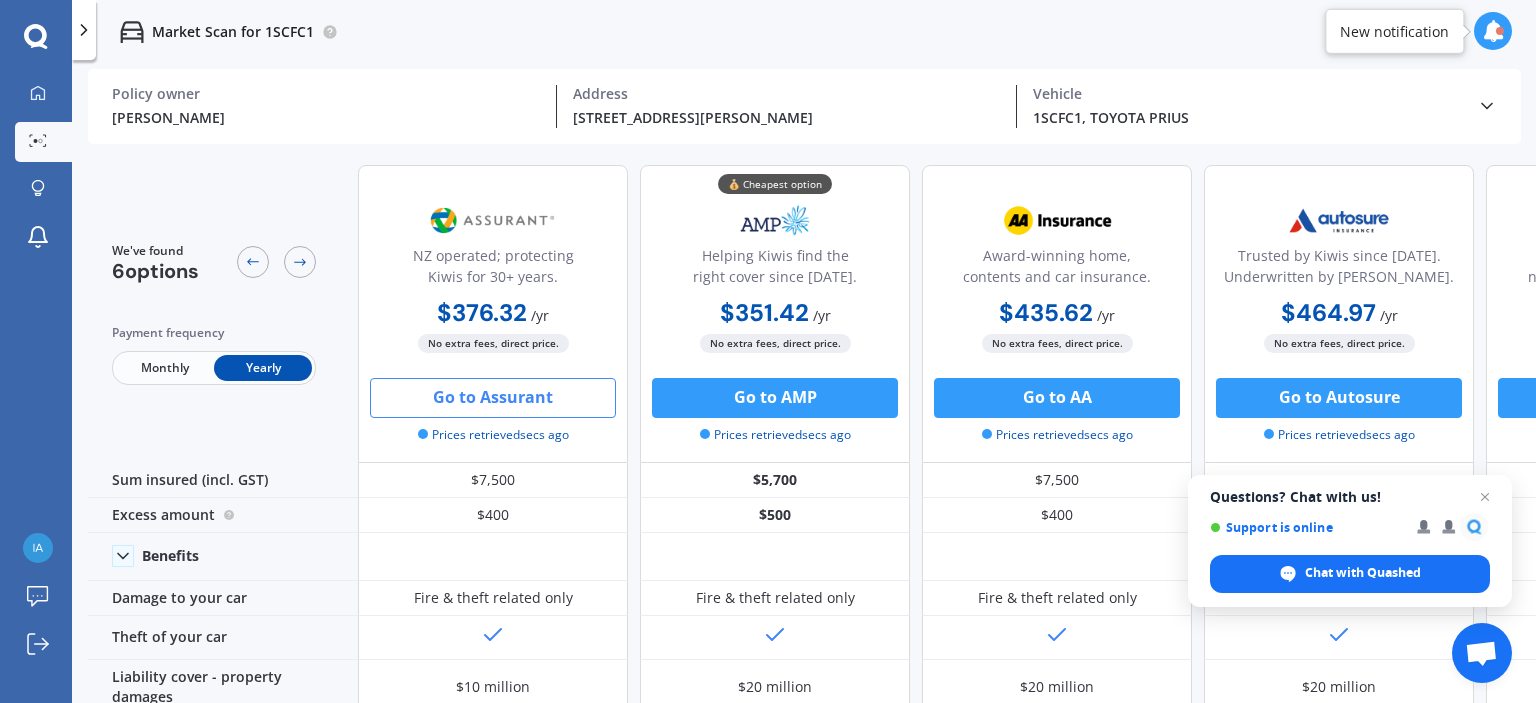click on "Go to Assurant" at bounding box center (493, 398) 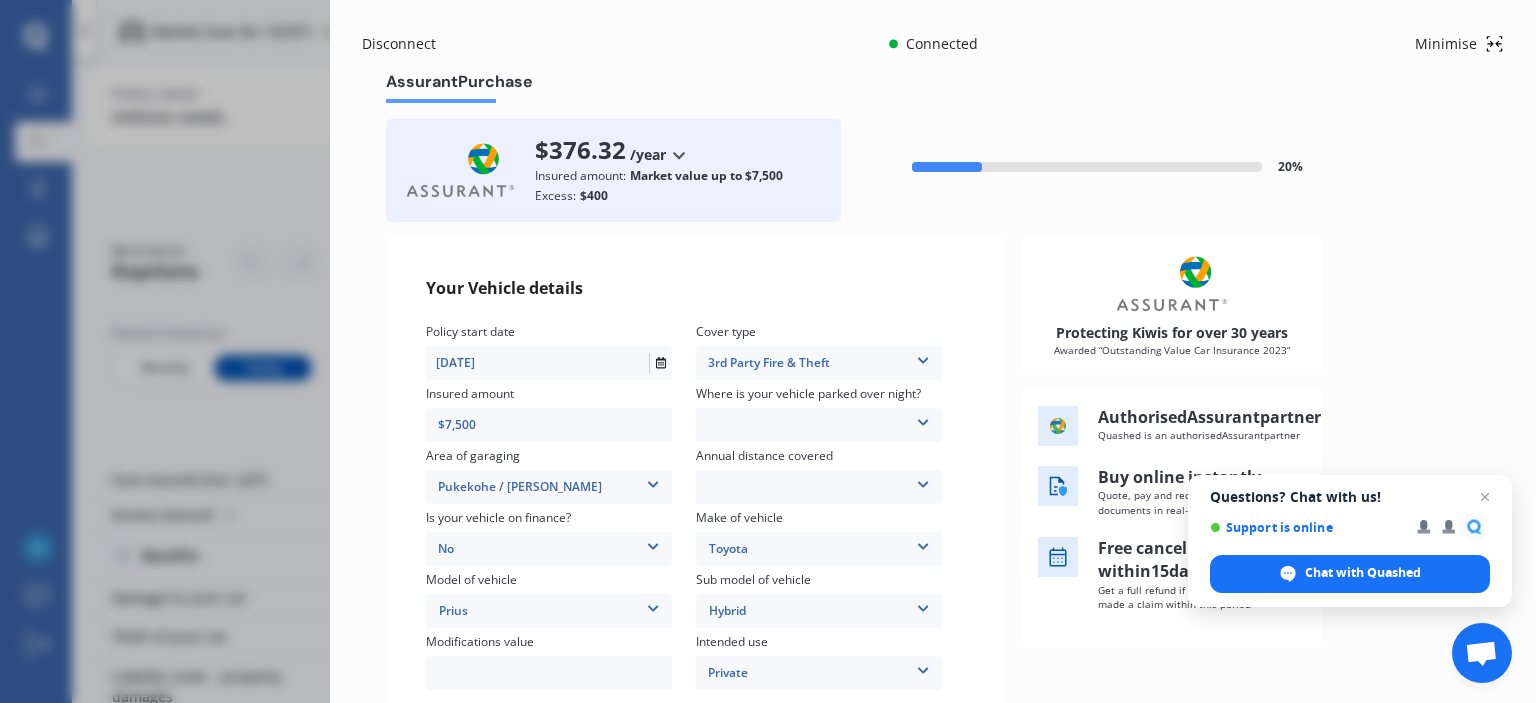 click at bounding box center (1485, 497) 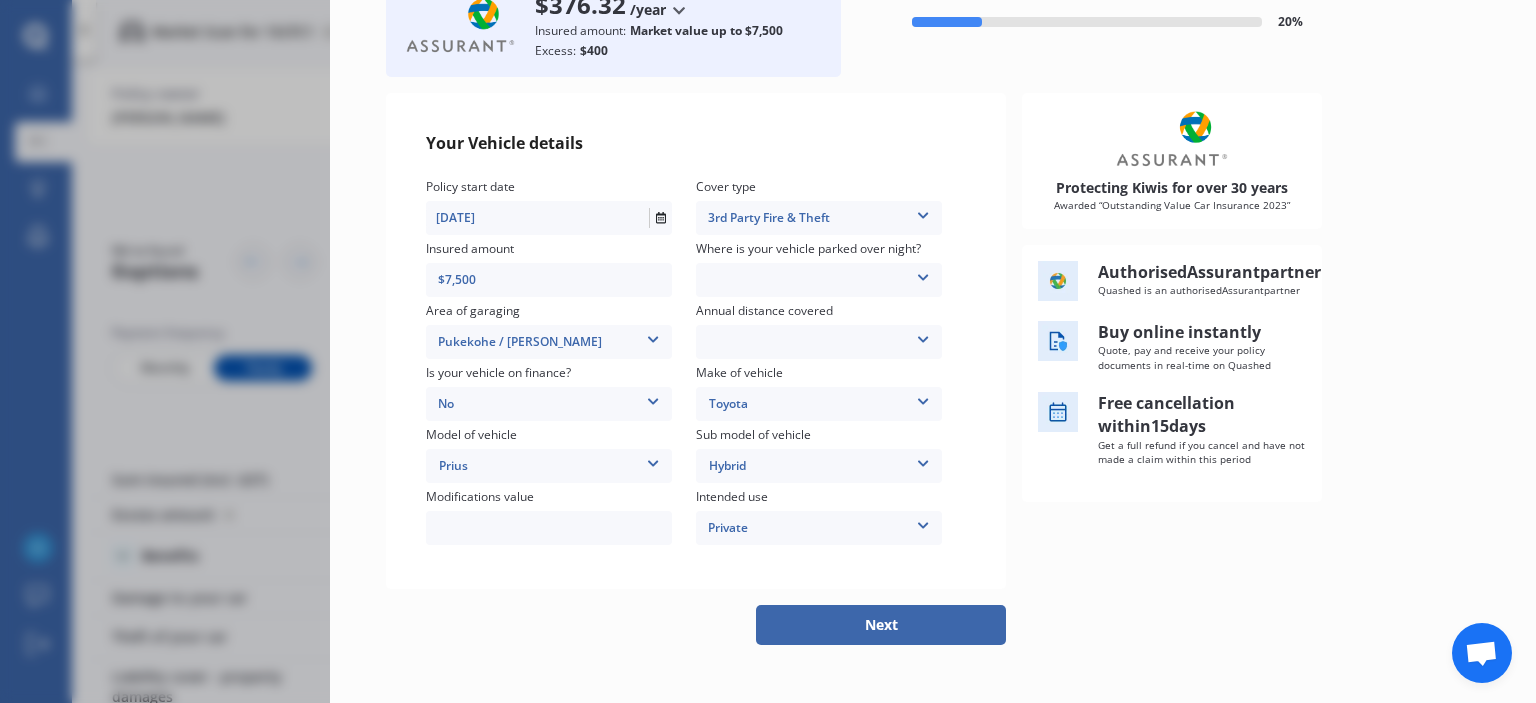 scroll, scrollTop: 167, scrollLeft: 0, axis: vertical 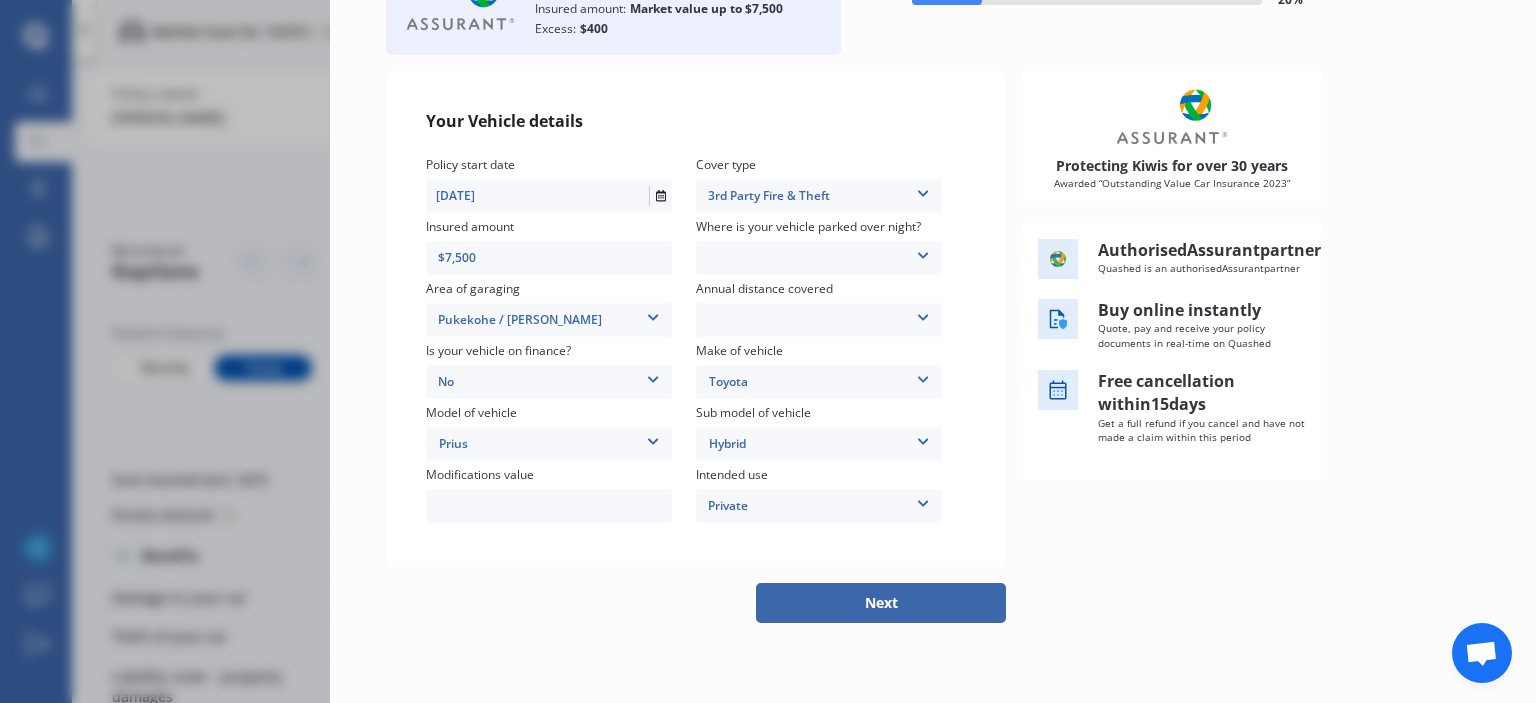 click at bounding box center [549, 506] 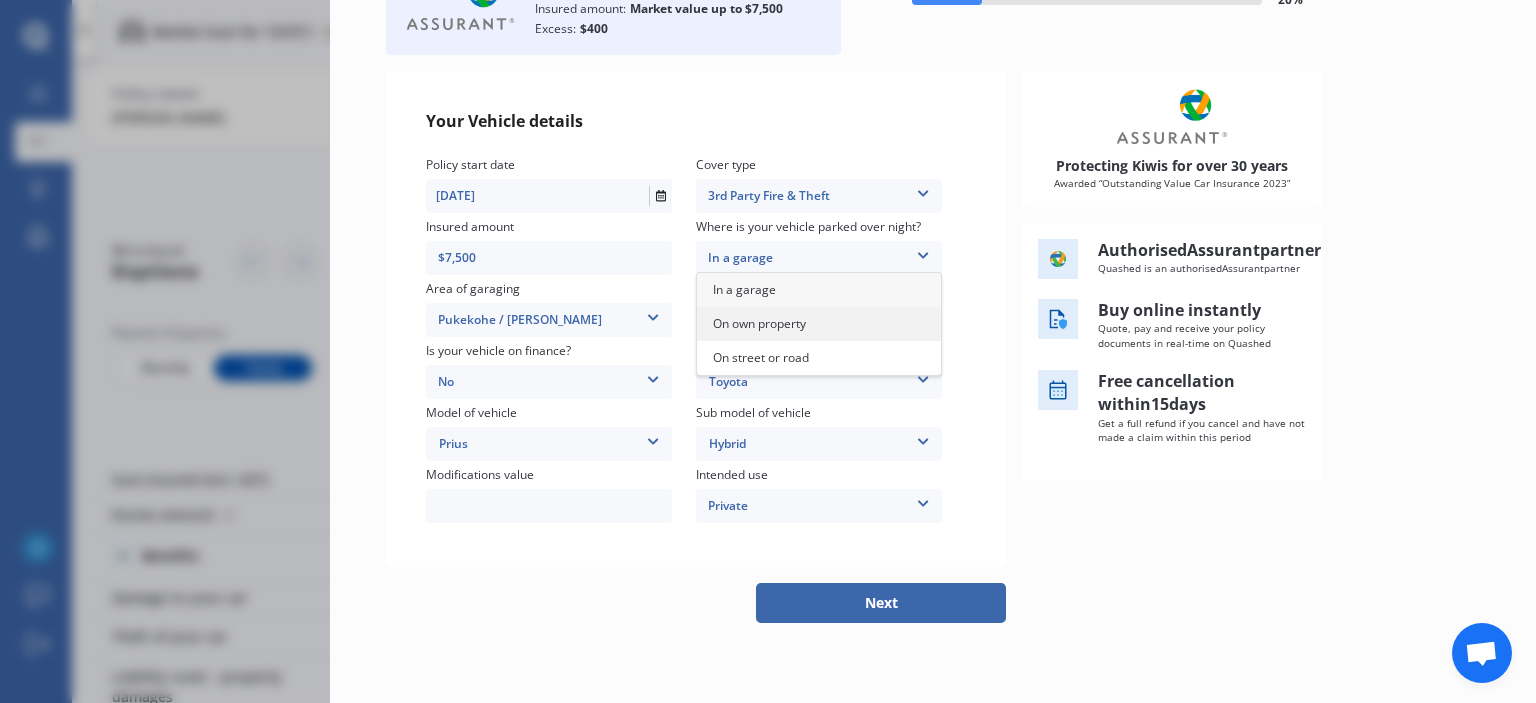 click on "On own property" at bounding box center (819, 324) 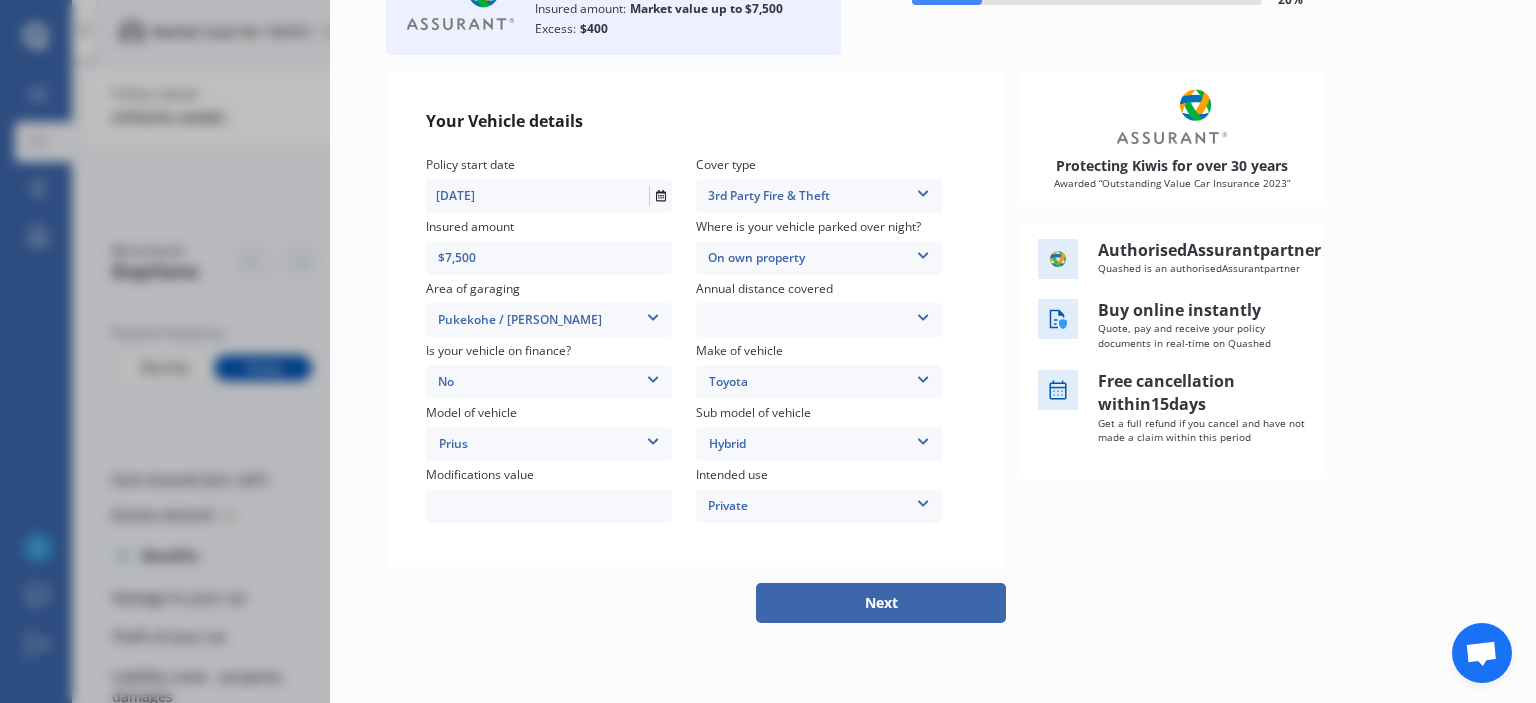 click at bounding box center (923, 314) 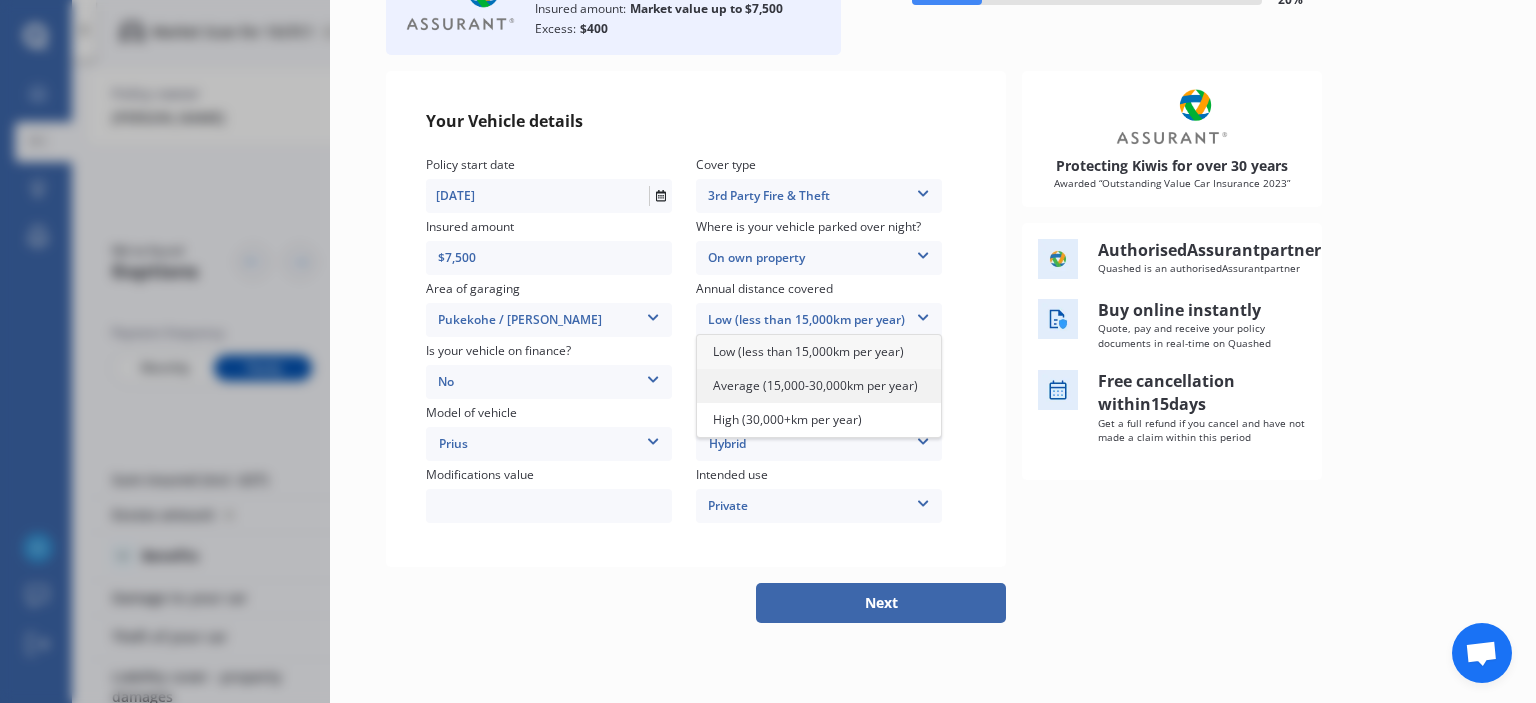 click on "Average (15,000-30,000km per year)" at bounding box center (815, 385) 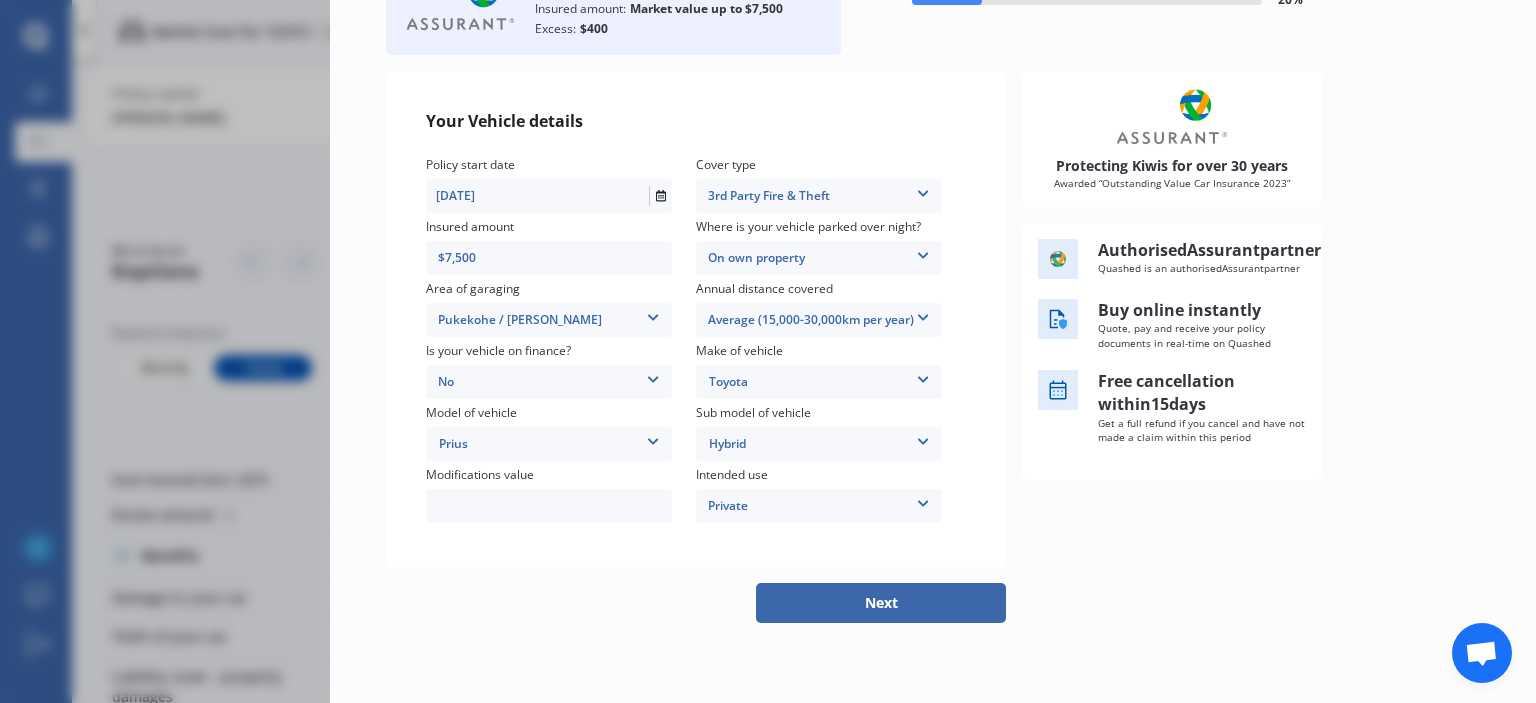 click on "Next" at bounding box center (881, 603) 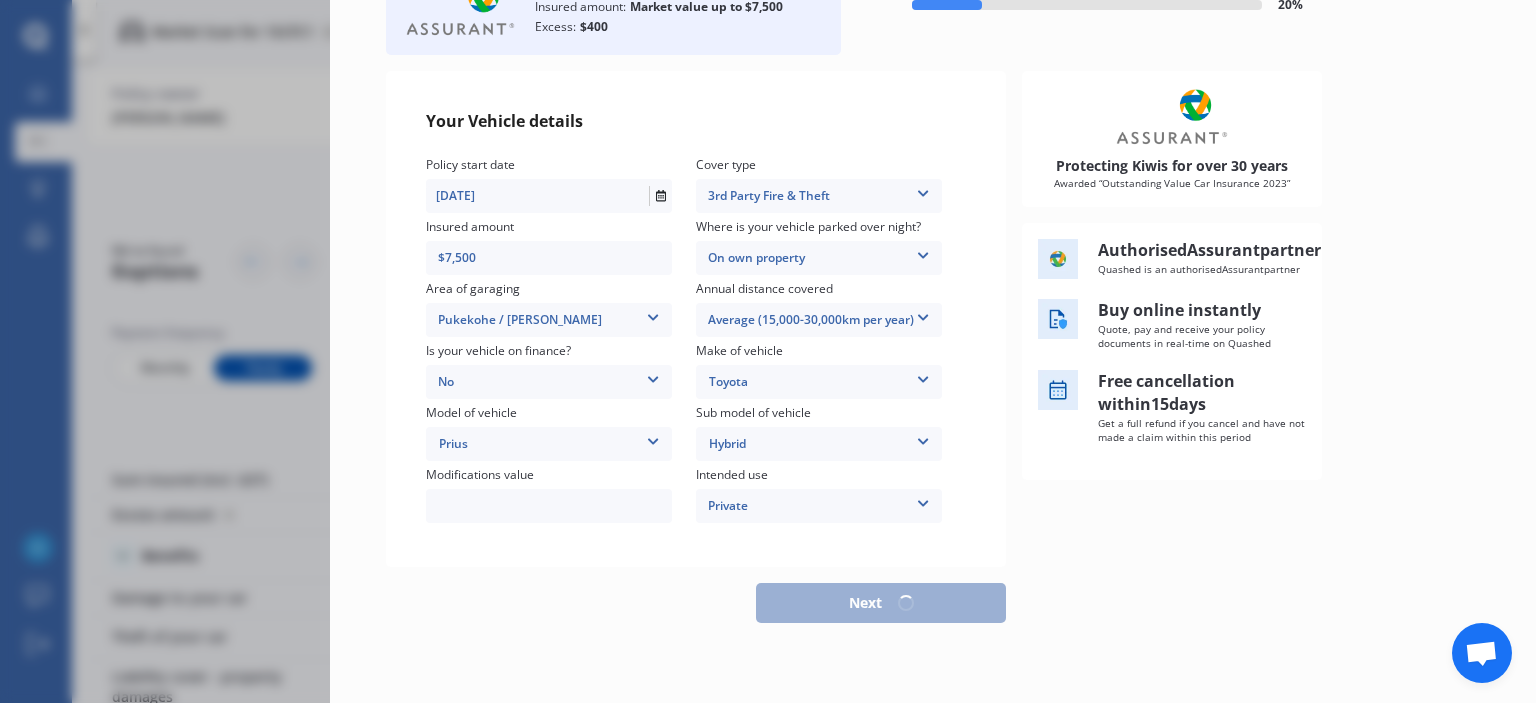 scroll, scrollTop: 156, scrollLeft: 0, axis: vertical 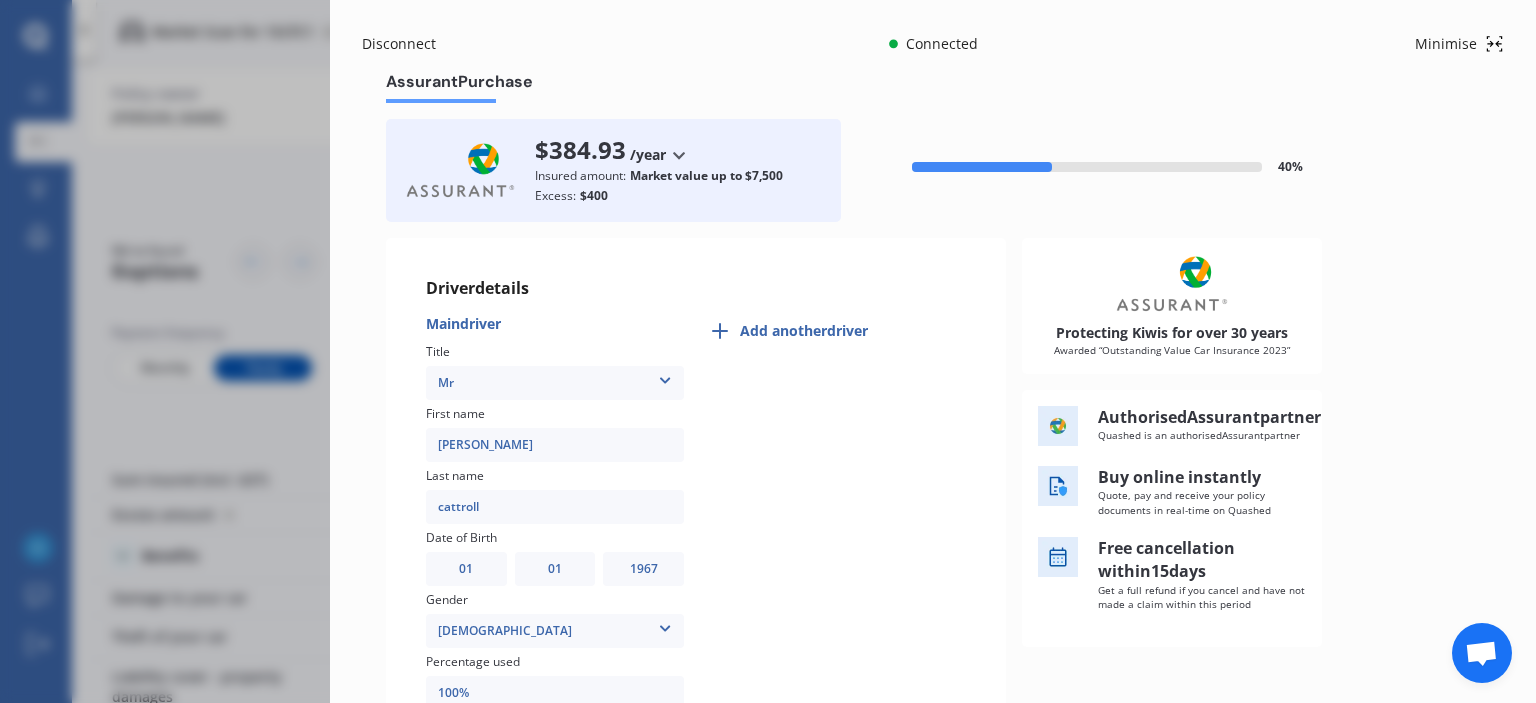 click 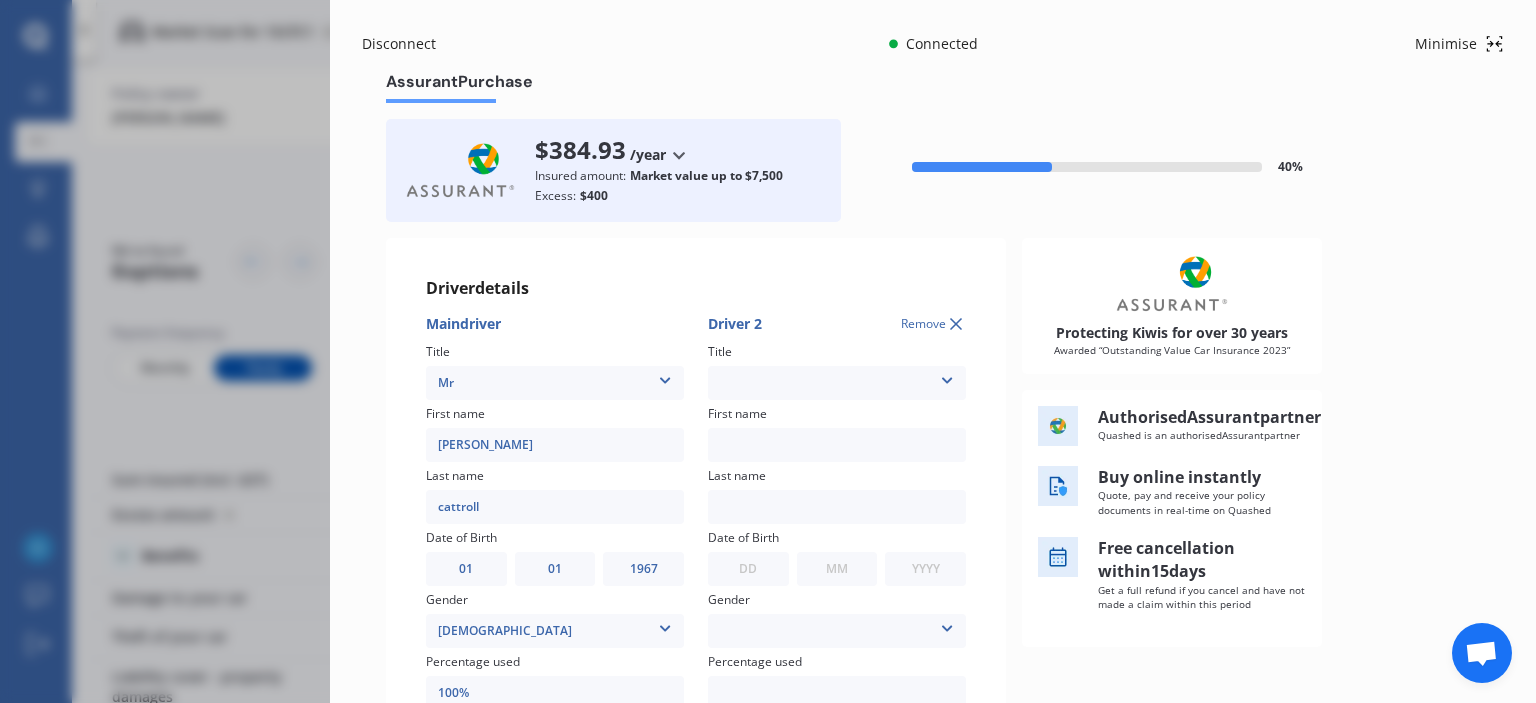 click at bounding box center [947, 377] 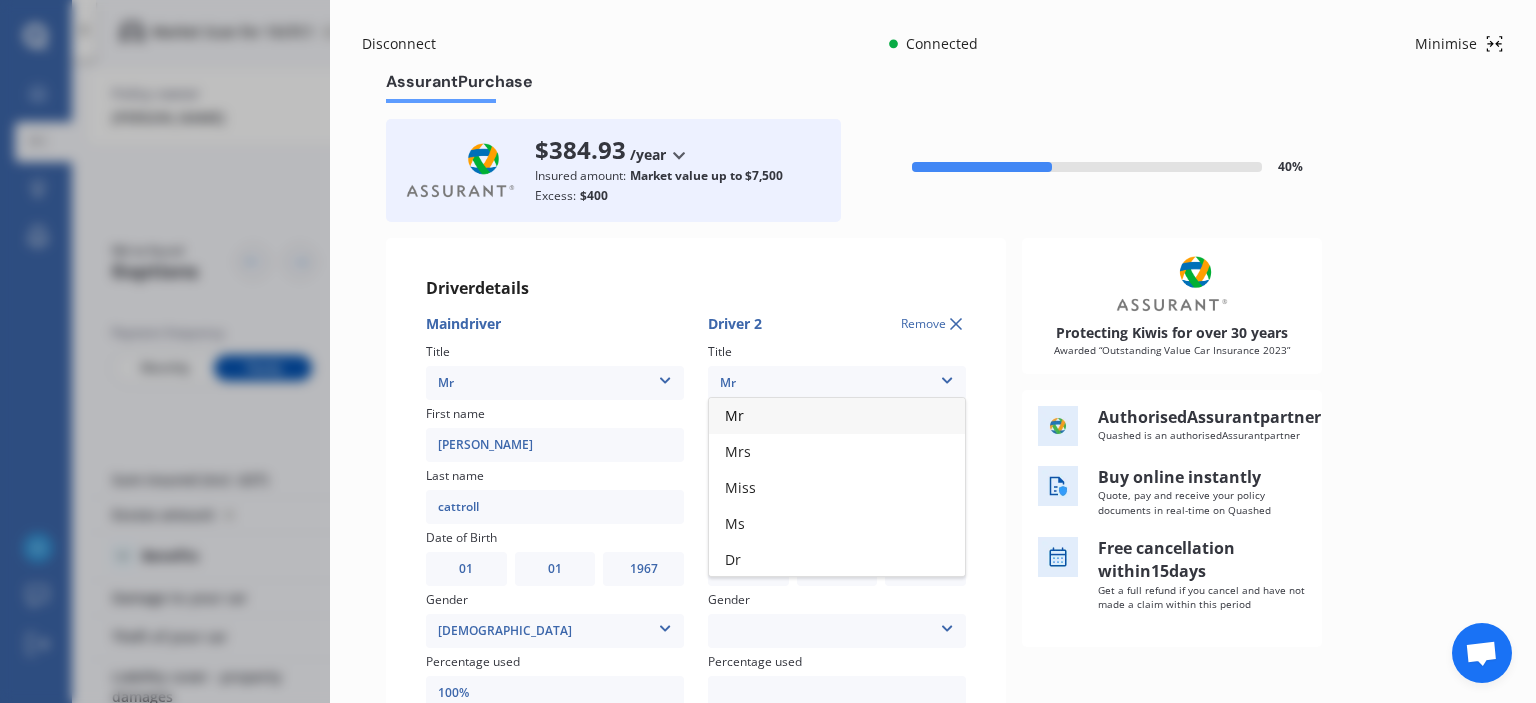 click on "Mr" at bounding box center [837, 416] 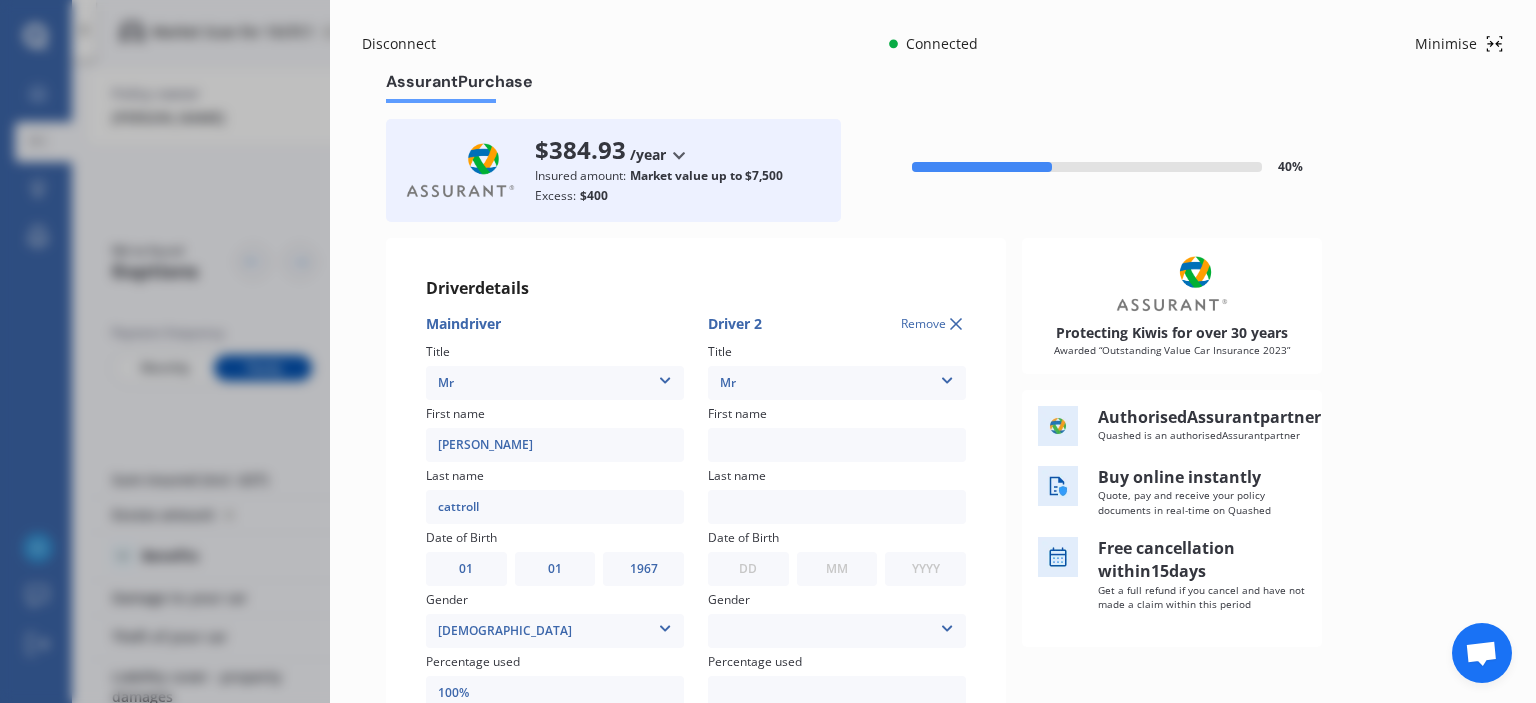 click at bounding box center [837, 445] 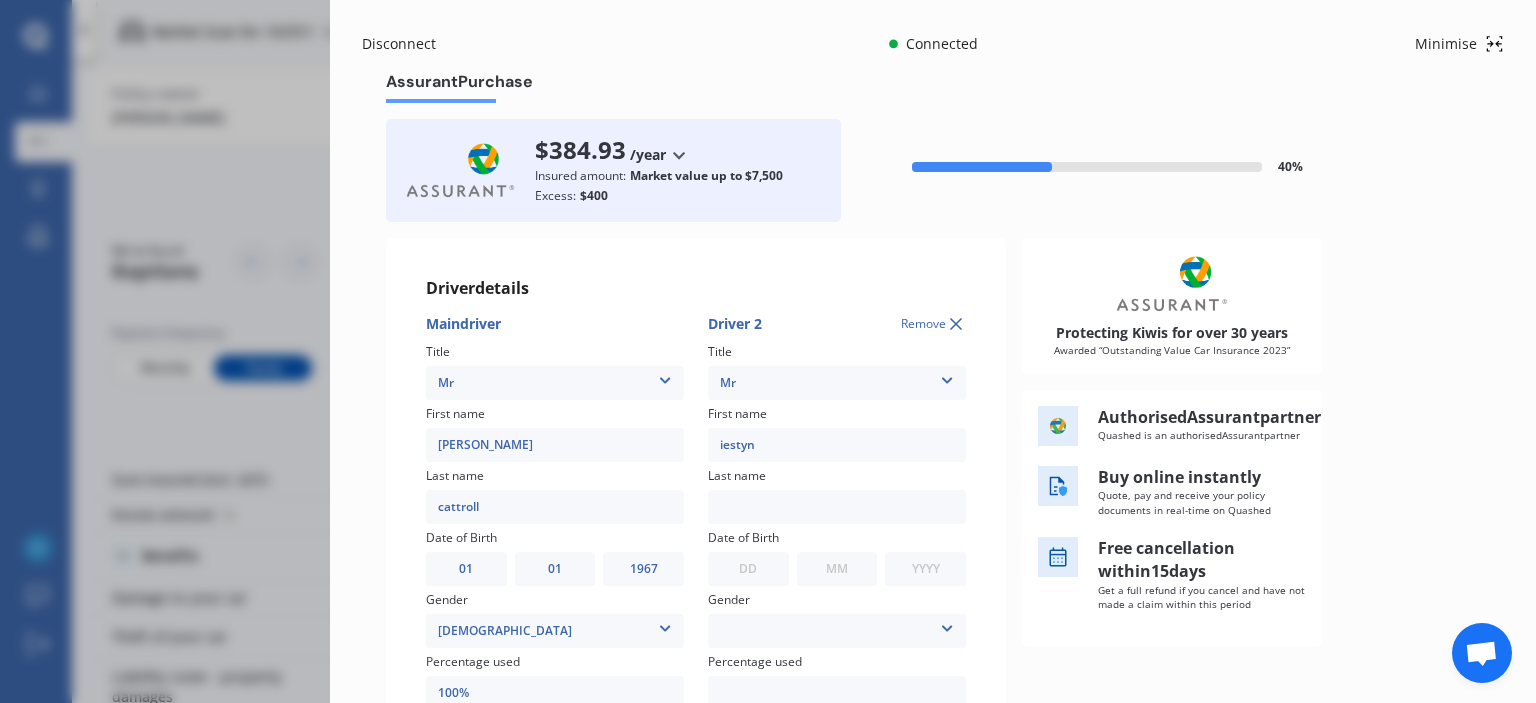 type on "iestyn" 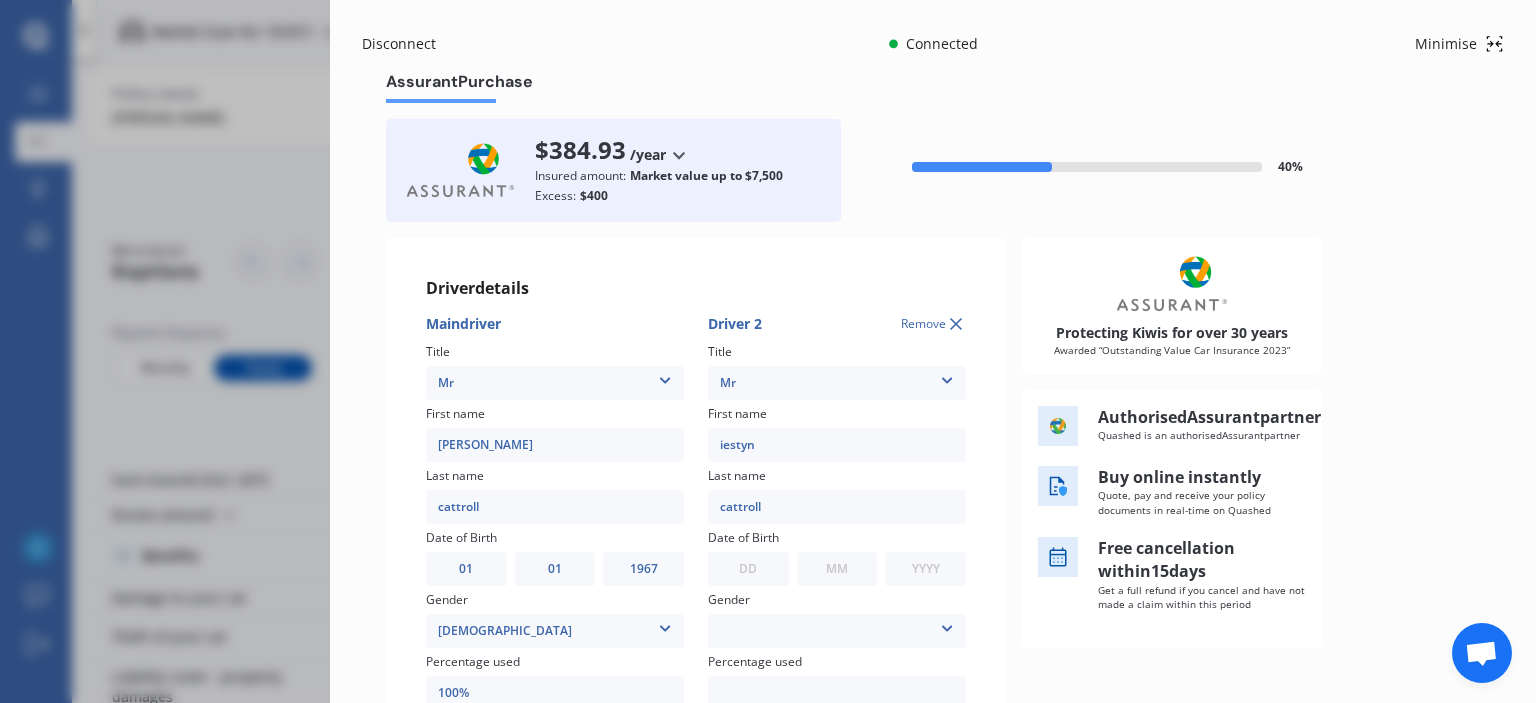 type on "cattroll" 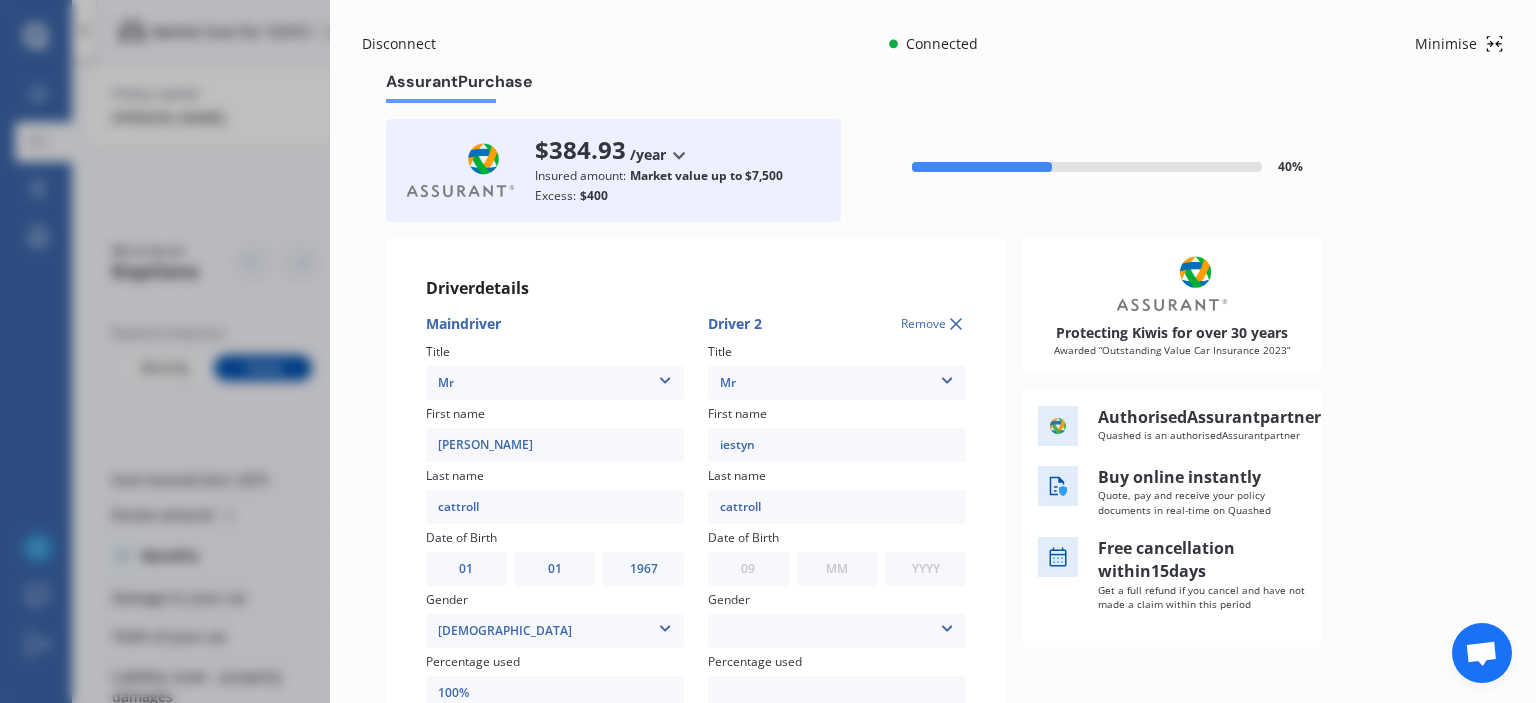 click on "DD 01 02 03 04 05 06 07 08 09 10 11 12 13 14 15 16 17 18 19 20 21 22 23 24 25 26 27 28 29 30 31" at bounding box center (748, 569) 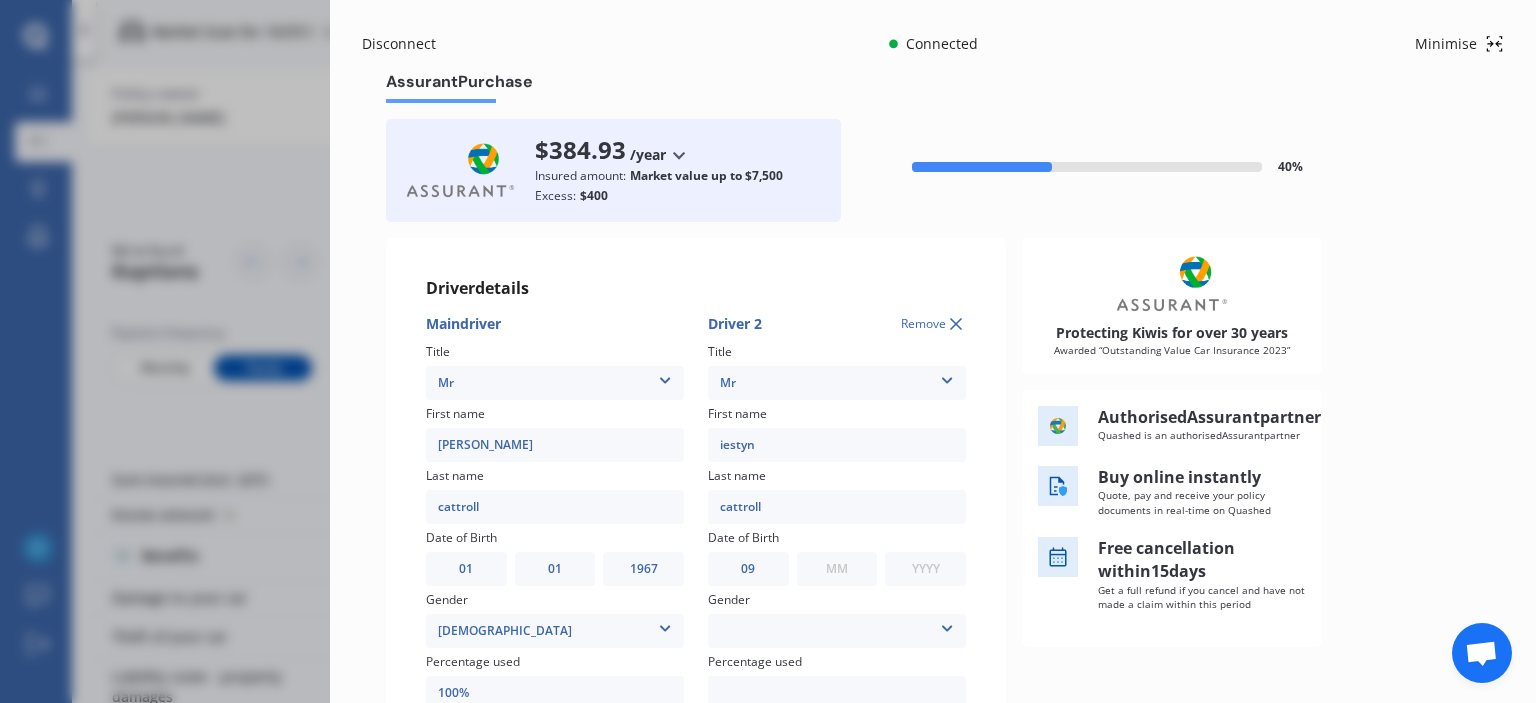 click on "MM 01 02 03 04 05 06 07 08 09 10 11 12" at bounding box center (837, 569) 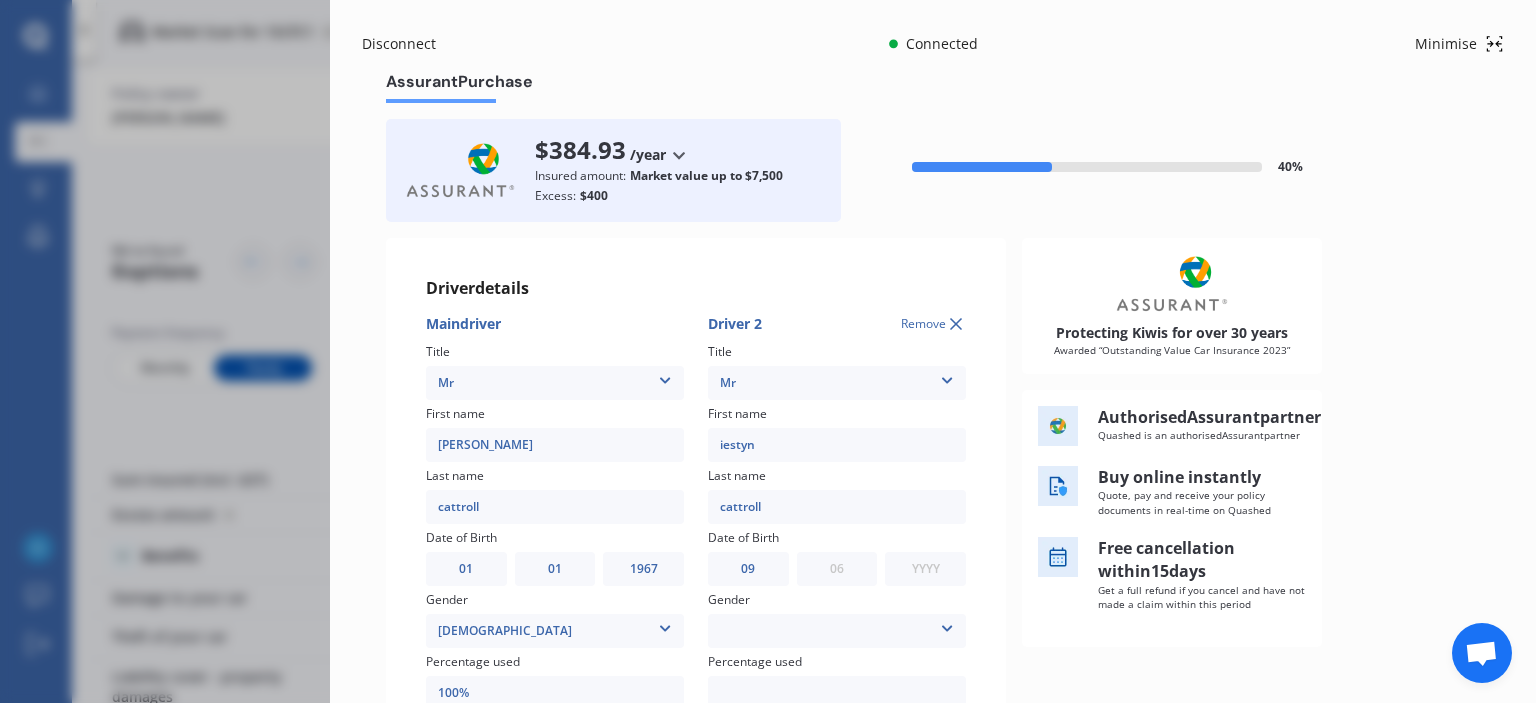 click on "MM 01 02 03 04 05 06 07 08 09 10 11 12" at bounding box center [837, 569] 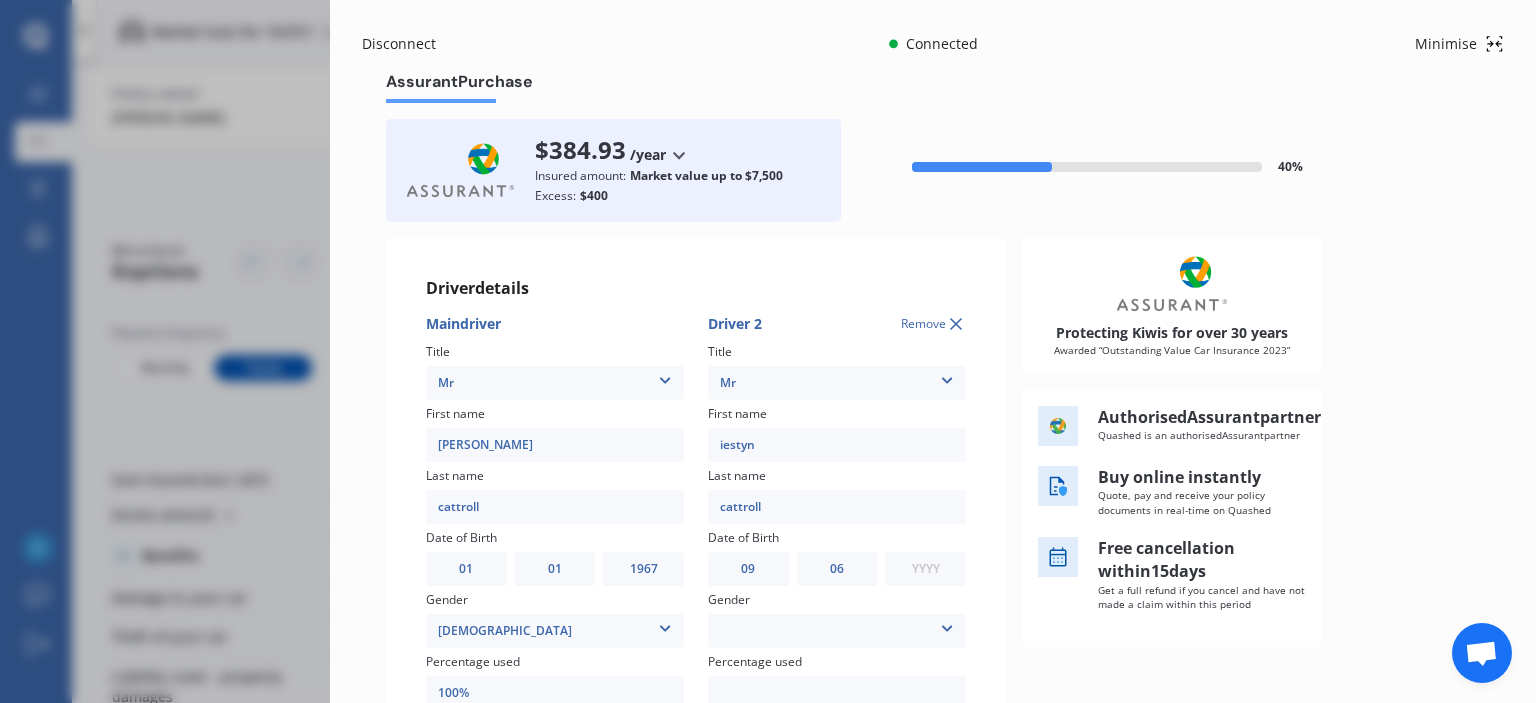 click on "YYYY 2009 2008 2007 2006 2005 2004 2003 2002 2001 2000 1999 1998 1997 1996 1995 1994 1993 1992 1991 1990 1989 1988 1987 1986 1985 1984 1983 1982 1981 1980 1979 1978 1977 1976 1975 1974 1973 1972 1971 1970 1969 1968 1967 1966 1965 1964 1963 1962 1961 1960 1959 1958 1957 1956 1955 1954 1953 1952 1951 1950 1949 1948 1947 1946 1945 1944 1943 1942 1941 1940 1939 1938 1937 1936 1935 1934 1933 1932 1931 1930 1929 1928 1927 1926 1925 1924 1923 1922 1921 1920 1919 1918 1917 1916 1915 1914 1913 1912 1911 1910" at bounding box center (925, 569) 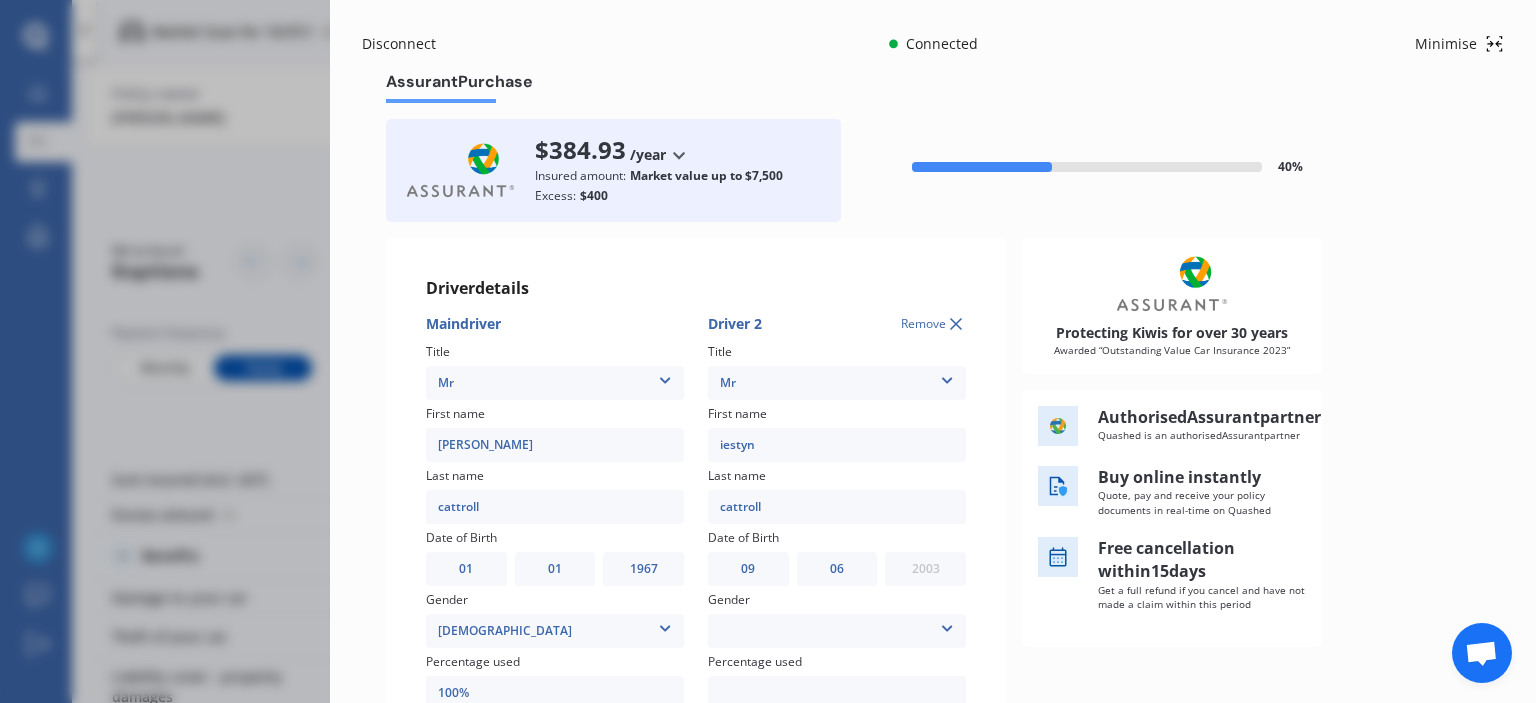 click on "YYYY 2009 2008 2007 2006 2005 2004 2003 2002 2001 2000 1999 1998 1997 1996 1995 1994 1993 1992 1991 1990 1989 1988 1987 1986 1985 1984 1983 1982 1981 1980 1979 1978 1977 1976 1975 1974 1973 1972 1971 1970 1969 1968 1967 1966 1965 1964 1963 1962 1961 1960 1959 1958 1957 1956 1955 1954 1953 1952 1951 1950 1949 1948 1947 1946 1945 1944 1943 1942 1941 1940 1939 1938 1937 1936 1935 1934 1933 1932 1931 1930 1929 1928 1927 1926 1925 1924 1923 1922 1921 1920 1919 1918 1917 1916 1915 1914 1913 1912 1911 1910" at bounding box center (925, 569) 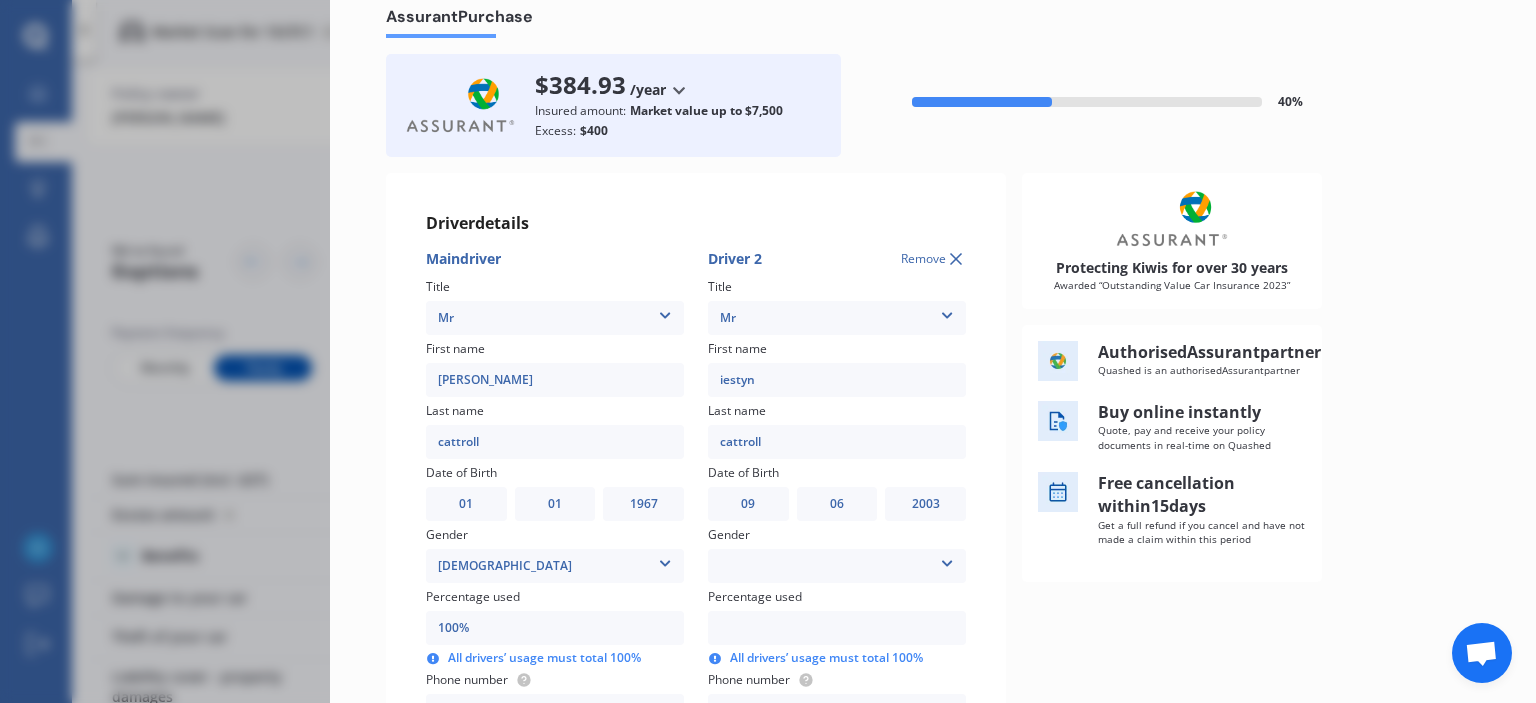 scroll, scrollTop: 100, scrollLeft: 0, axis: vertical 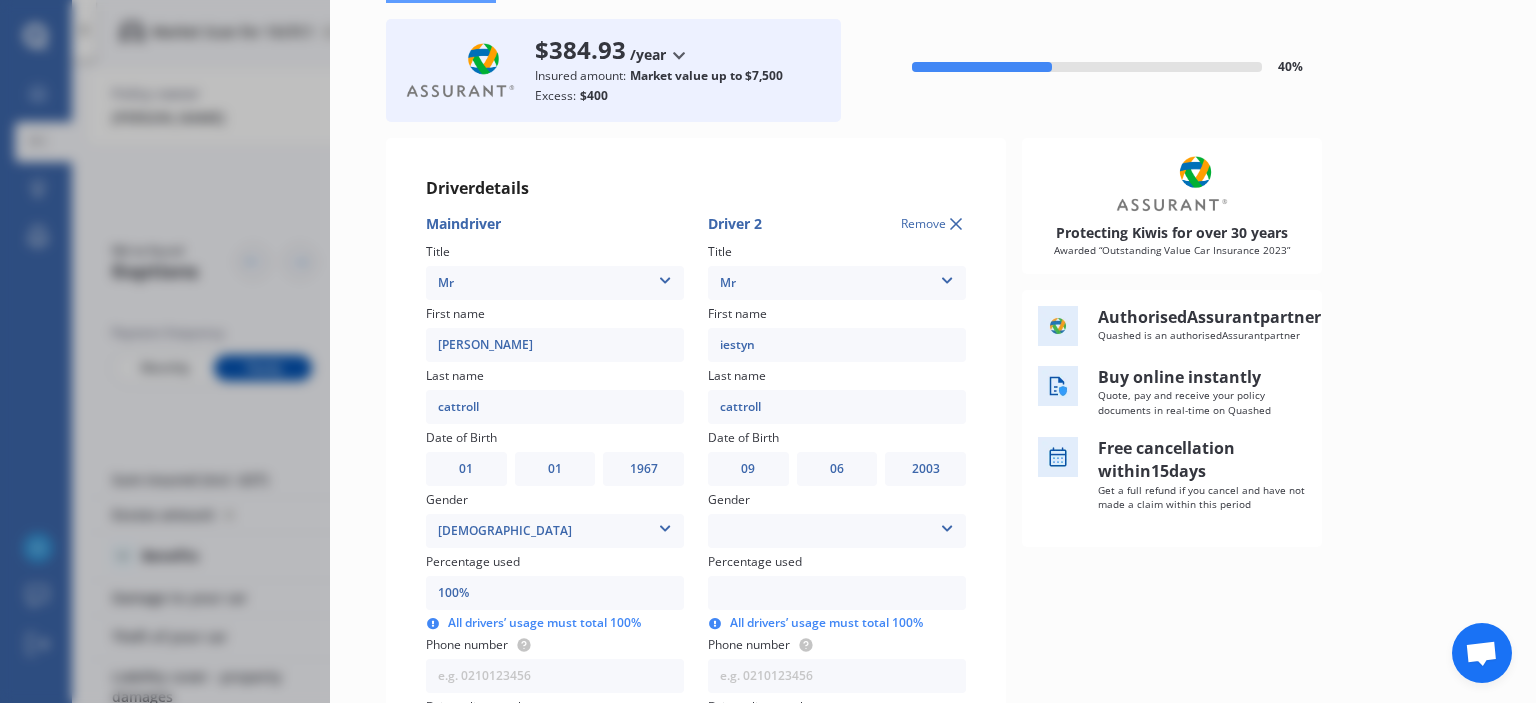 click at bounding box center [947, 525] 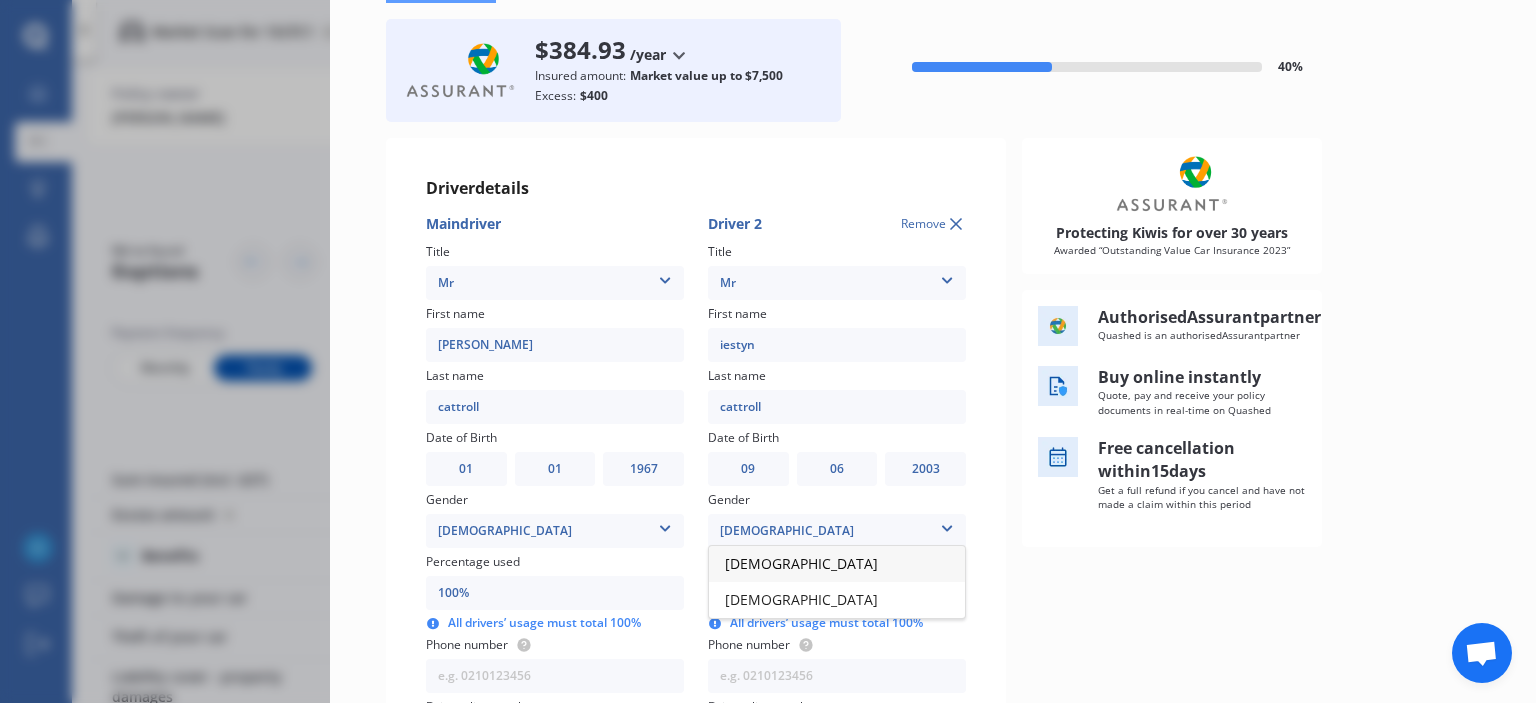 click on "Male" at bounding box center (837, 564) 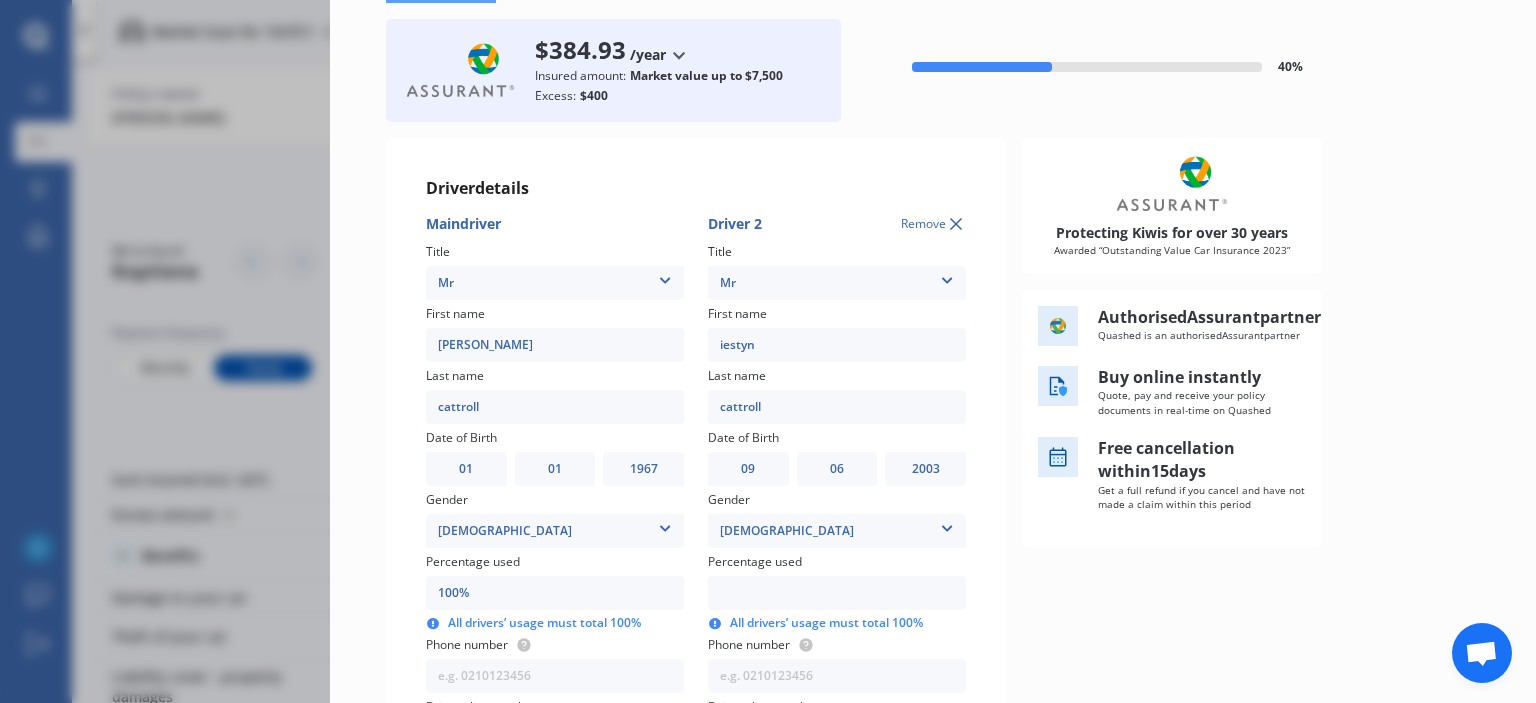 click at bounding box center [837, 593] 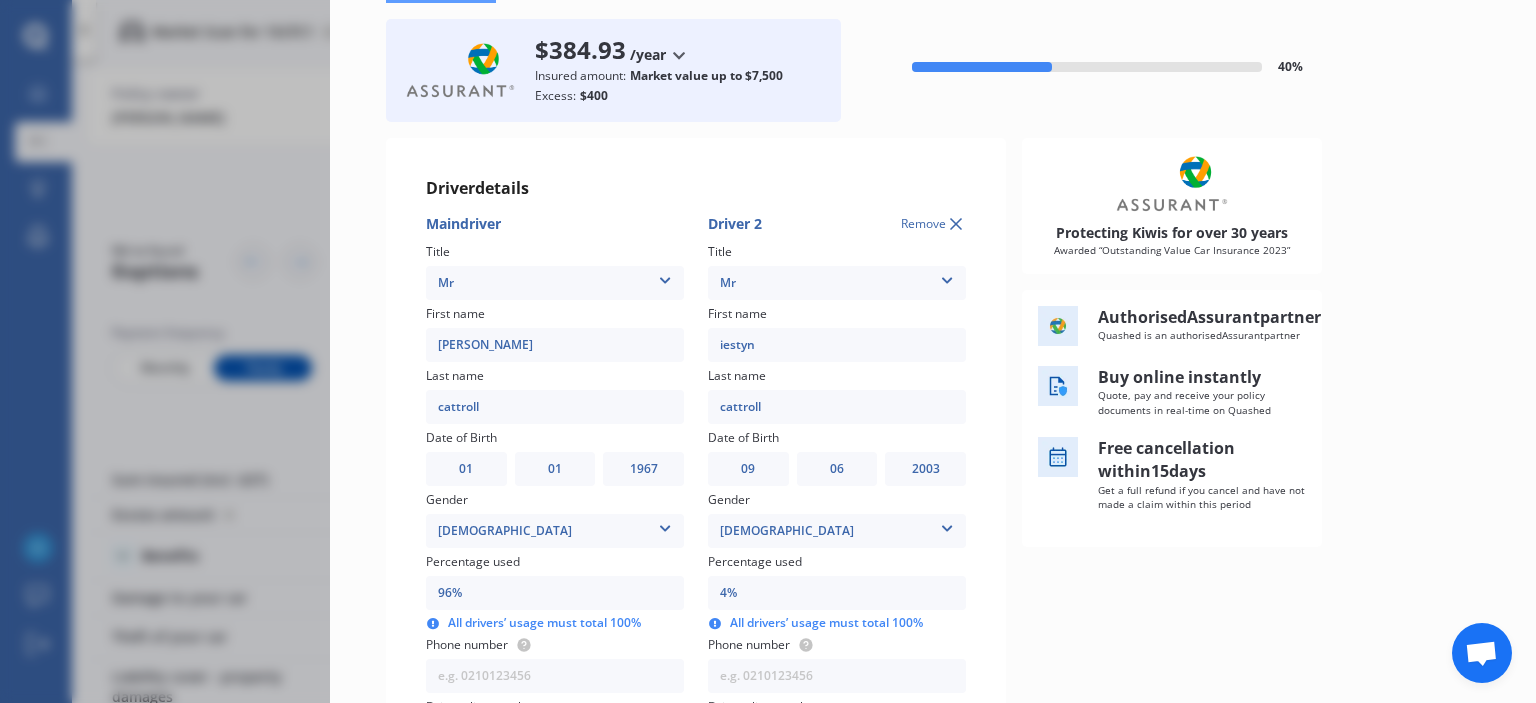 type on "60%" 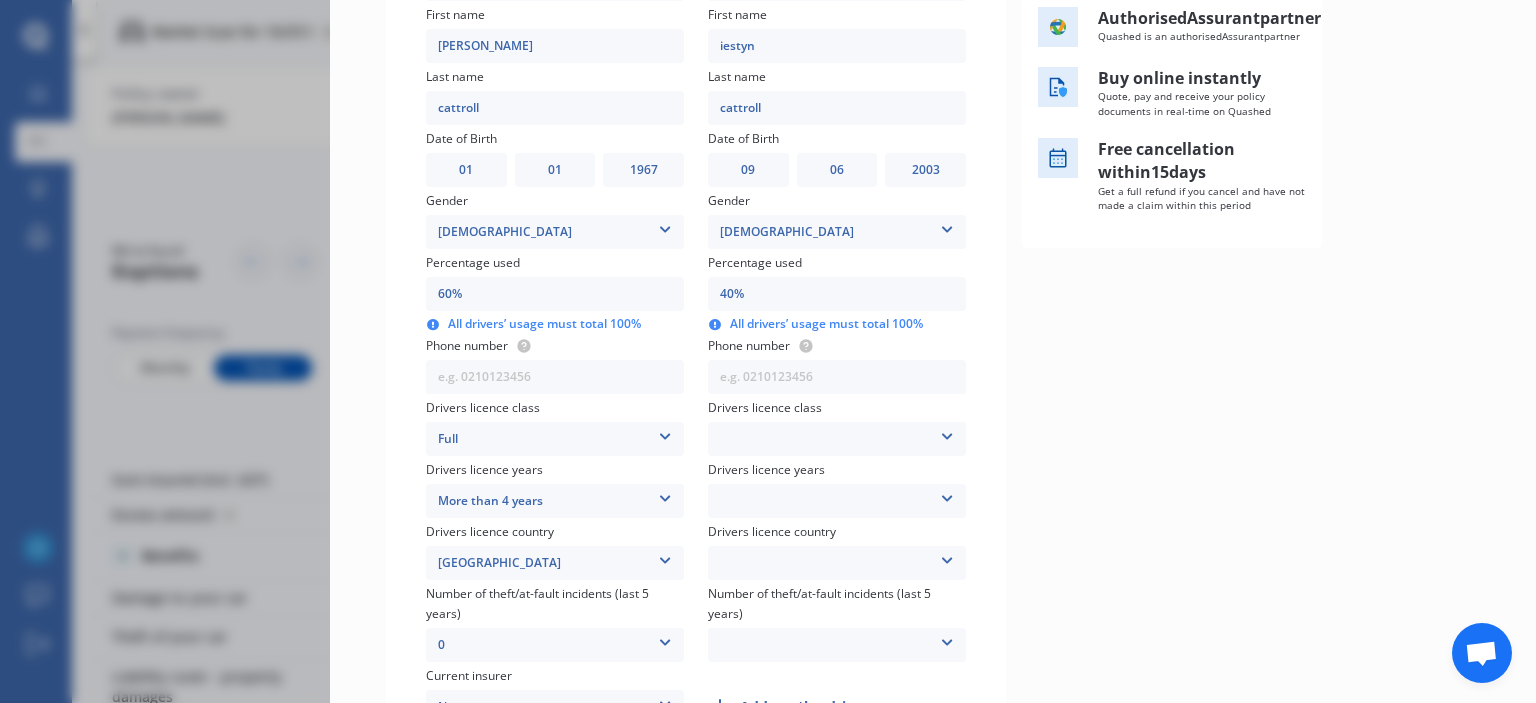 scroll, scrollTop: 400, scrollLeft: 0, axis: vertical 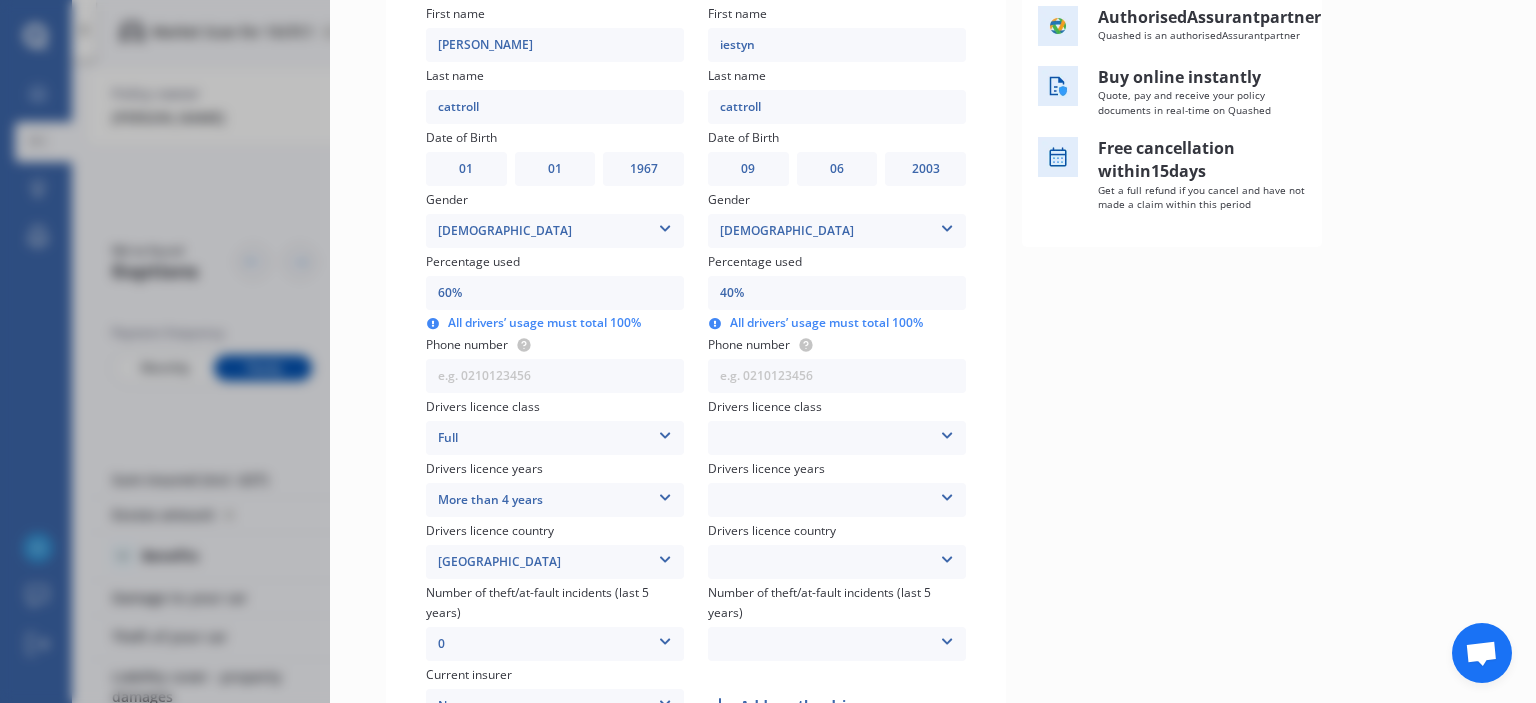 type on "40%" 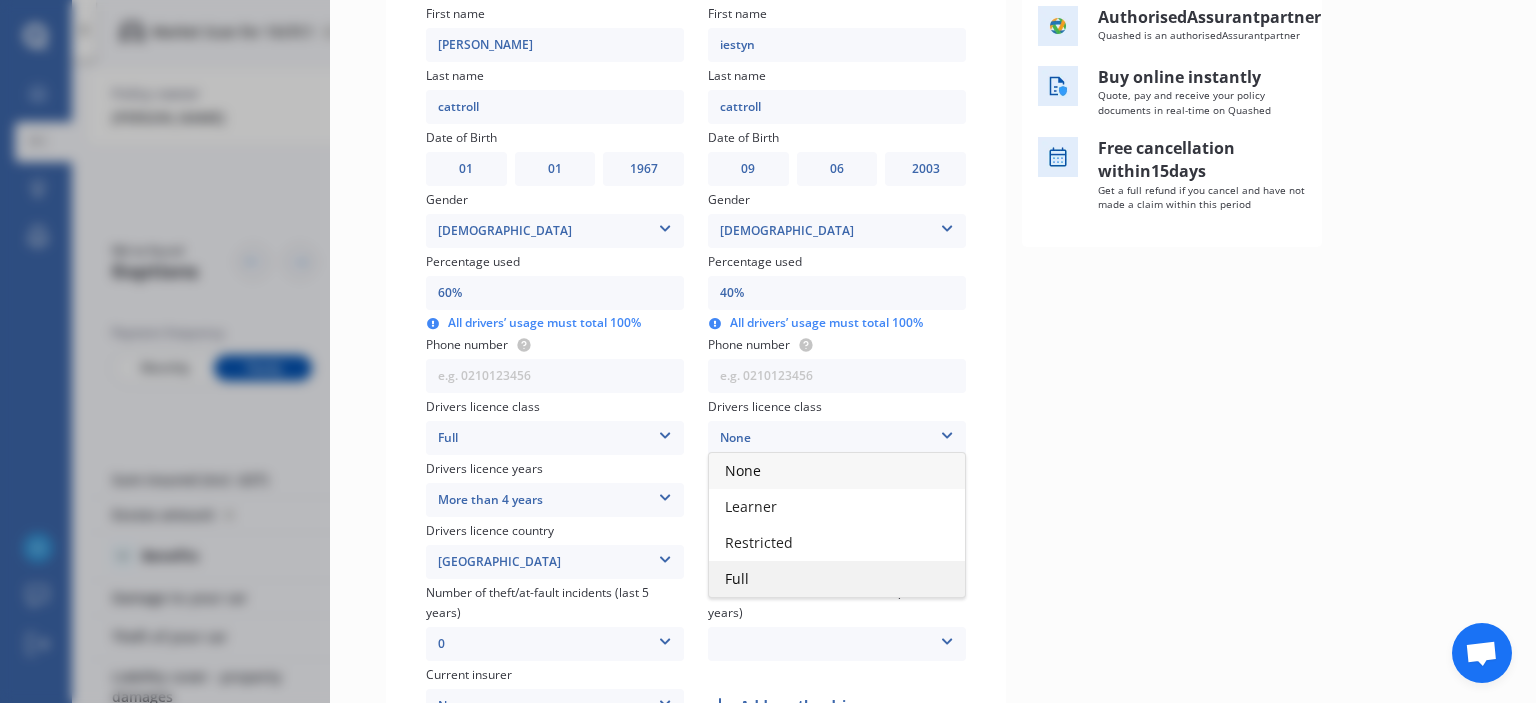 click on "Full" at bounding box center [837, 579] 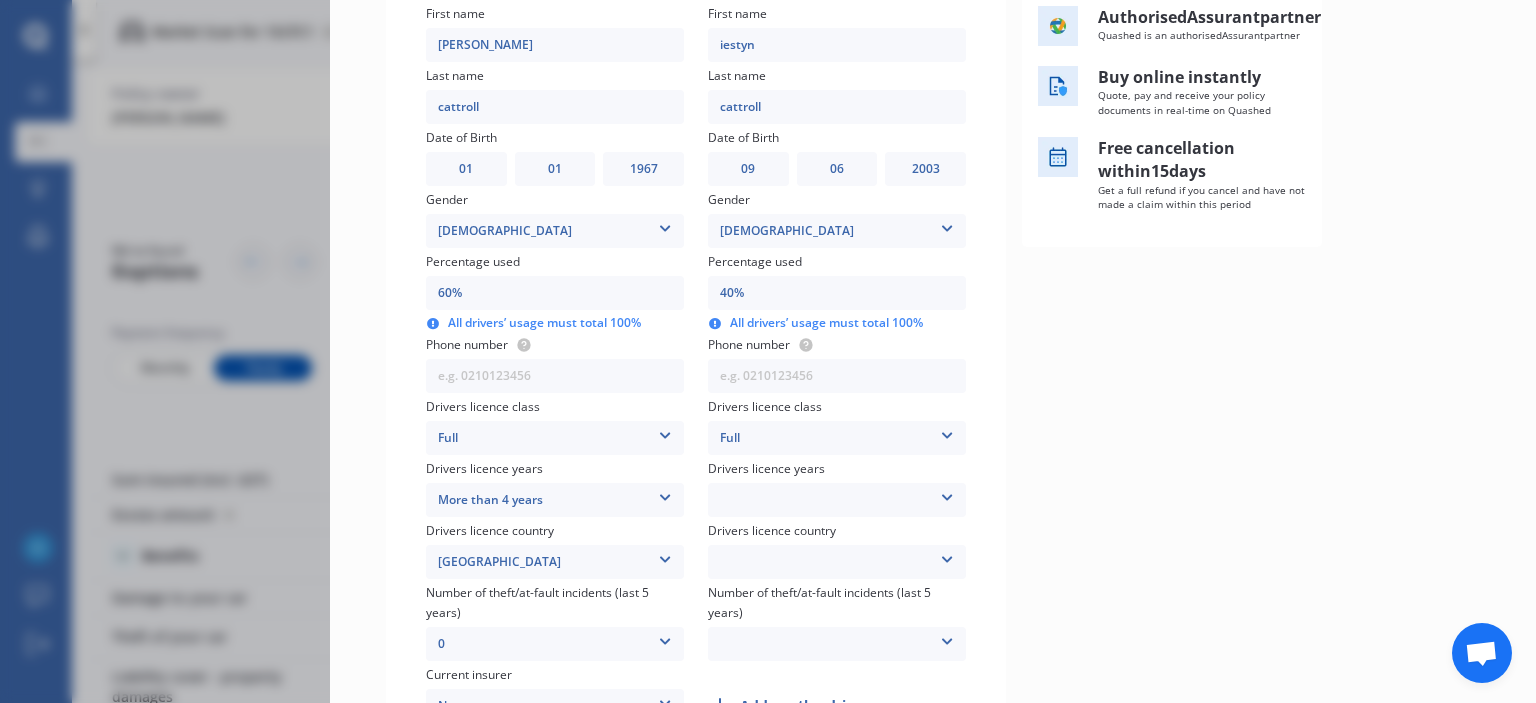 click at bounding box center (947, 494) 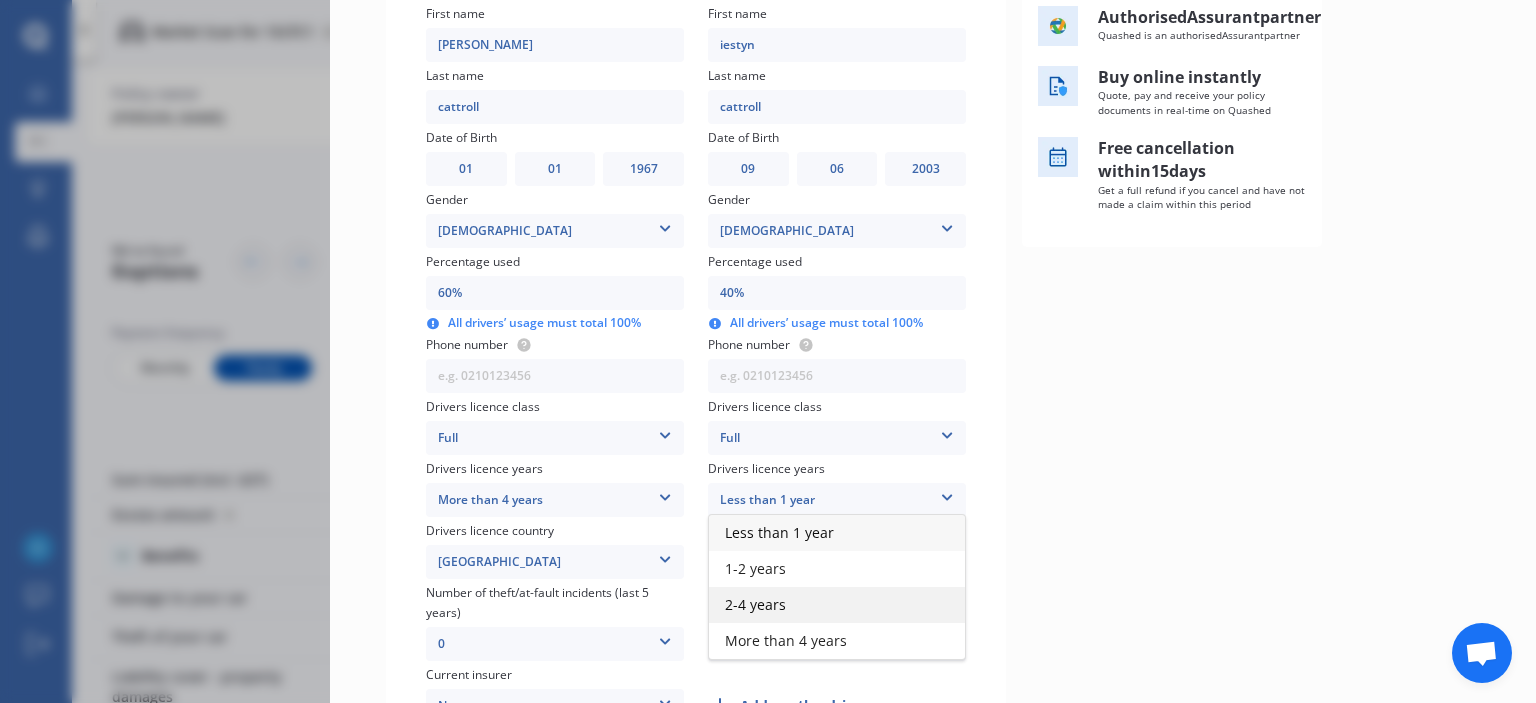click on "2-4 years" at bounding box center (837, 605) 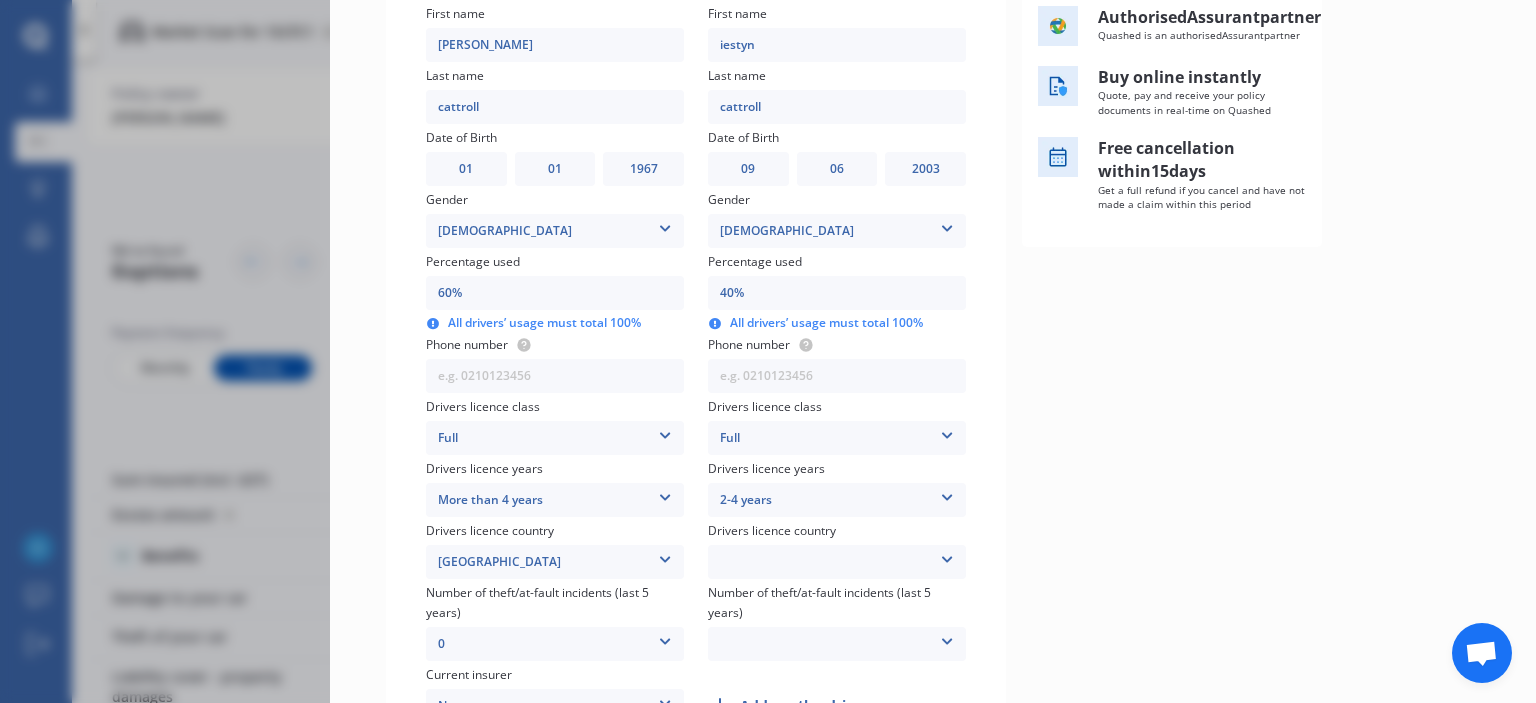 click at bounding box center [947, 556] 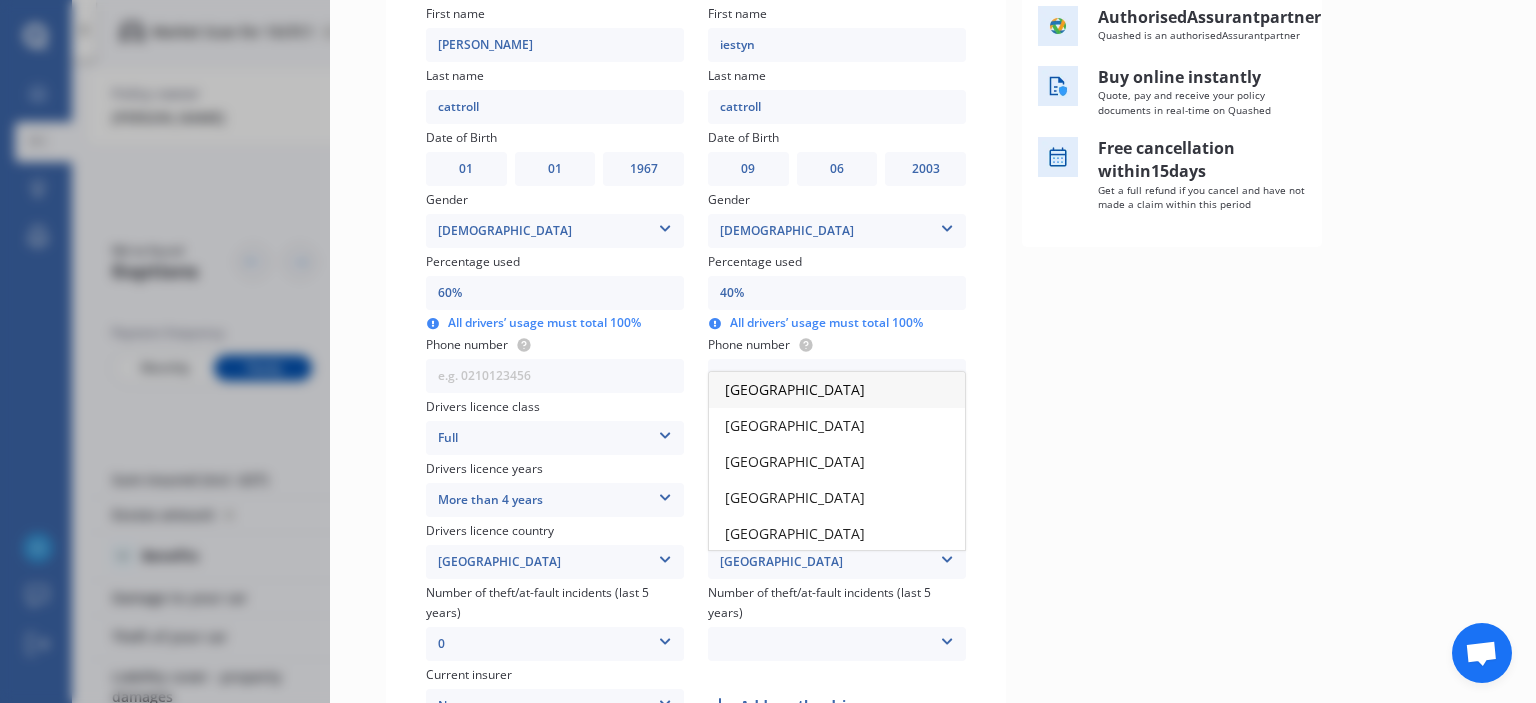 click on "New Zealand" at bounding box center (837, 562) 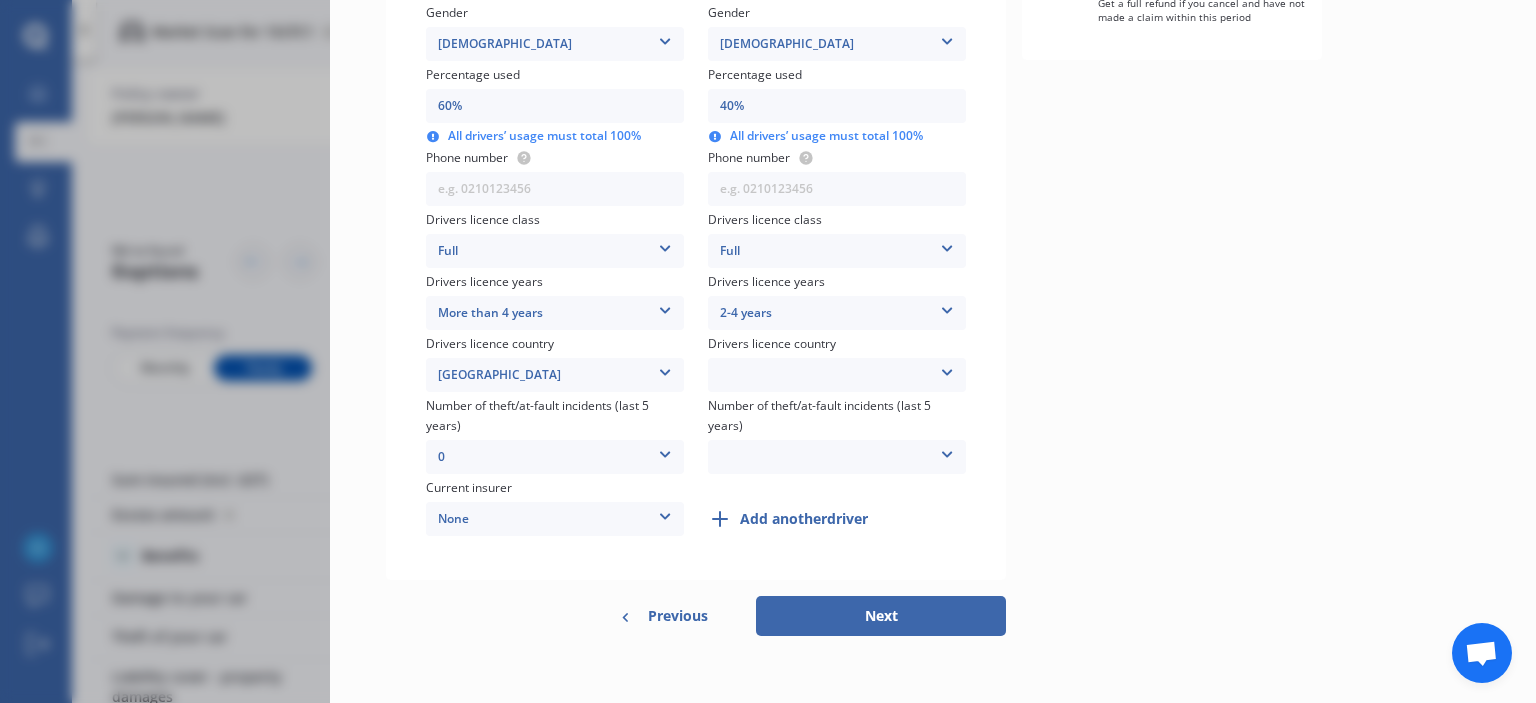 scroll, scrollTop: 600, scrollLeft: 0, axis: vertical 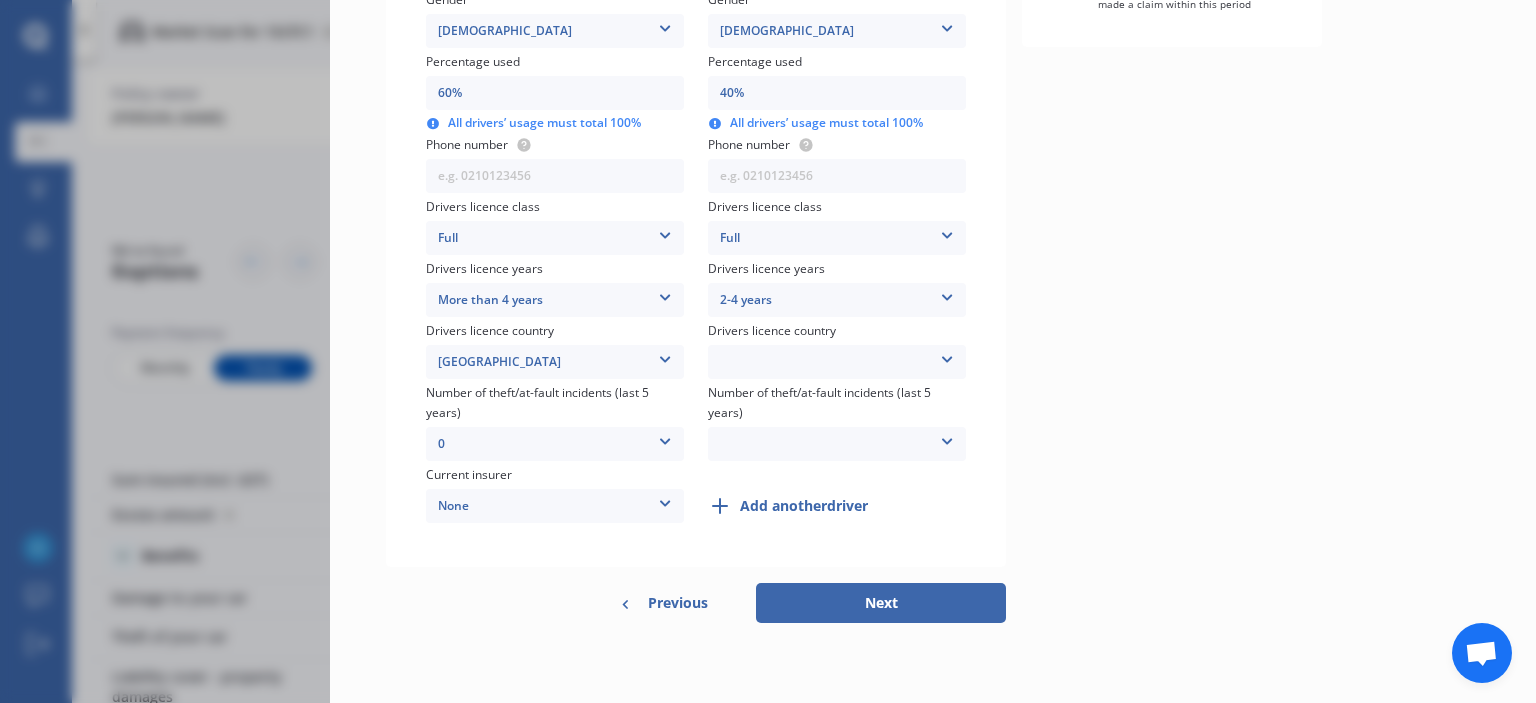 click at bounding box center (947, 356) 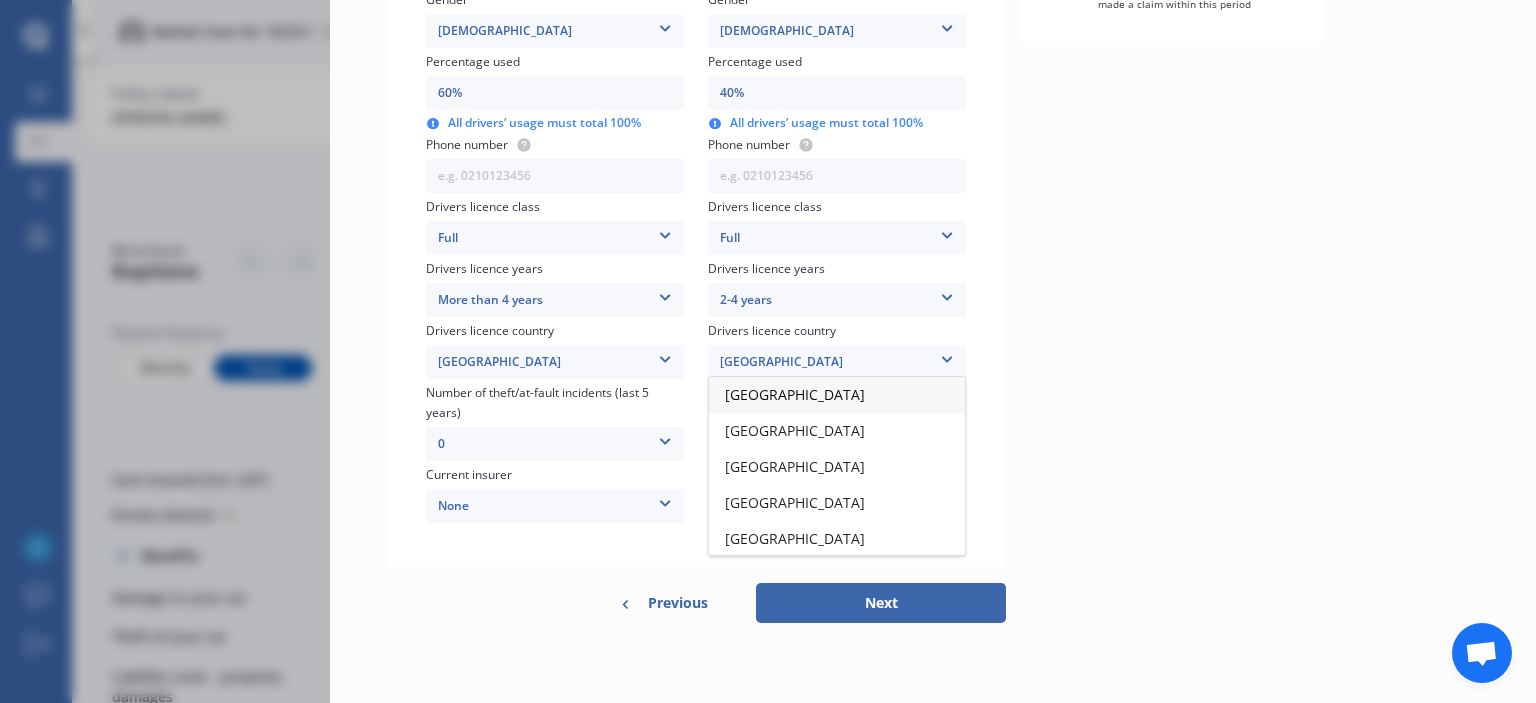 click on "New Zealand" at bounding box center (837, 395) 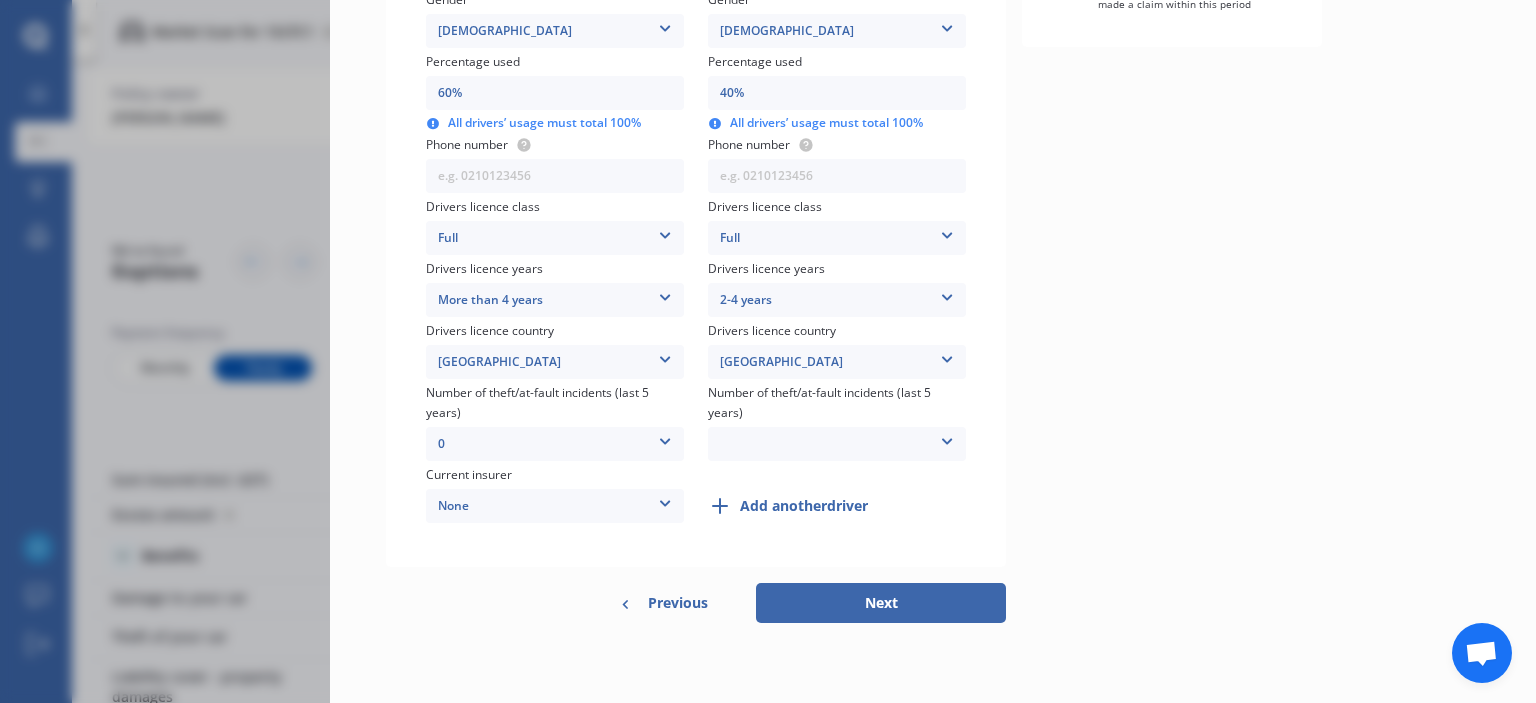 click at bounding box center [947, 438] 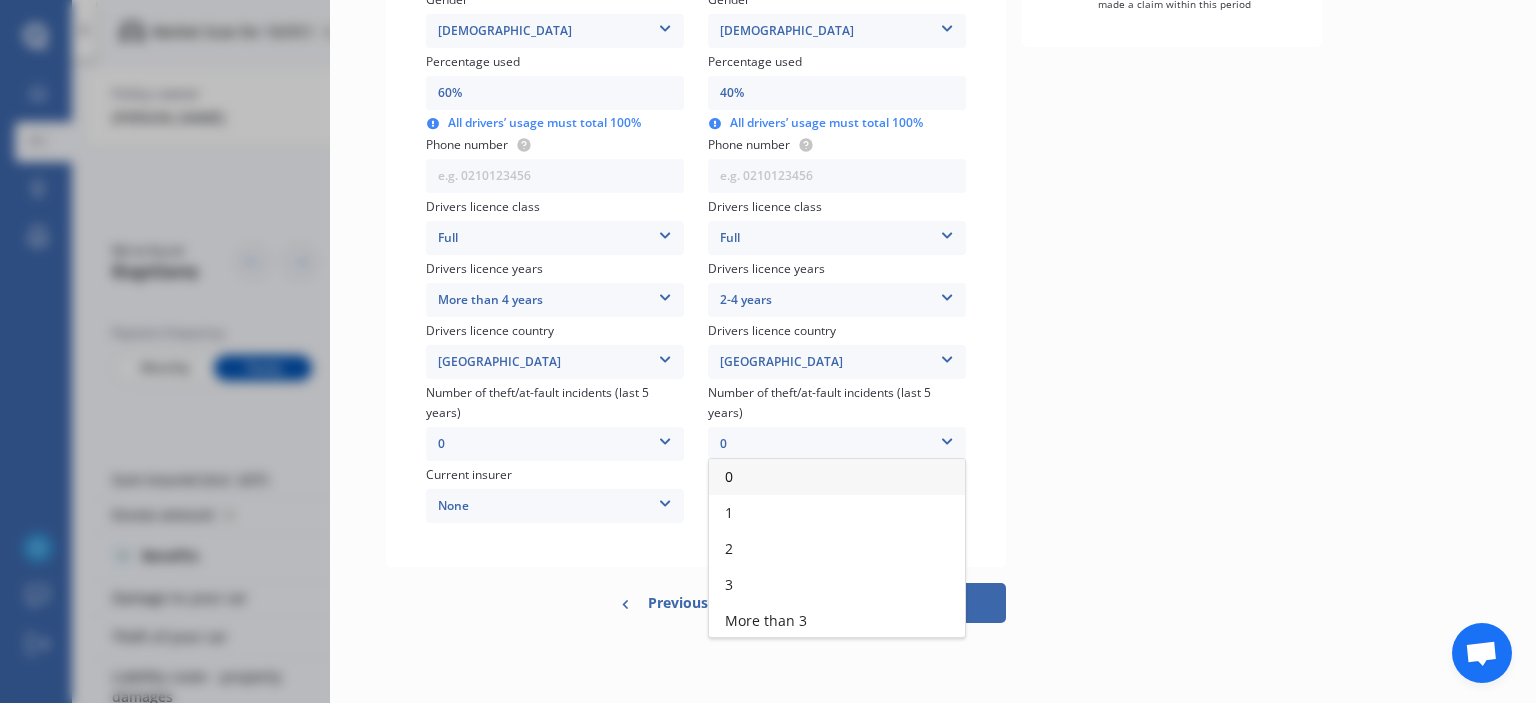 click on "0" at bounding box center [837, 477] 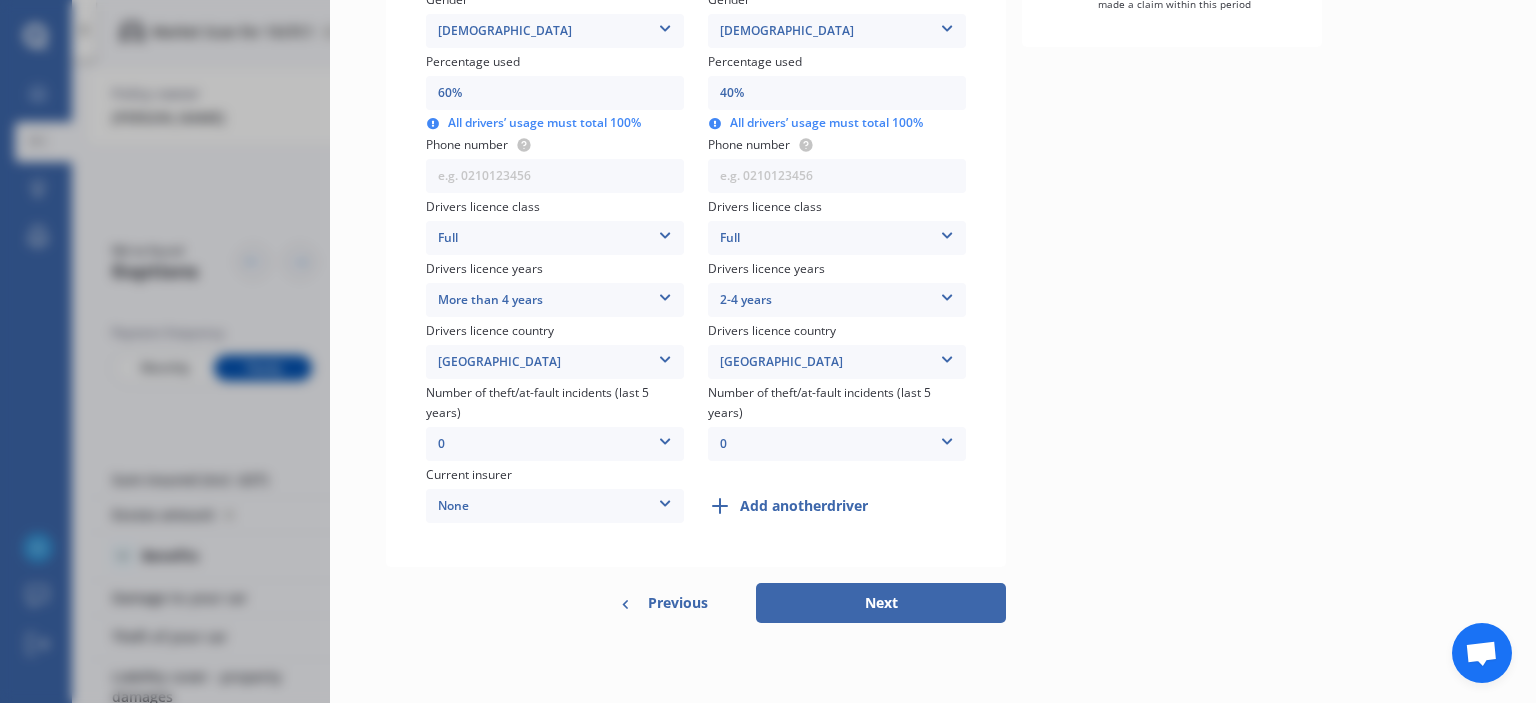 click on "Add another  driver" at bounding box center (804, 506) 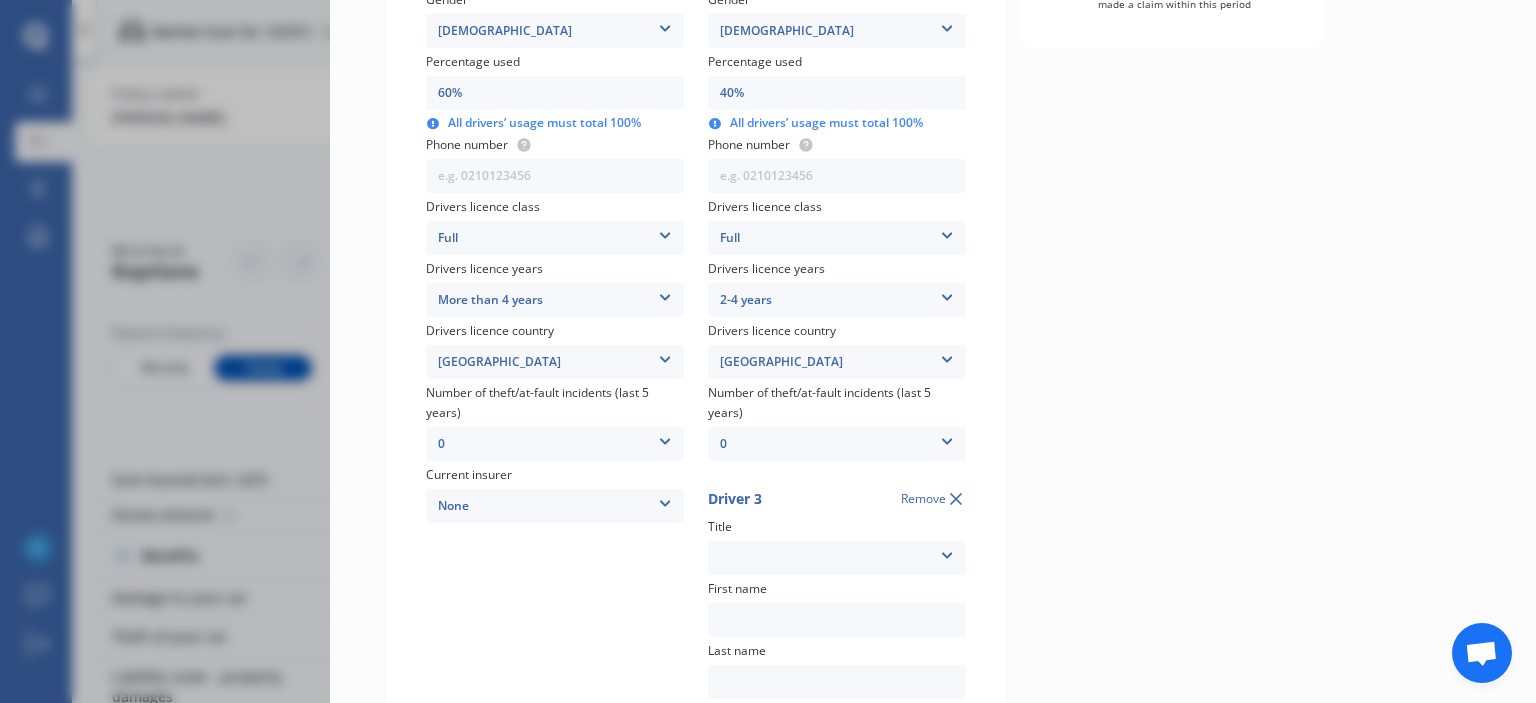 scroll, scrollTop: 800, scrollLeft: 0, axis: vertical 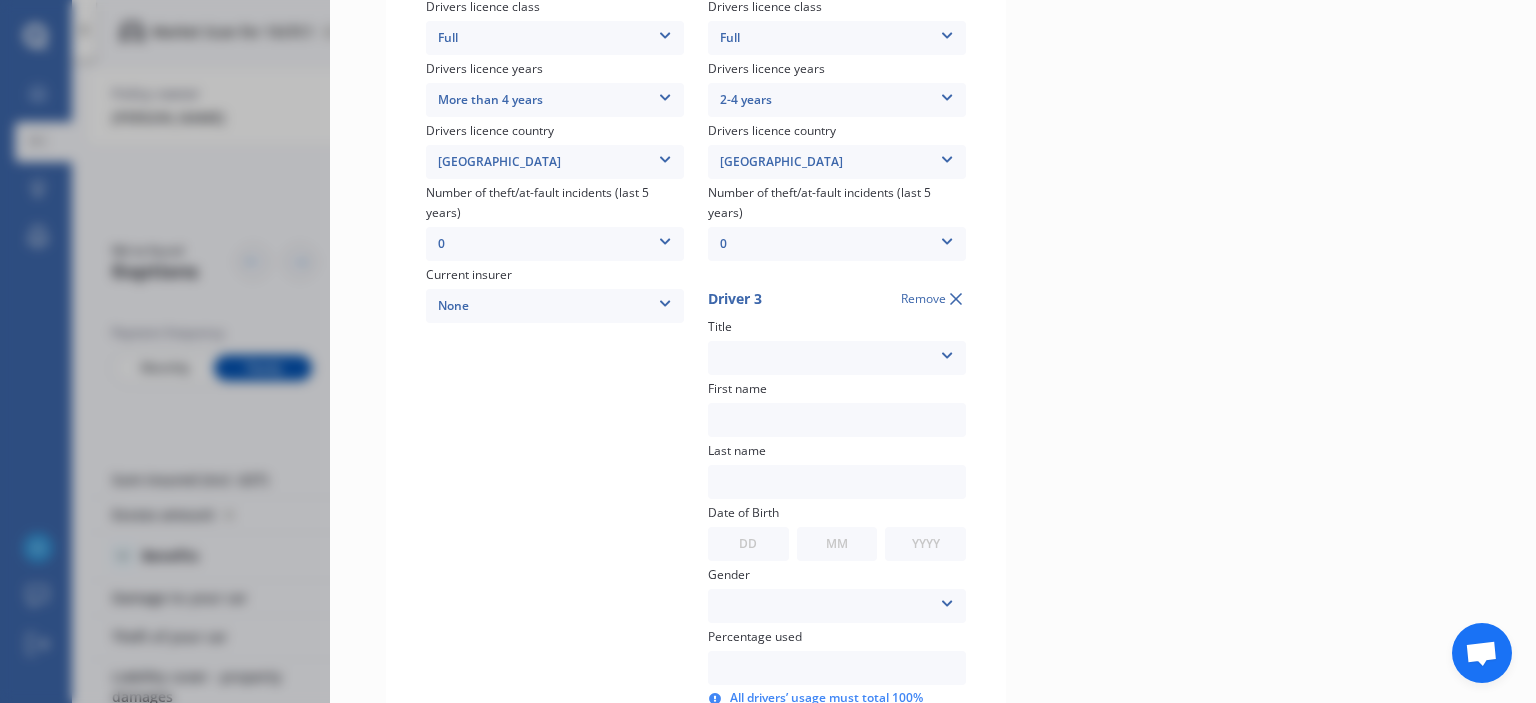 click at bounding box center (947, 352) 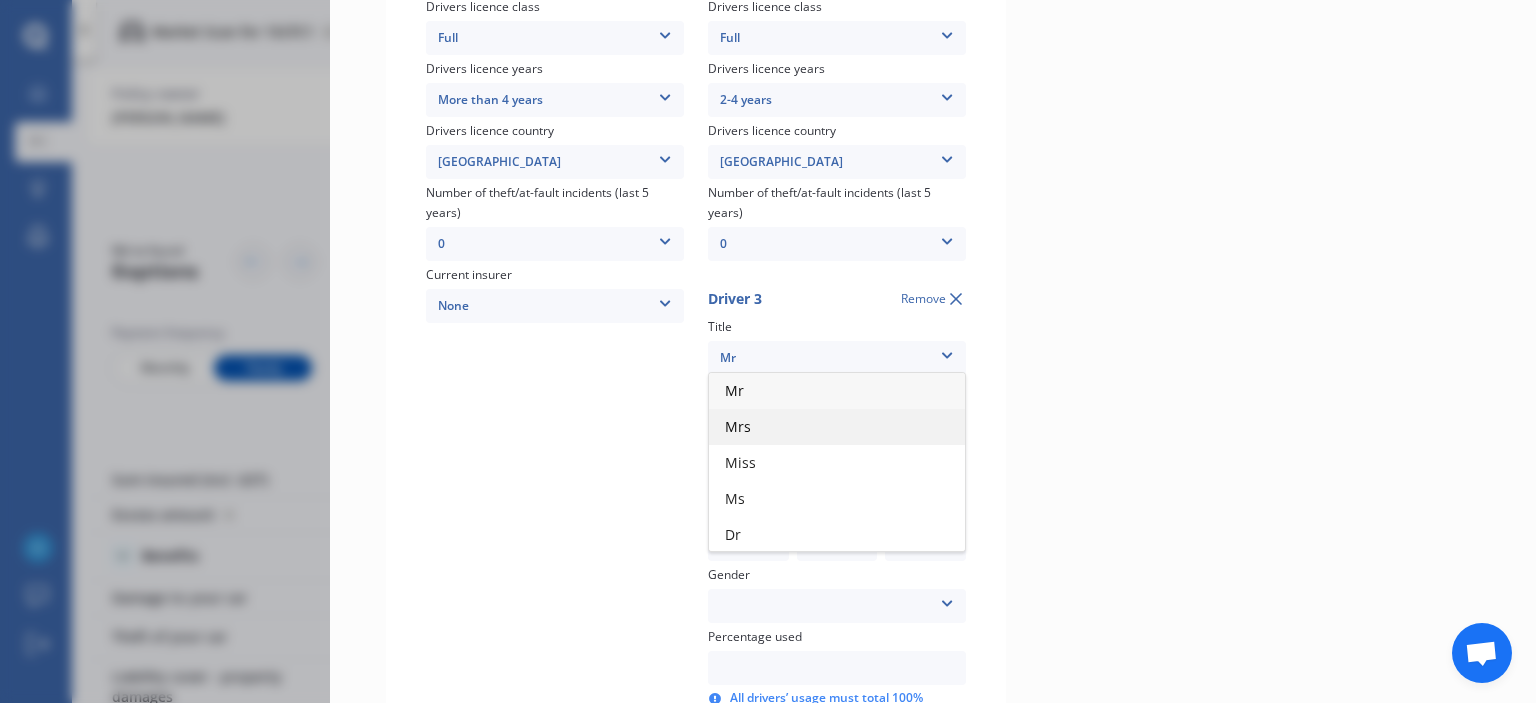 click on "Mrs" at bounding box center [837, 427] 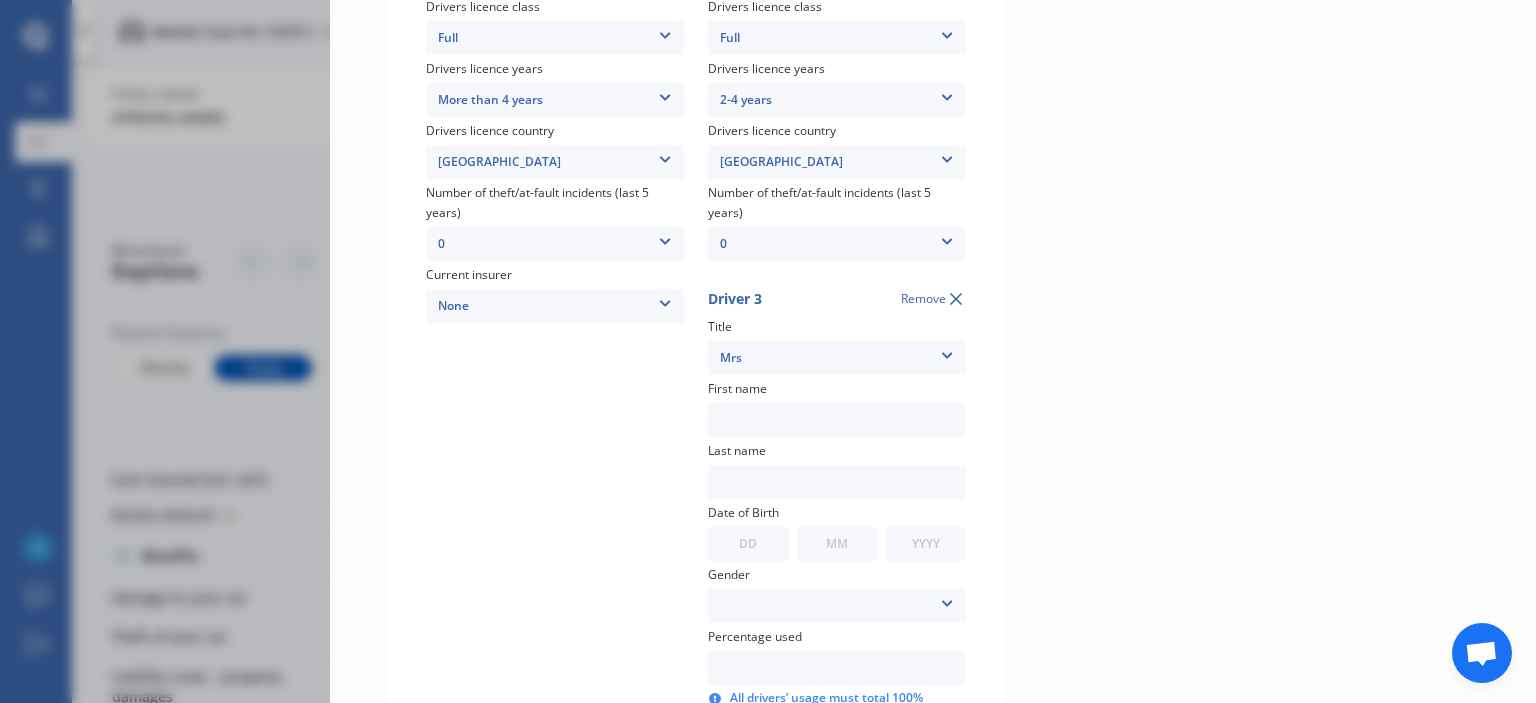 click at bounding box center [837, 420] 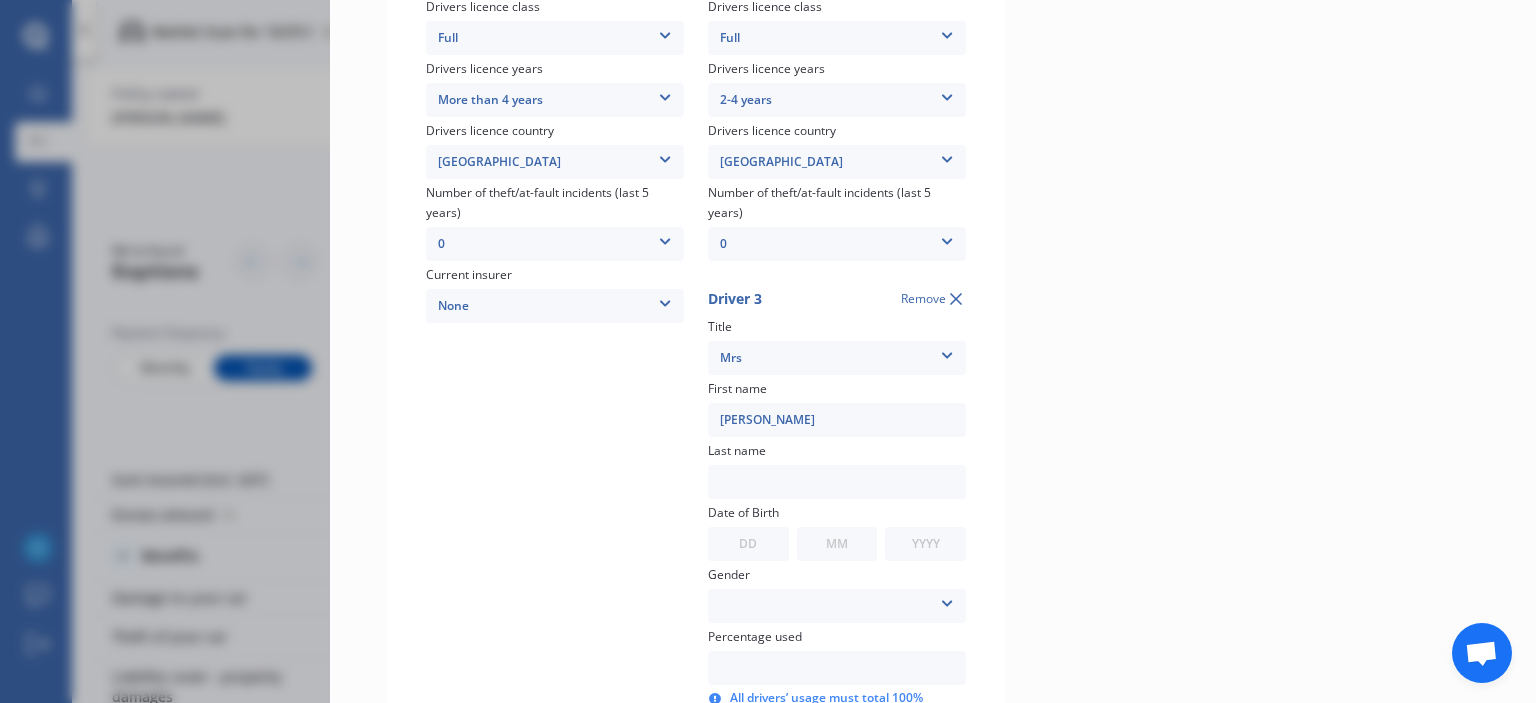 type on "suzanne" 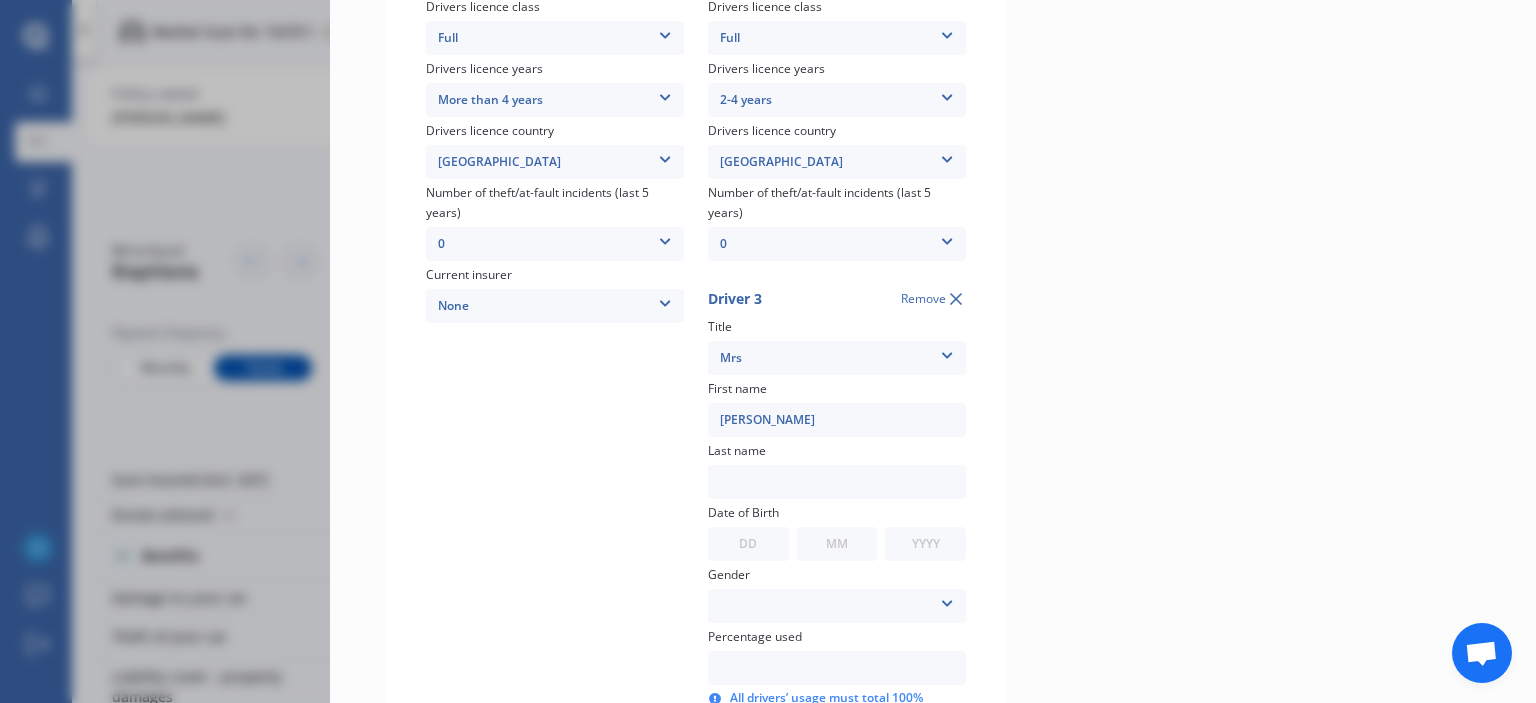 click at bounding box center (837, 482) 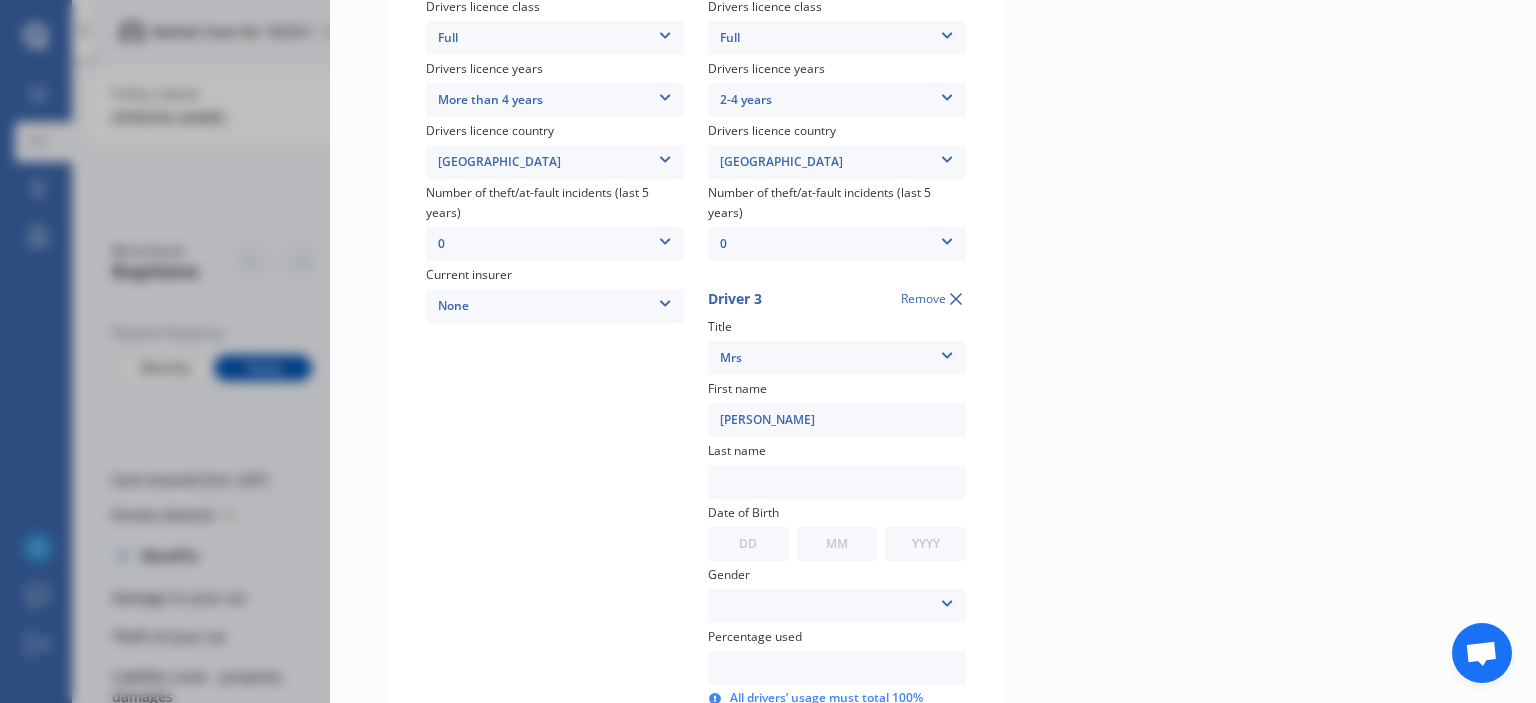 click at bounding box center [837, 482] 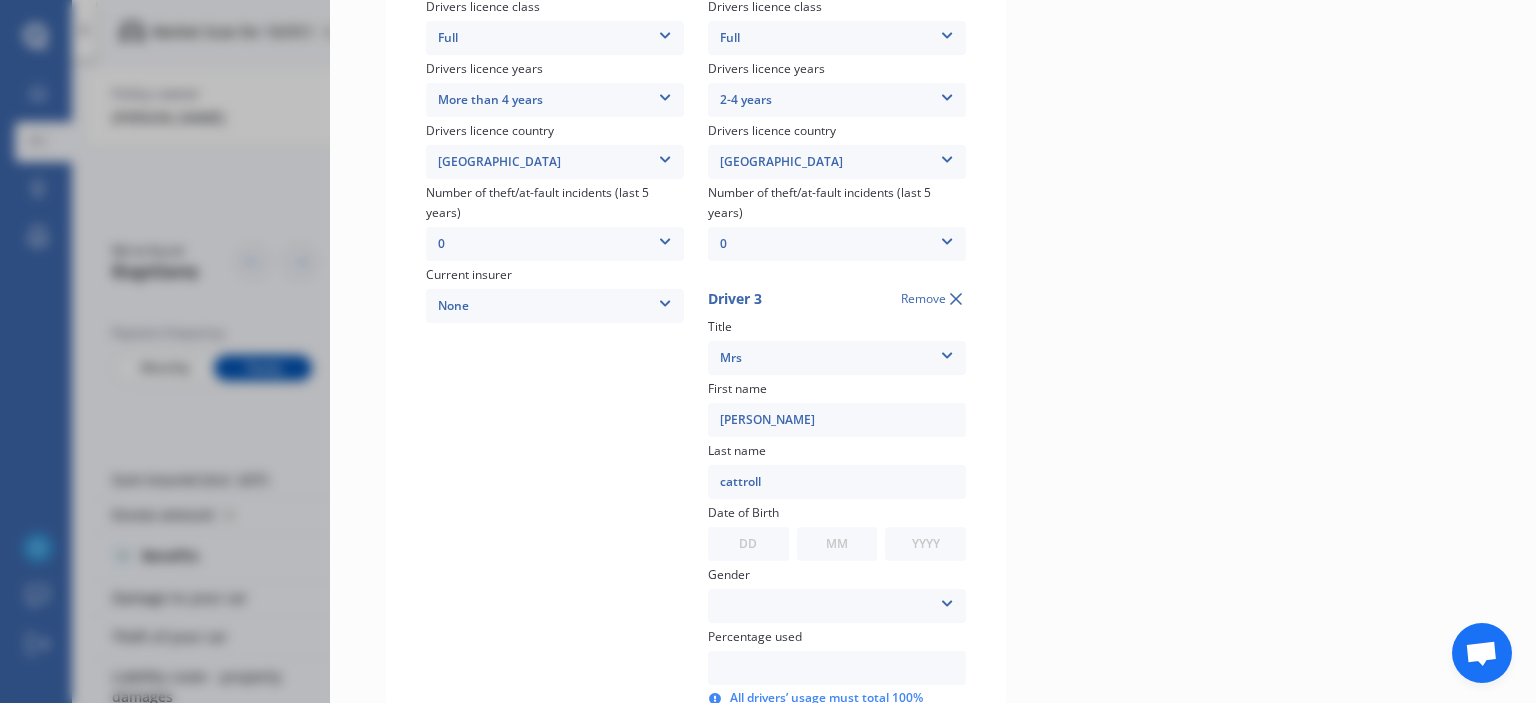 type on "cattroll" 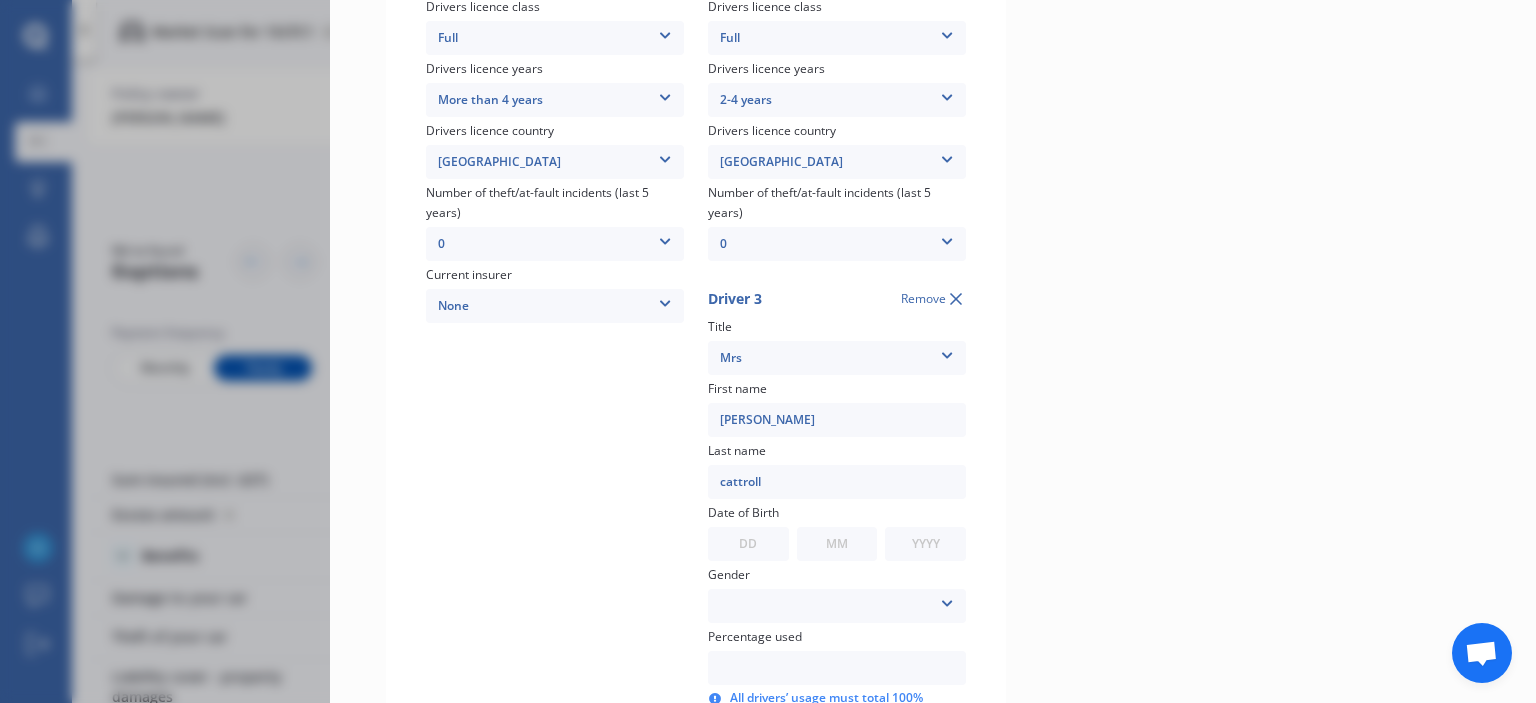 click on "DD 01 02 03 04 05 06 07 08 09 10 11 12 13 14 15 16 17 18 19 20 21 22 23 24 25 26 27 28 29 30 31" at bounding box center [748, 544] 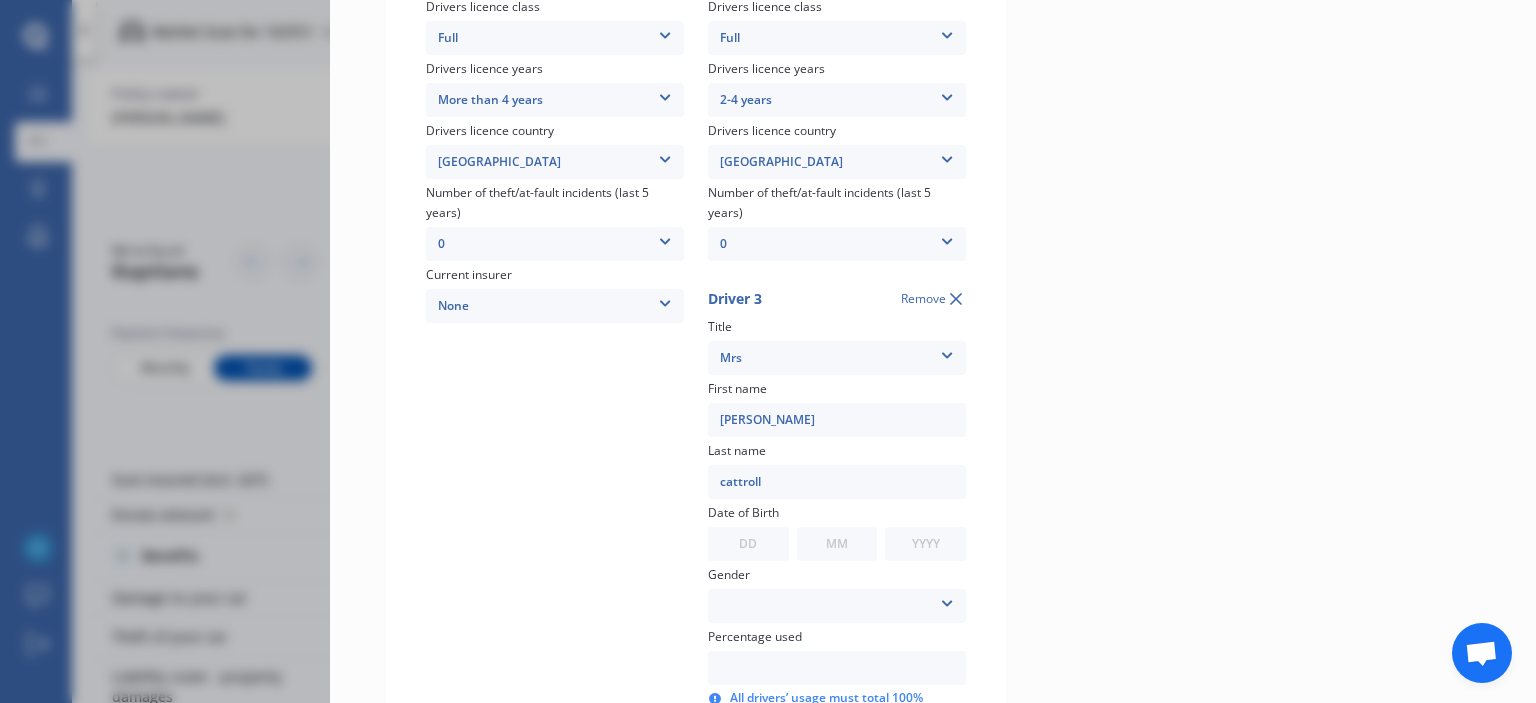 select on "22" 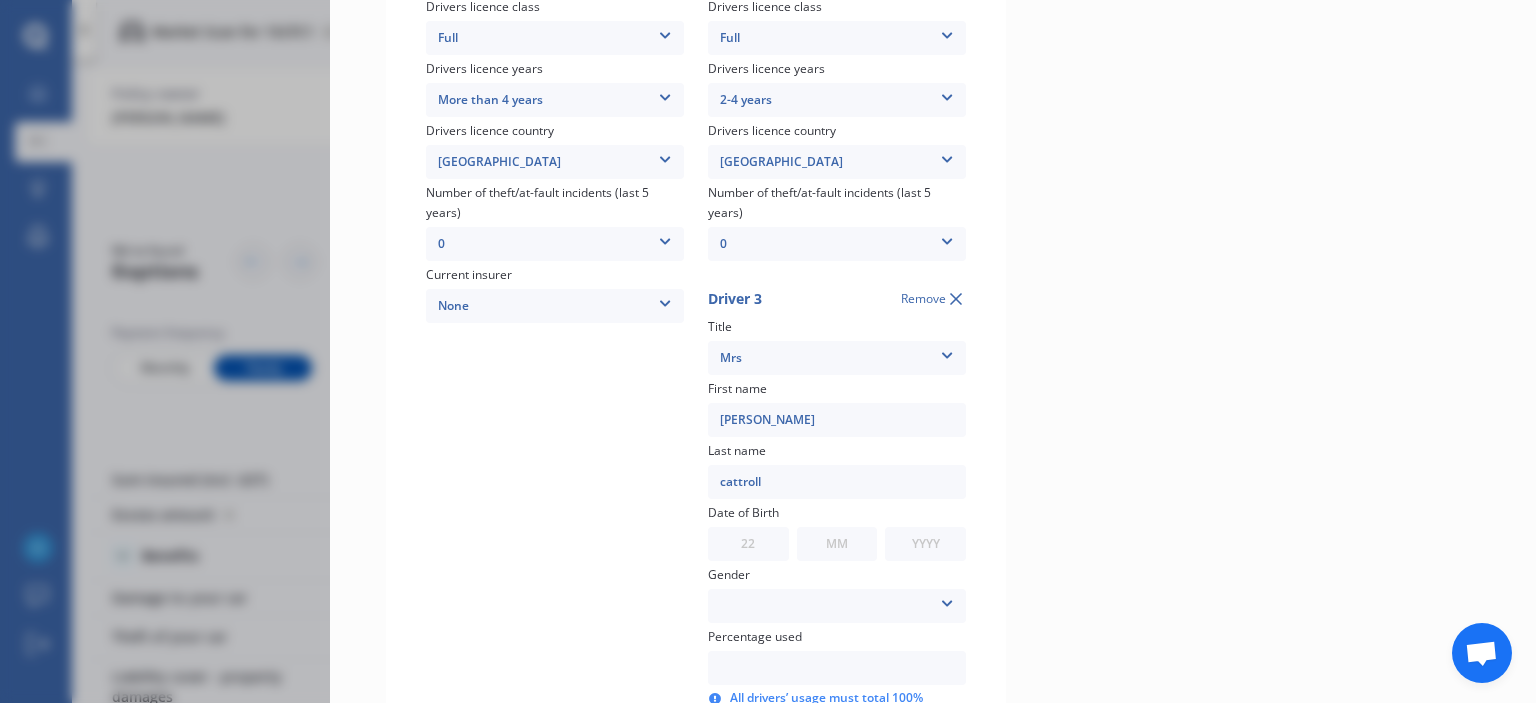 click on "DD 01 02 03 04 05 06 07 08 09 10 11 12 13 14 15 16 17 18 19 20 21 22 23 24 25 26 27 28 29 30 31" at bounding box center [748, 544] 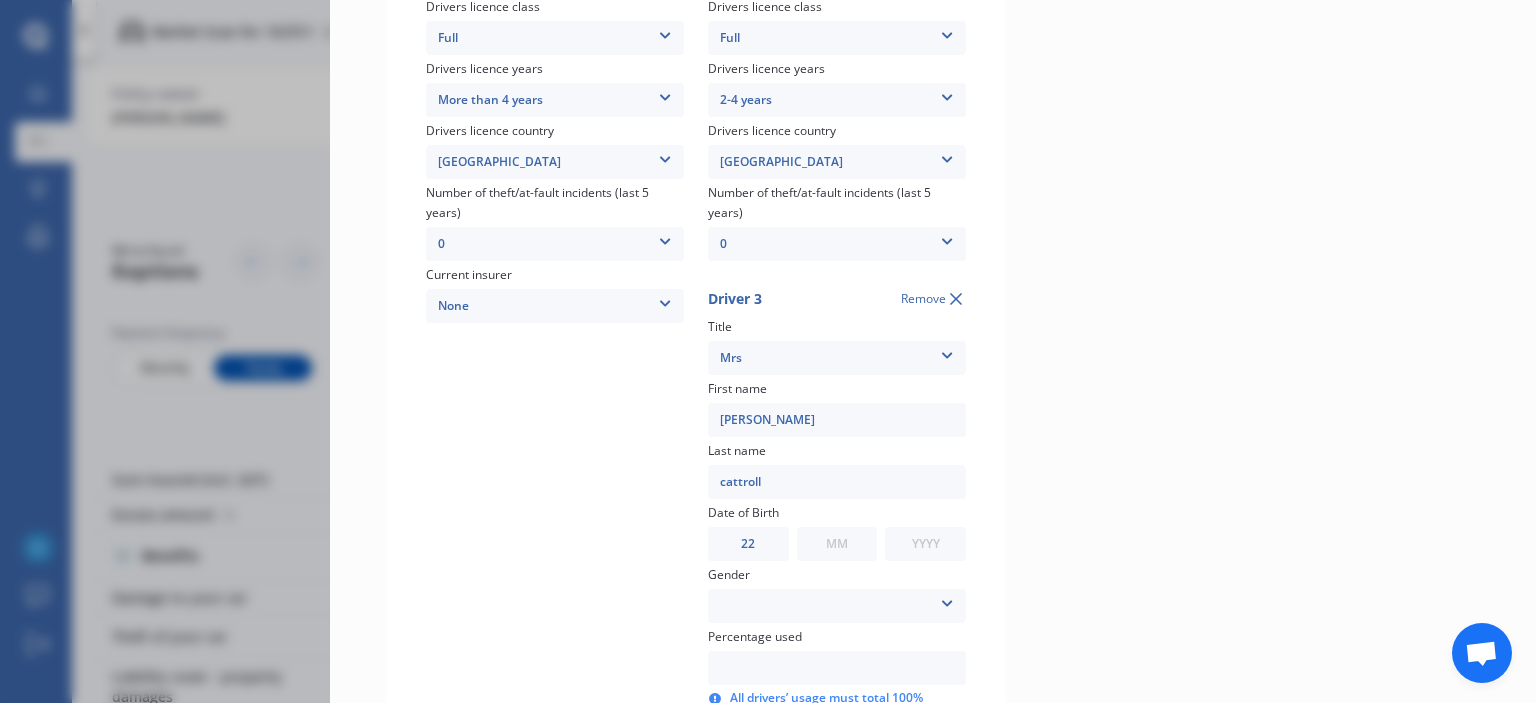 click on "MM 01 02 03 04 05 06 07 08 09 10 11 12" at bounding box center [837, 544] 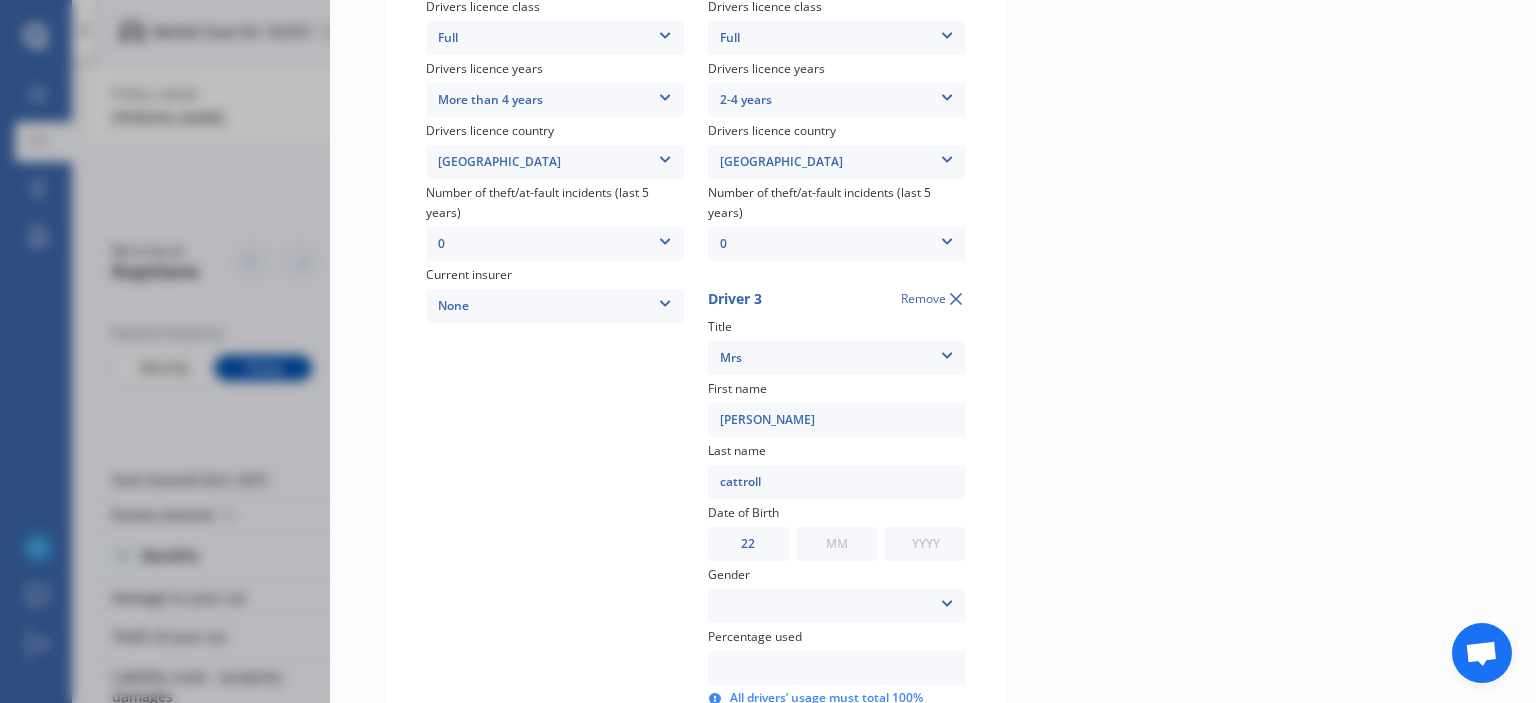 select on "01" 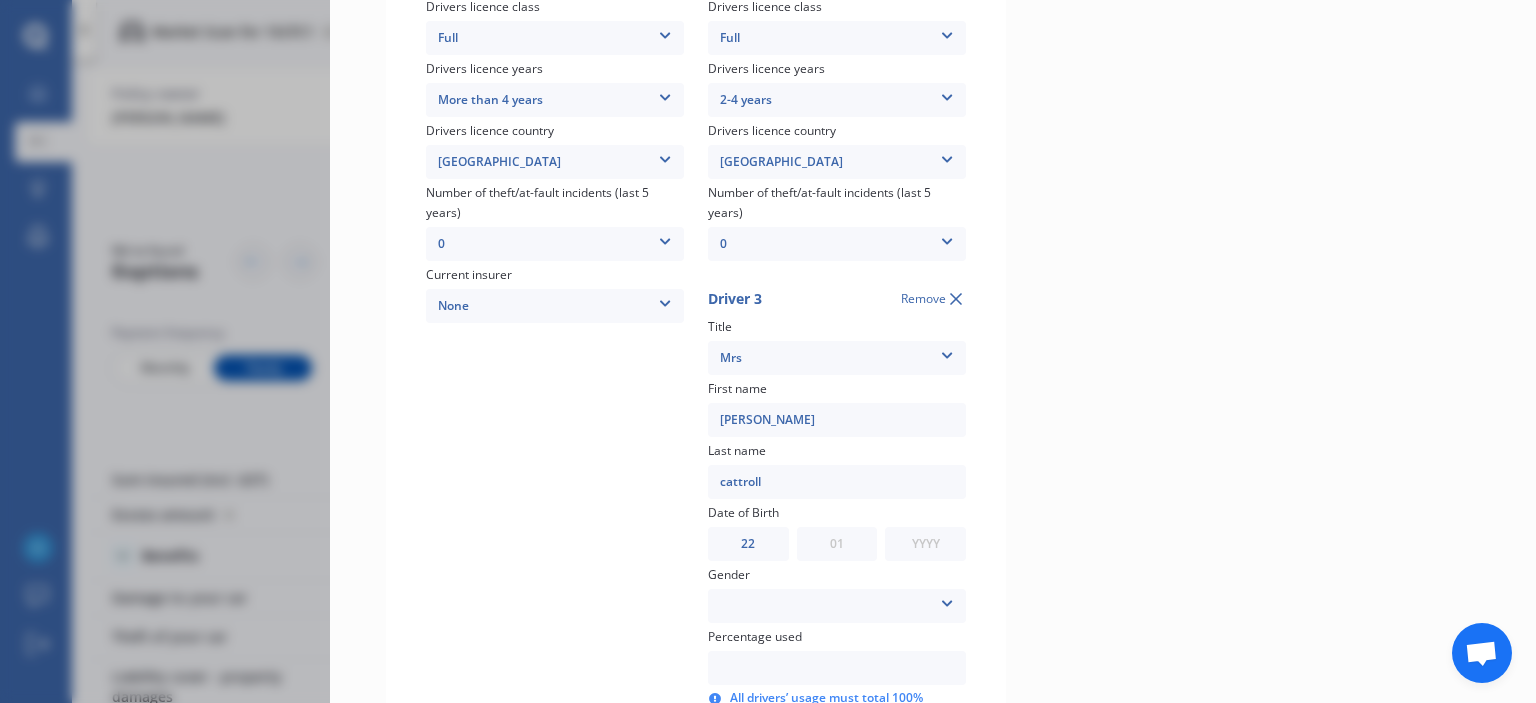 click on "MM 01 02 03 04 05 06 07 08 09 10 11 12" at bounding box center [837, 544] 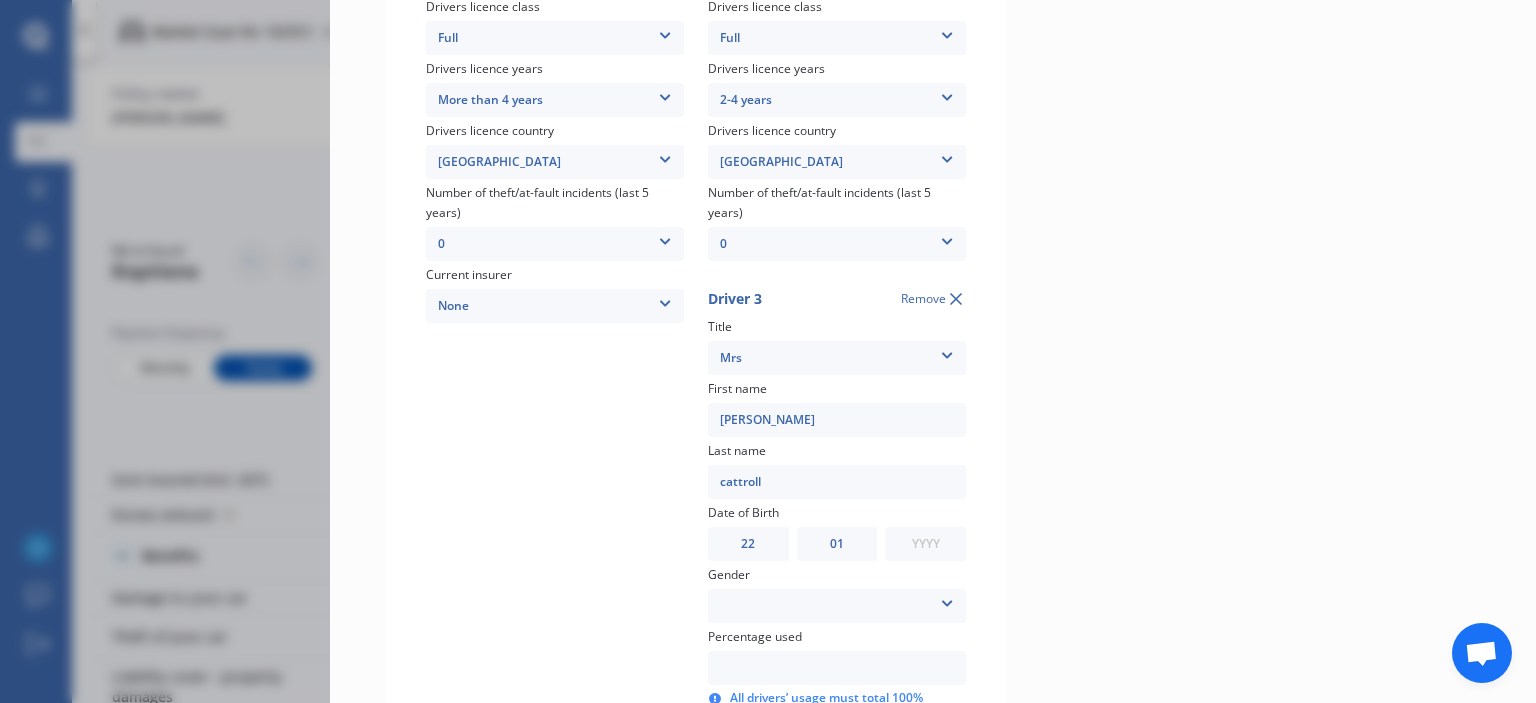 click on "YYYY 2009 2008 2007 2006 2005 2004 2003 2002 2001 2000 1999 1998 1997 1996 1995 1994 1993 1992 1991 1990 1989 1988 1987 1986 1985 1984 1983 1982 1981 1980 1979 1978 1977 1976 1975 1974 1973 1972 1971 1970 1969 1968 1967 1966 1965 1964 1963 1962 1961 1960 1959 1958 1957 1956 1955 1954 1953 1952 1951 1950 1949 1948 1947 1946 1945 1944 1943 1942 1941 1940 1939 1938 1937 1936 1935 1934 1933 1932 1931 1930 1929 1928 1927 1926 1925 1924 1923 1922 1921 1920 1919 1918 1917 1916 1915 1914 1913 1912 1911 1910" at bounding box center (925, 544) 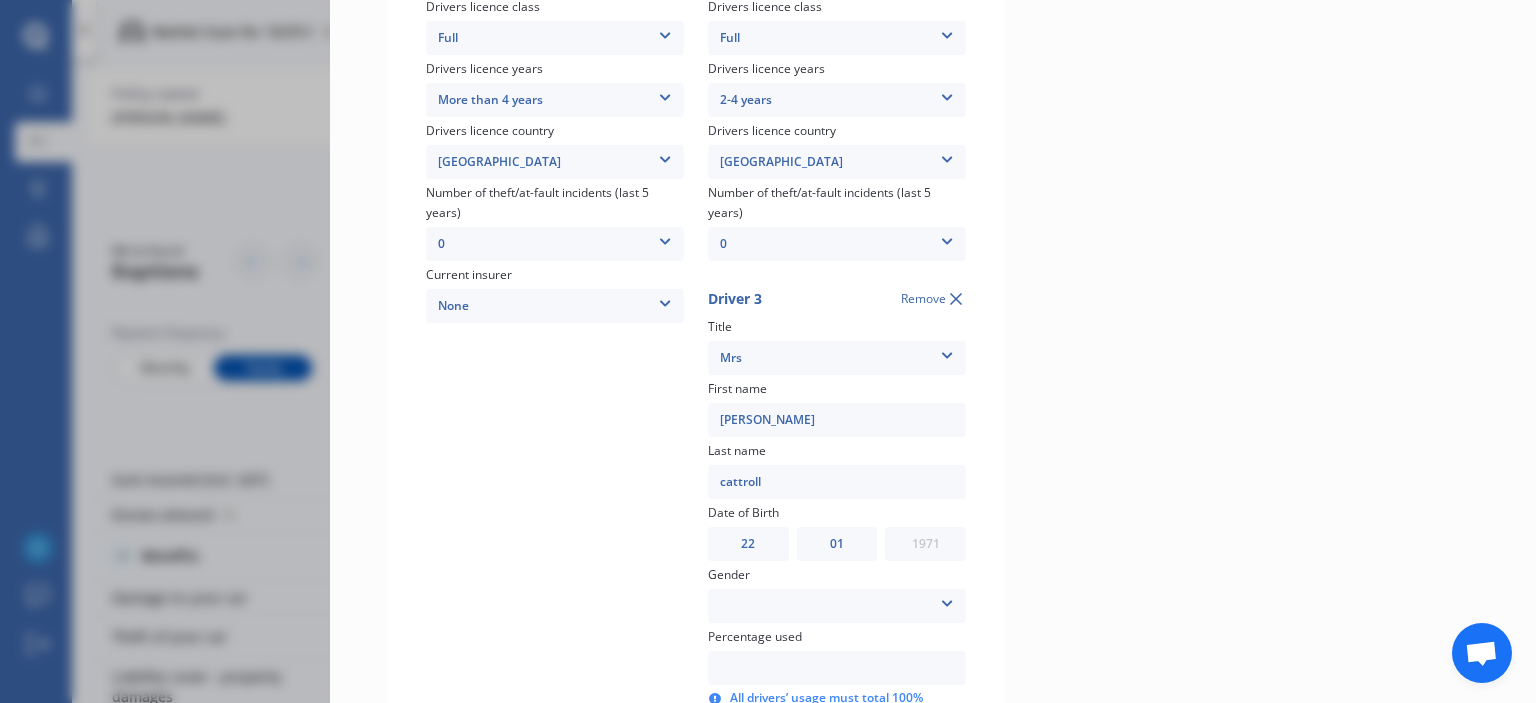click on "YYYY 2009 2008 2007 2006 2005 2004 2003 2002 2001 2000 1999 1998 1997 1996 1995 1994 1993 1992 1991 1990 1989 1988 1987 1986 1985 1984 1983 1982 1981 1980 1979 1978 1977 1976 1975 1974 1973 1972 1971 1970 1969 1968 1967 1966 1965 1964 1963 1962 1961 1960 1959 1958 1957 1956 1955 1954 1953 1952 1951 1950 1949 1948 1947 1946 1945 1944 1943 1942 1941 1940 1939 1938 1937 1936 1935 1934 1933 1932 1931 1930 1929 1928 1927 1926 1925 1924 1923 1922 1921 1920 1919 1918 1917 1916 1915 1914 1913 1912 1911 1910" at bounding box center [925, 544] 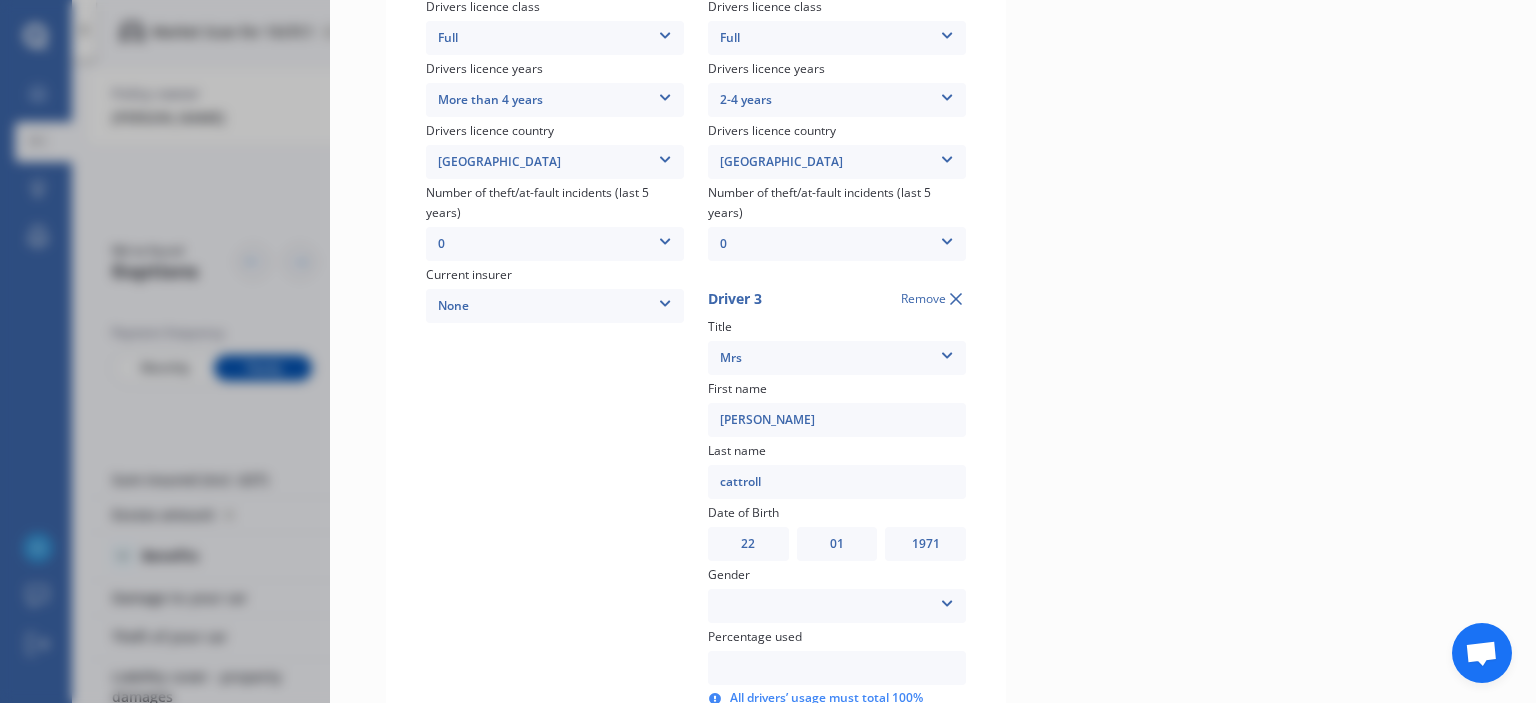 click at bounding box center (947, 600) 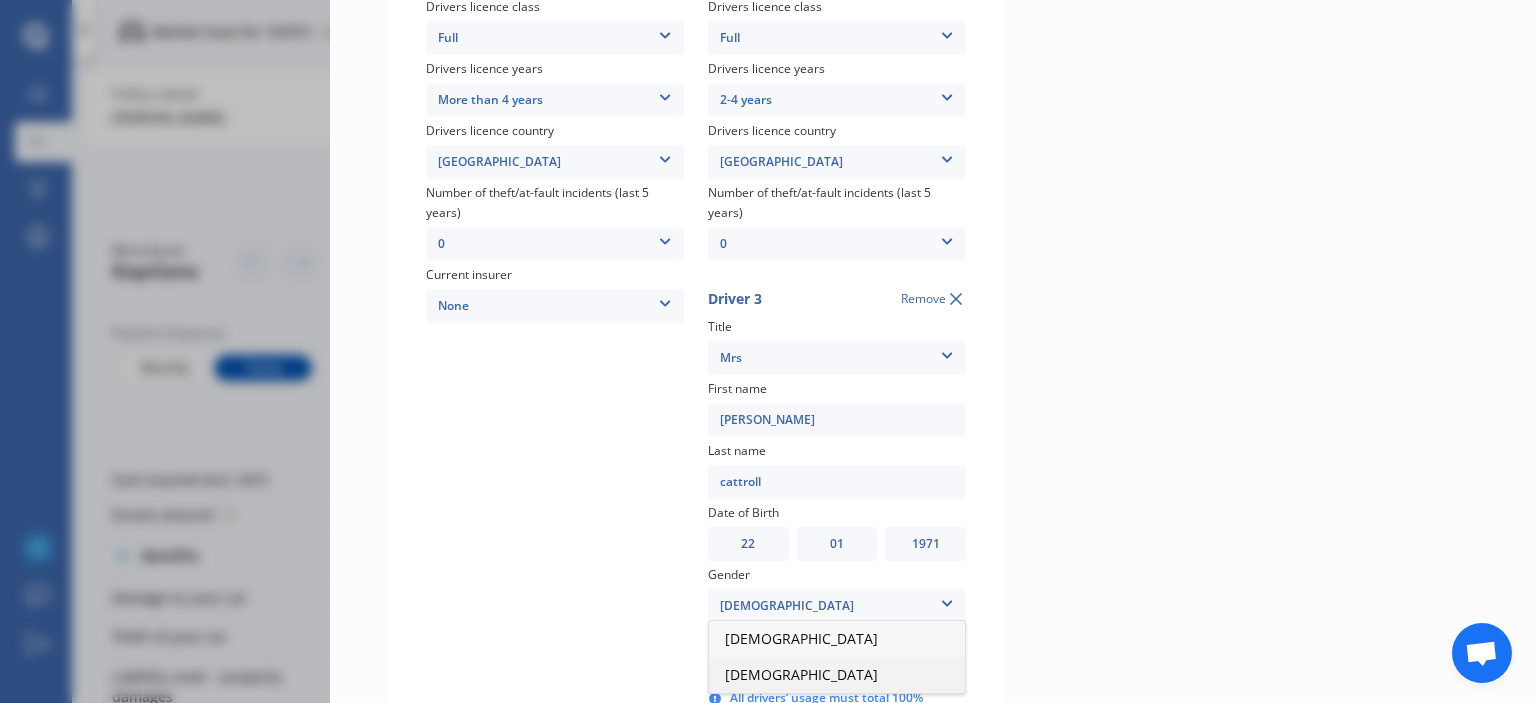 click on "Female" at bounding box center [837, 675] 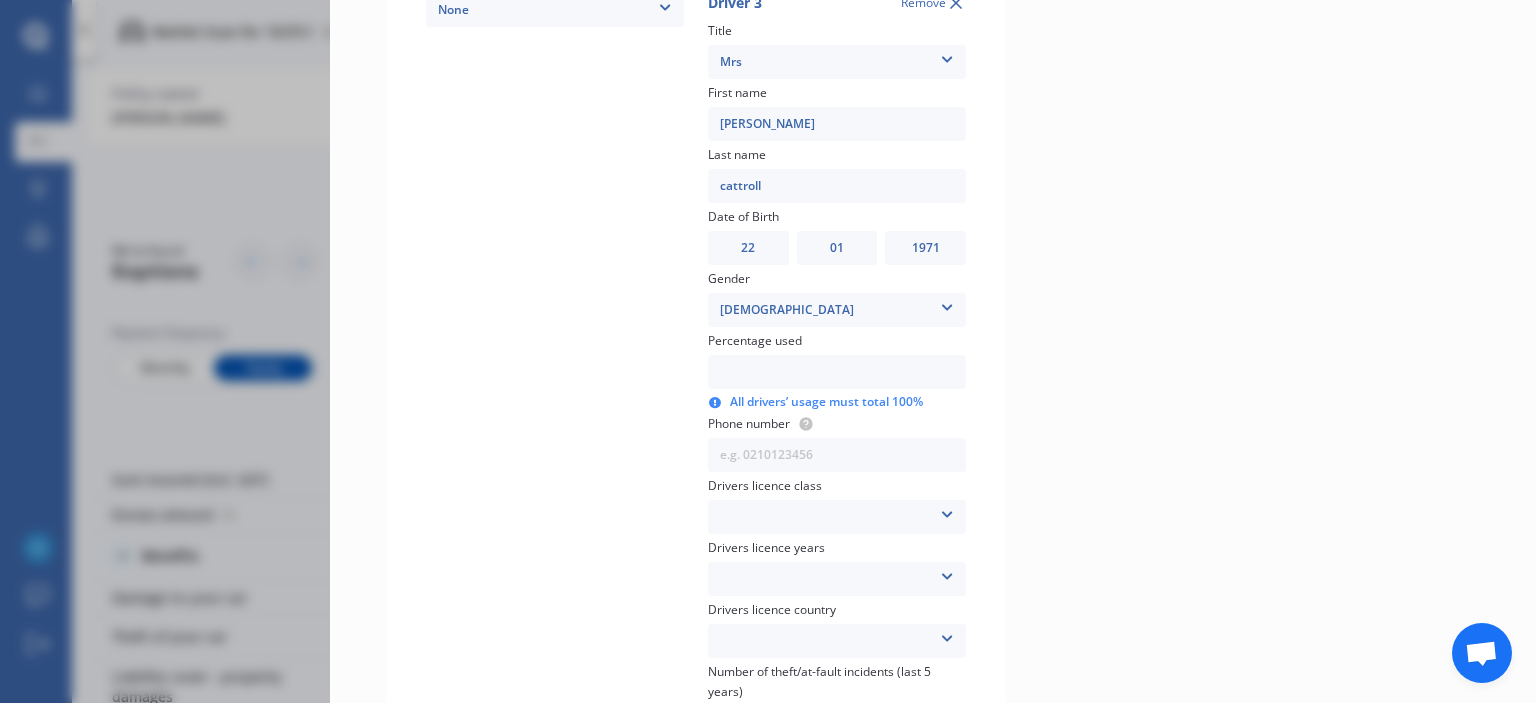 scroll, scrollTop: 1100, scrollLeft: 0, axis: vertical 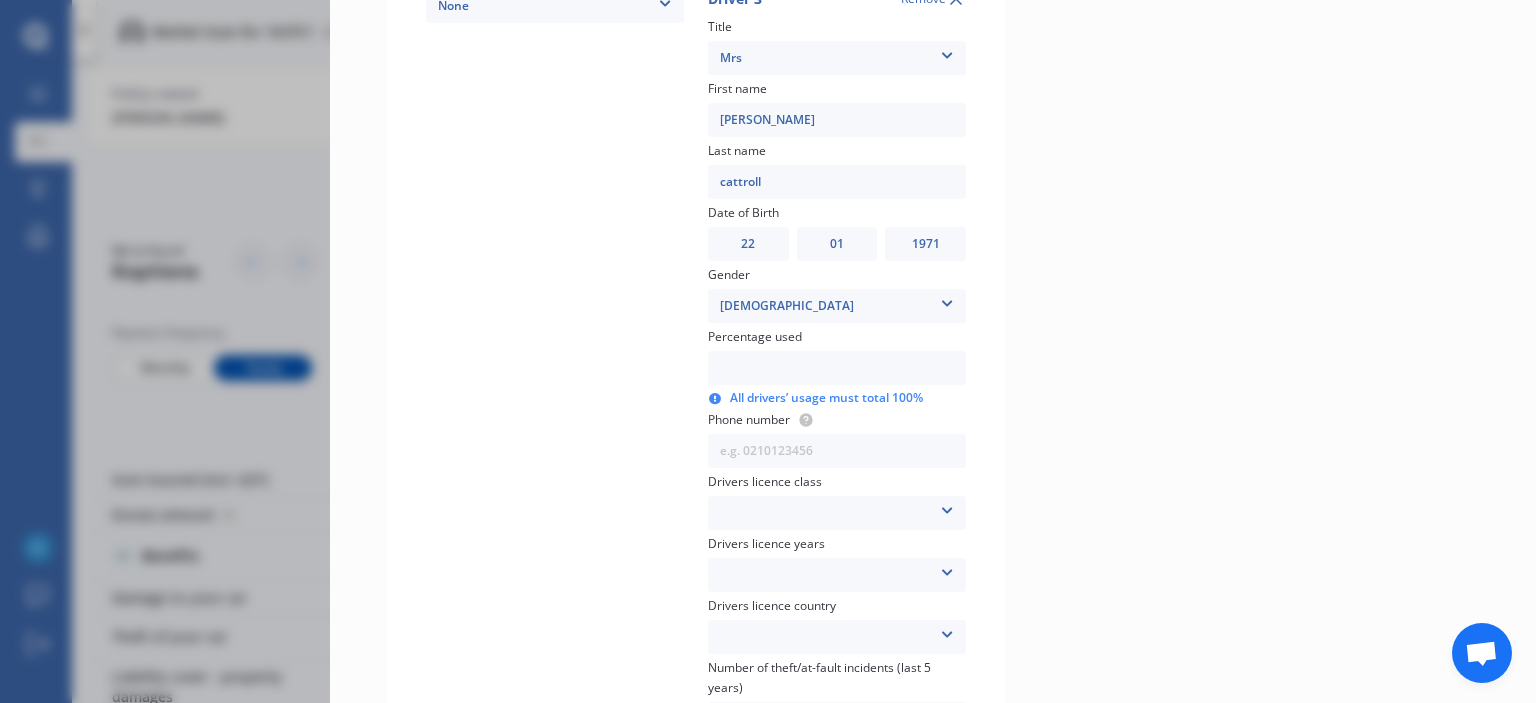 click at bounding box center (837, 368) 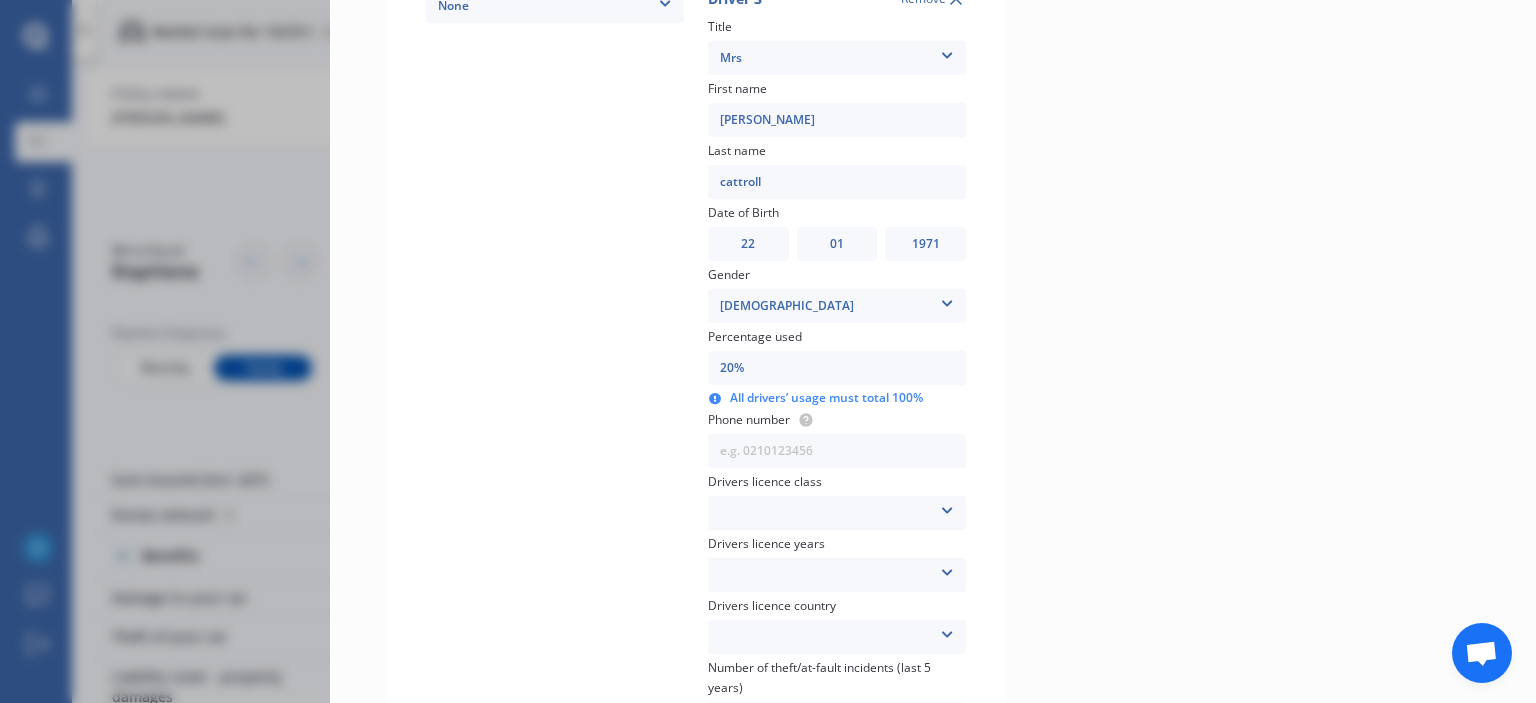 type on "20%" 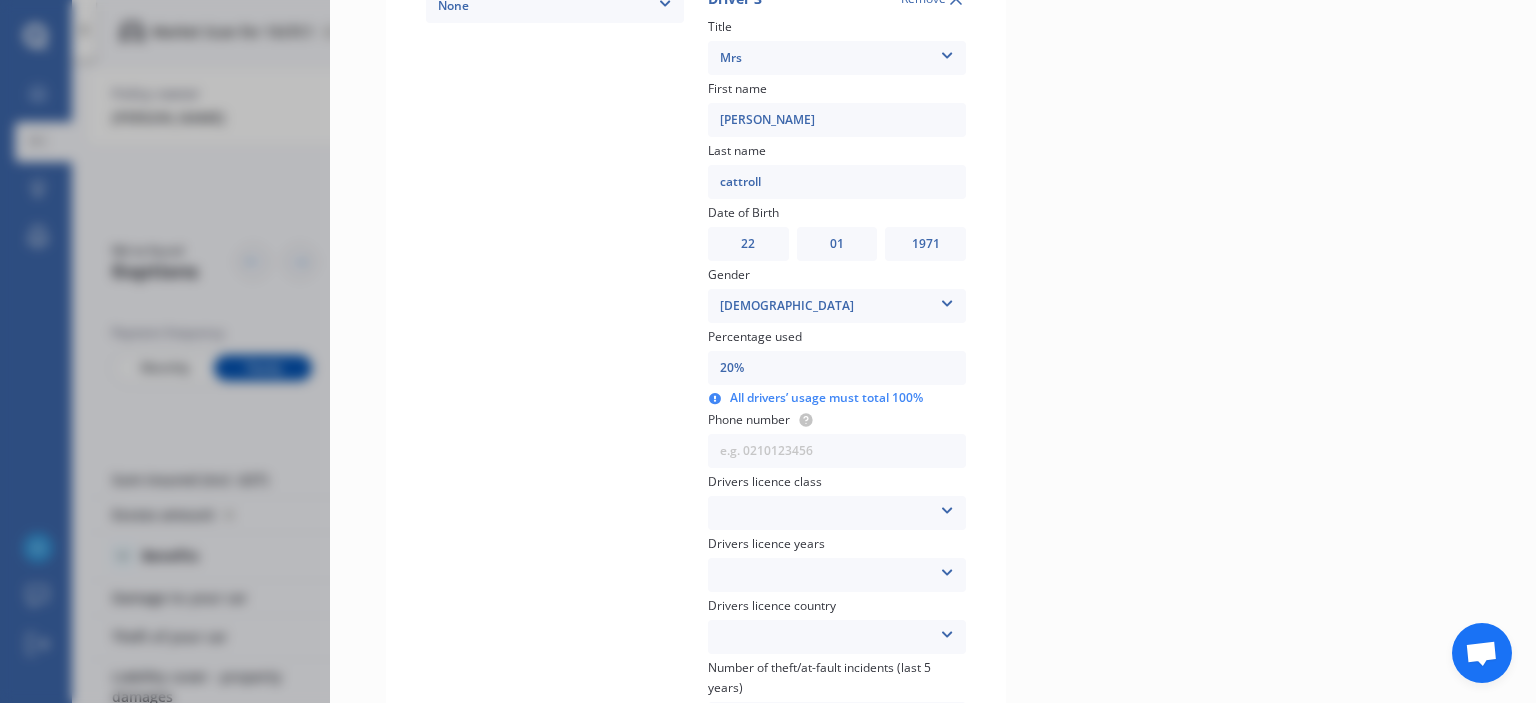 click at bounding box center [947, 507] 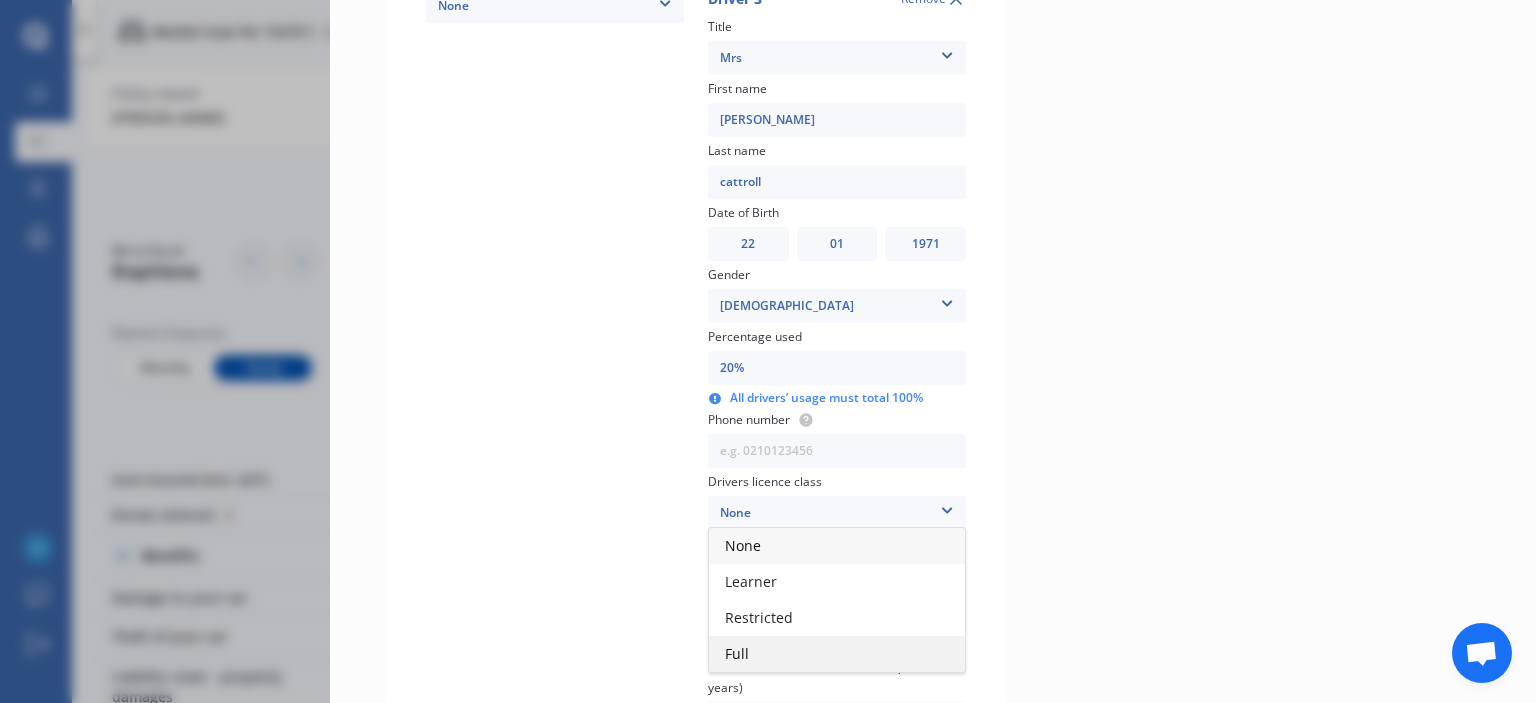 click on "Full" at bounding box center [837, 654] 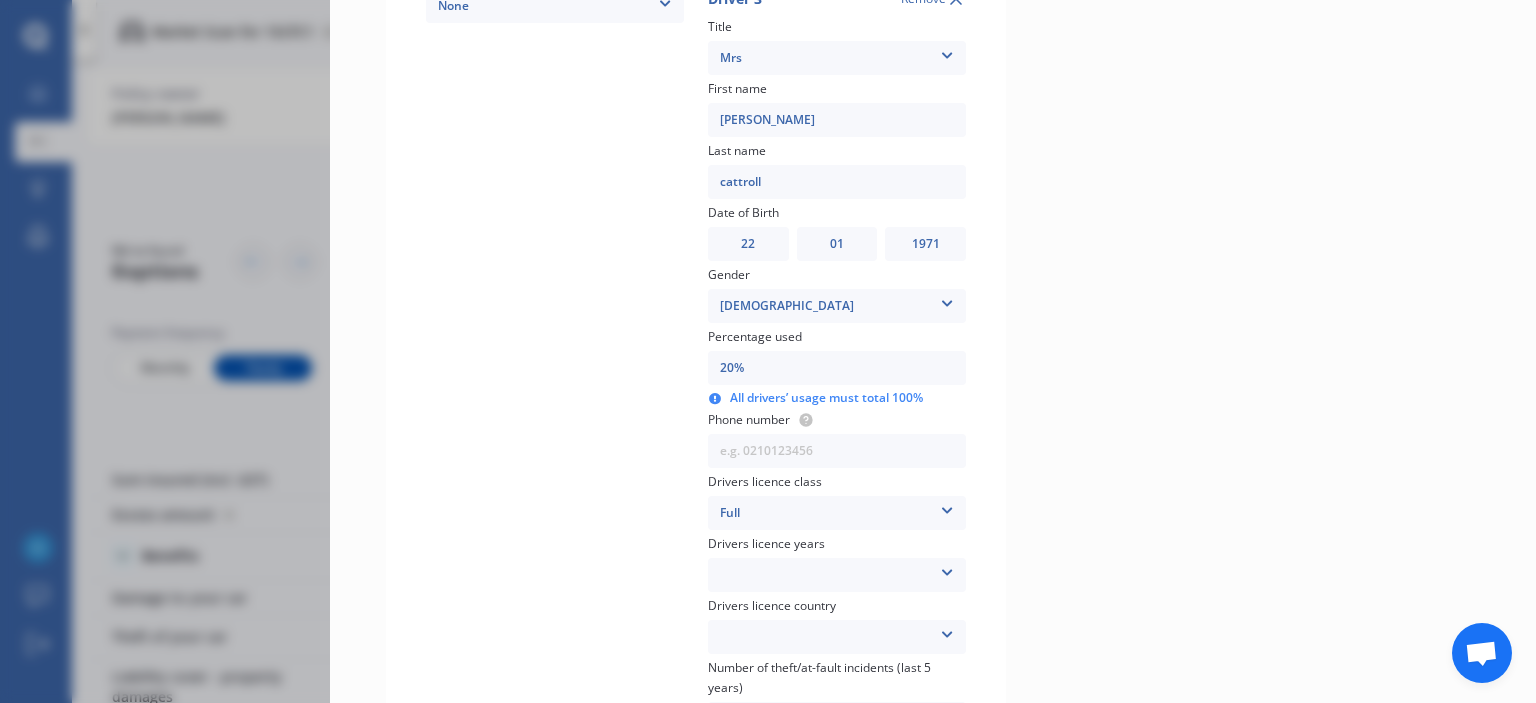 click at bounding box center [947, 569] 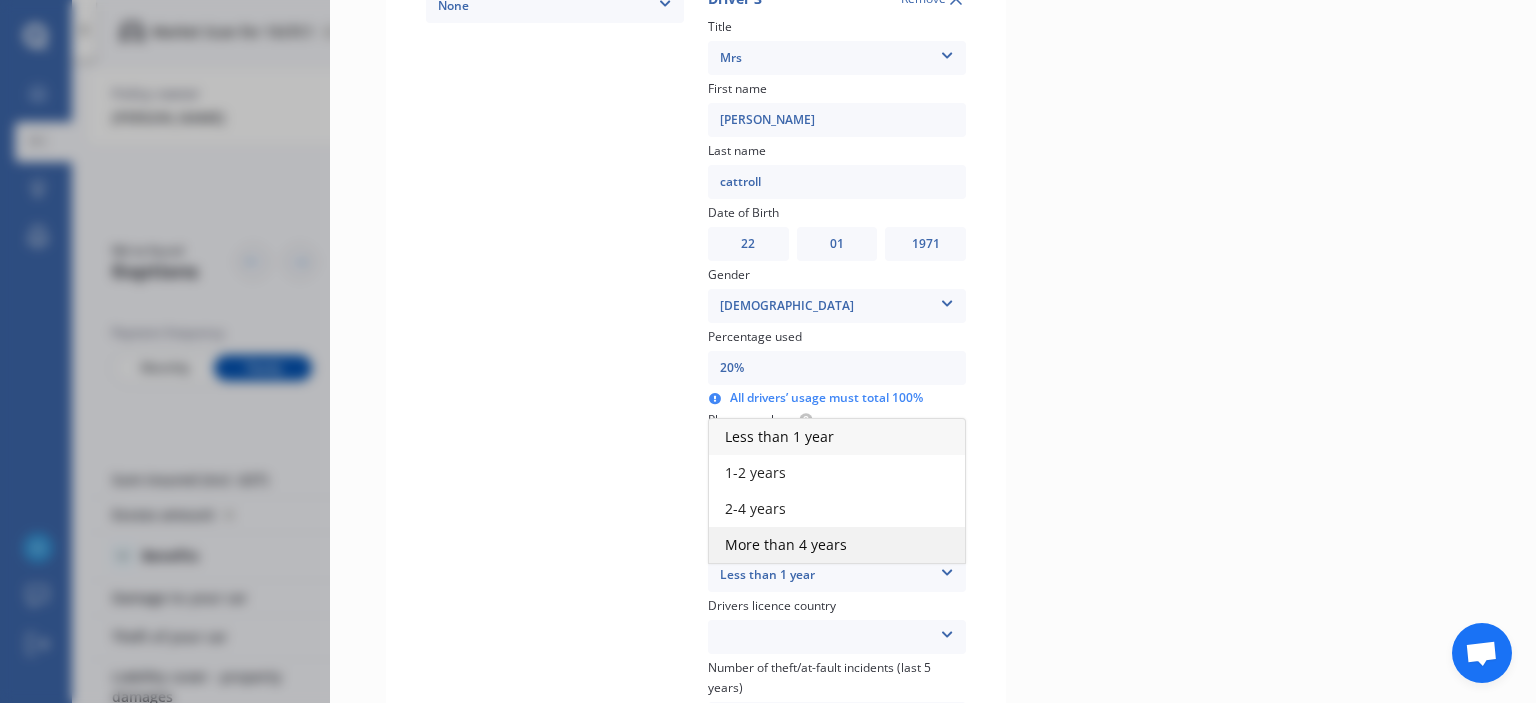 click on "More than 4 years" at bounding box center [837, 545] 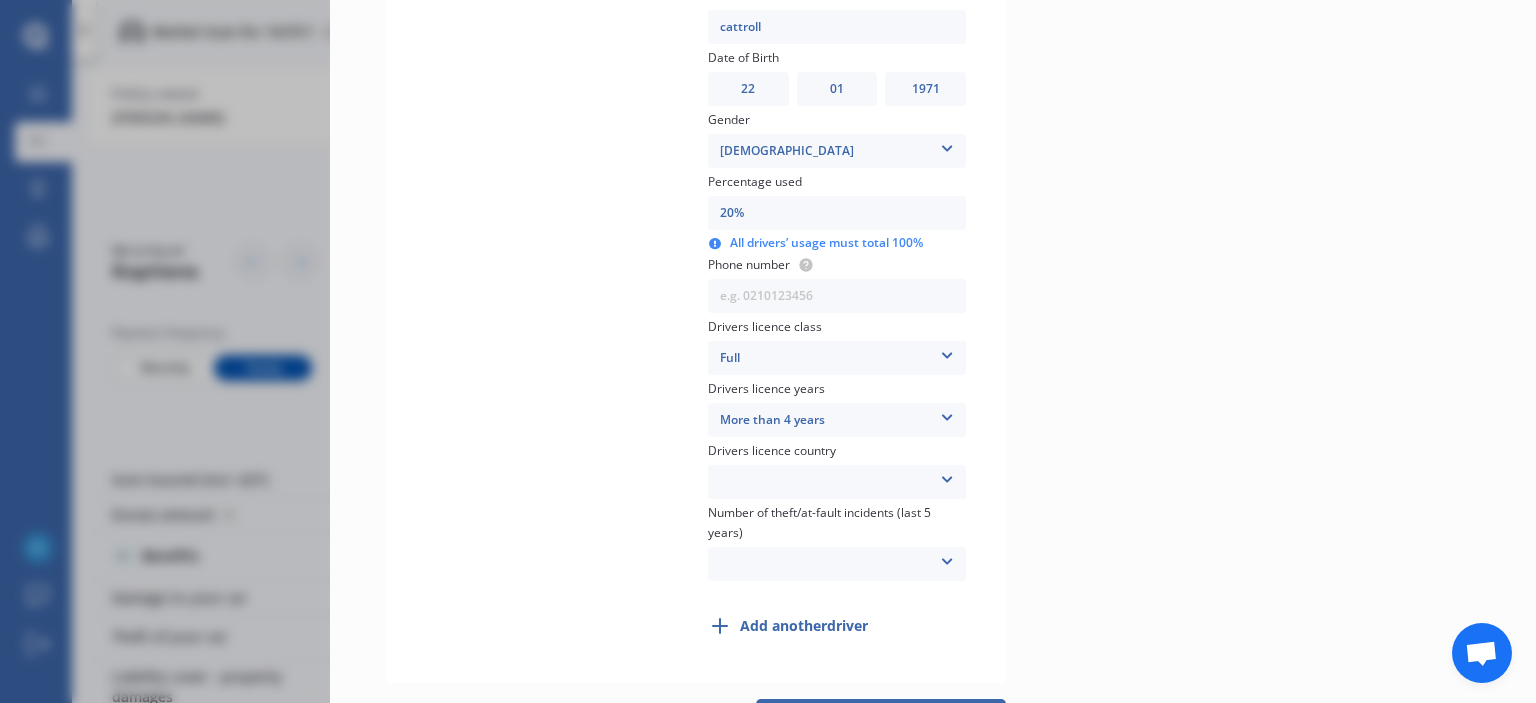 scroll, scrollTop: 1300, scrollLeft: 0, axis: vertical 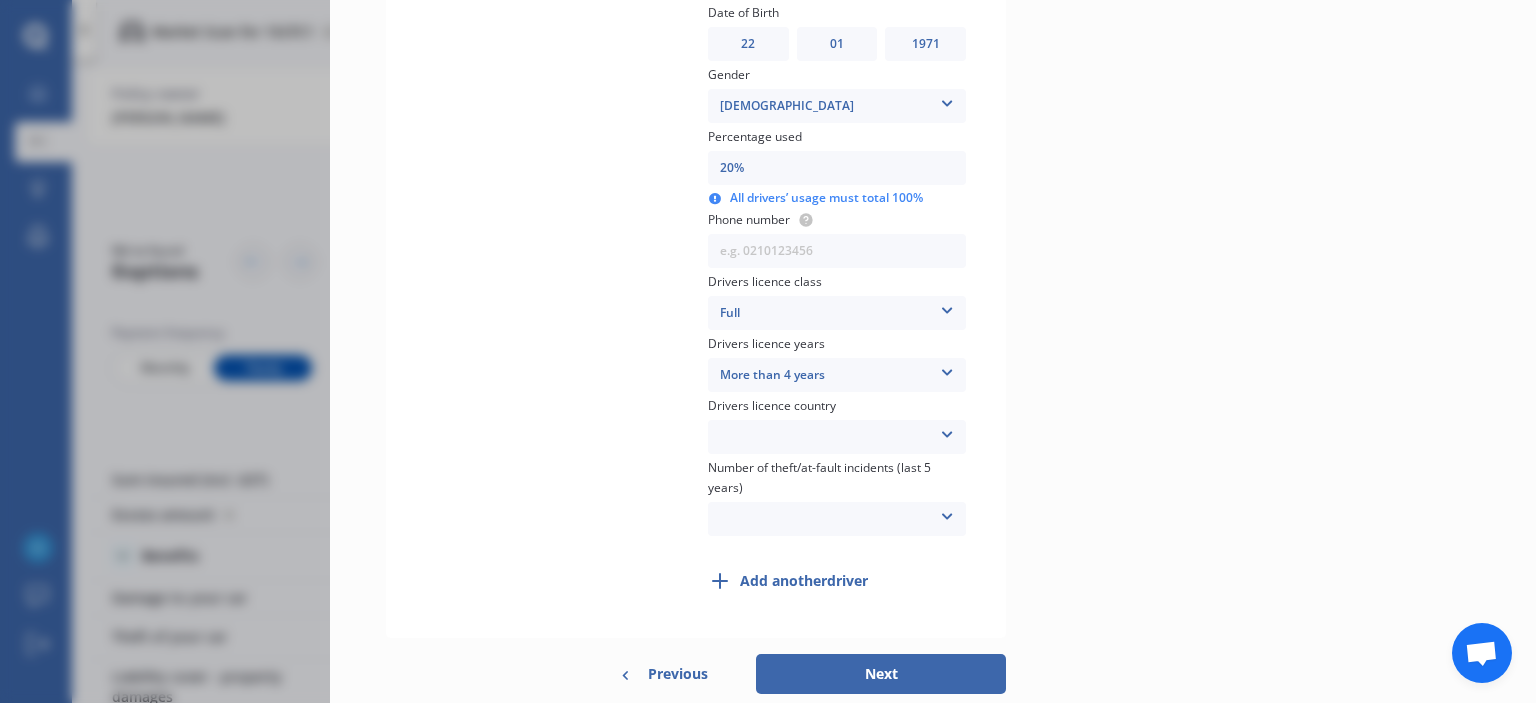 click at bounding box center (947, 431) 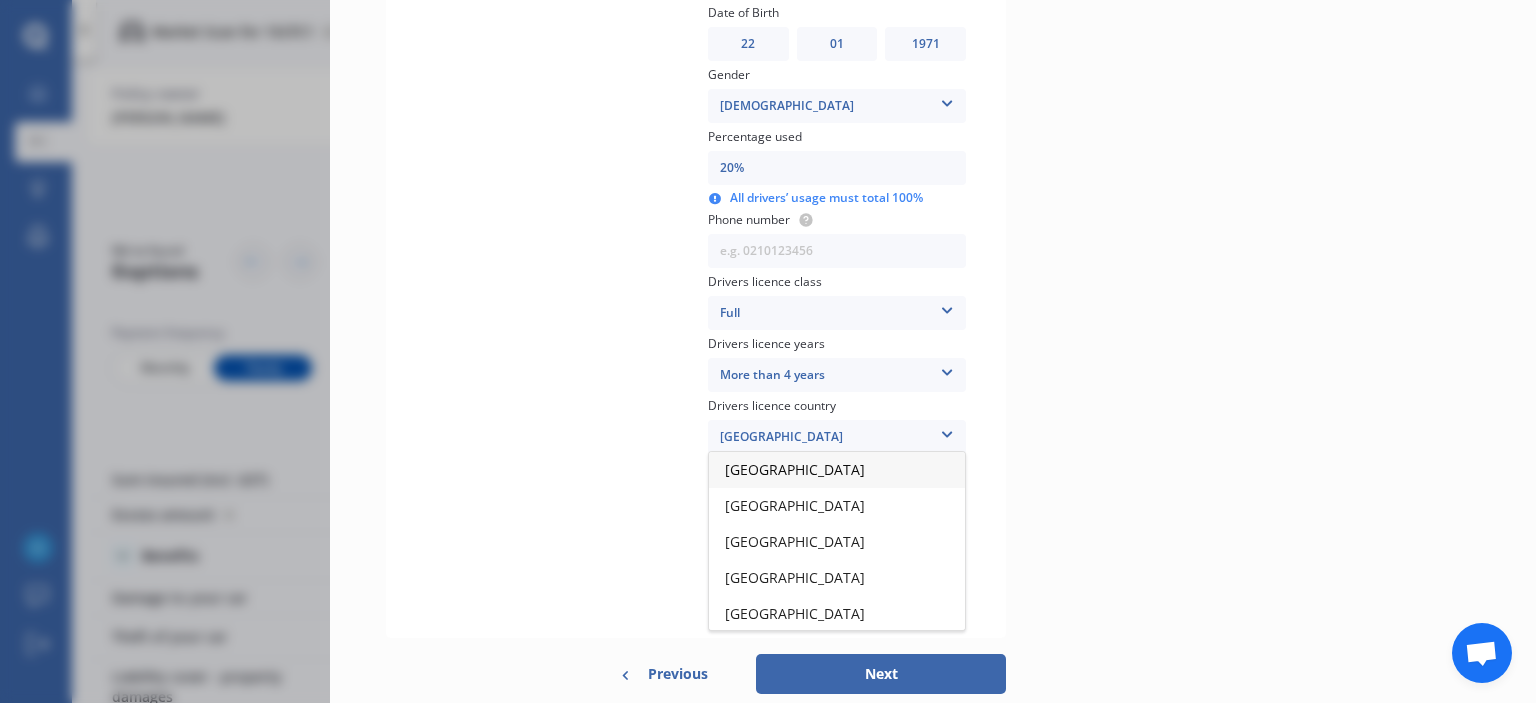 click on "New Zealand" at bounding box center (837, 470) 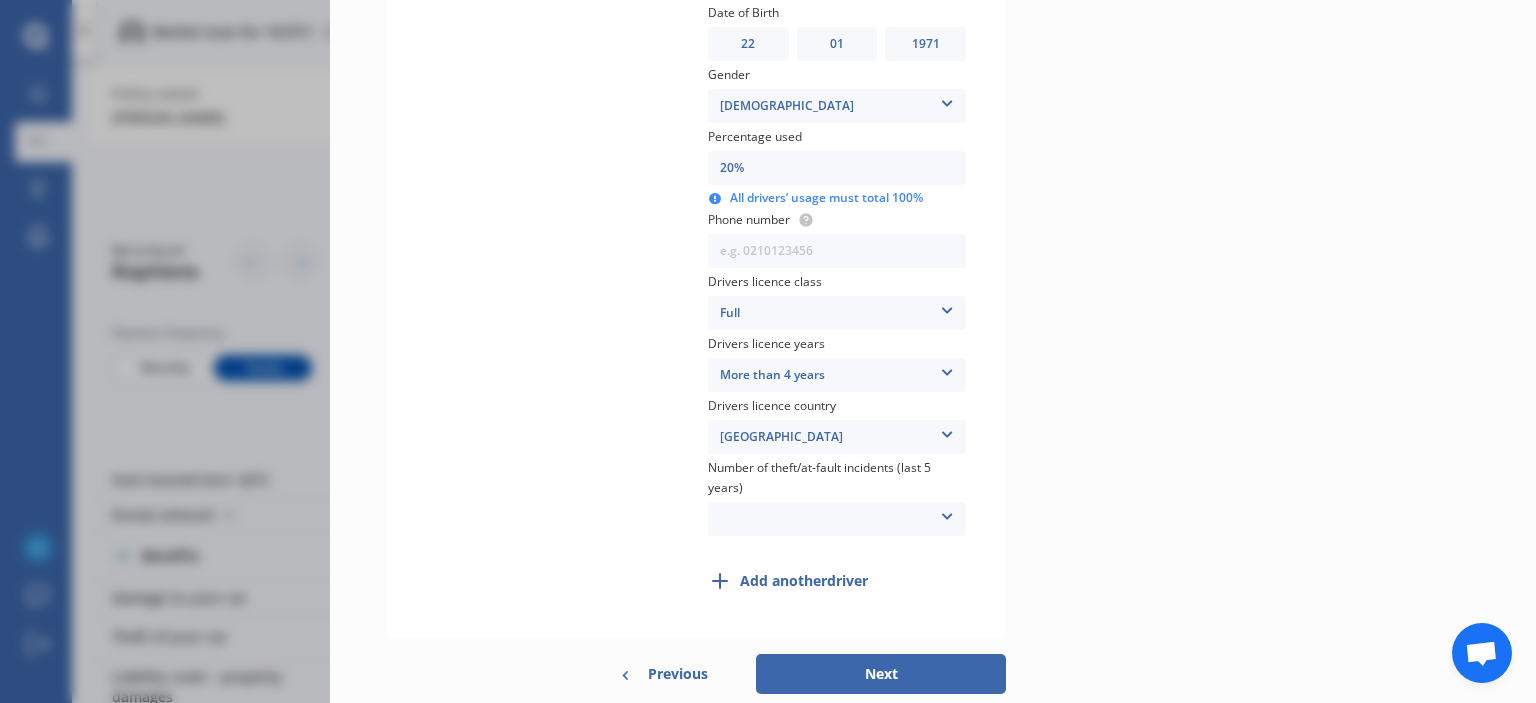 click at bounding box center [947, 513] 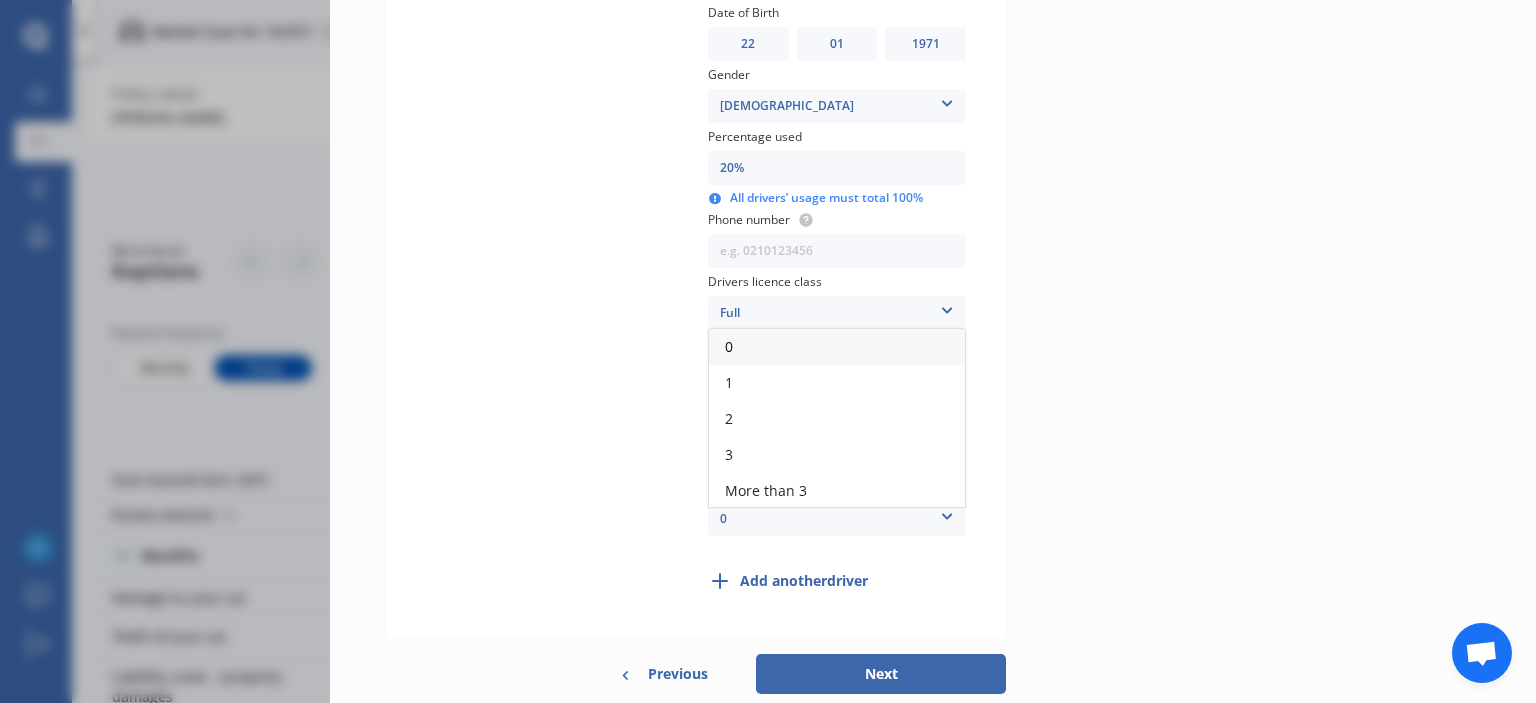 click on "0" at bounding box center [837, 347] 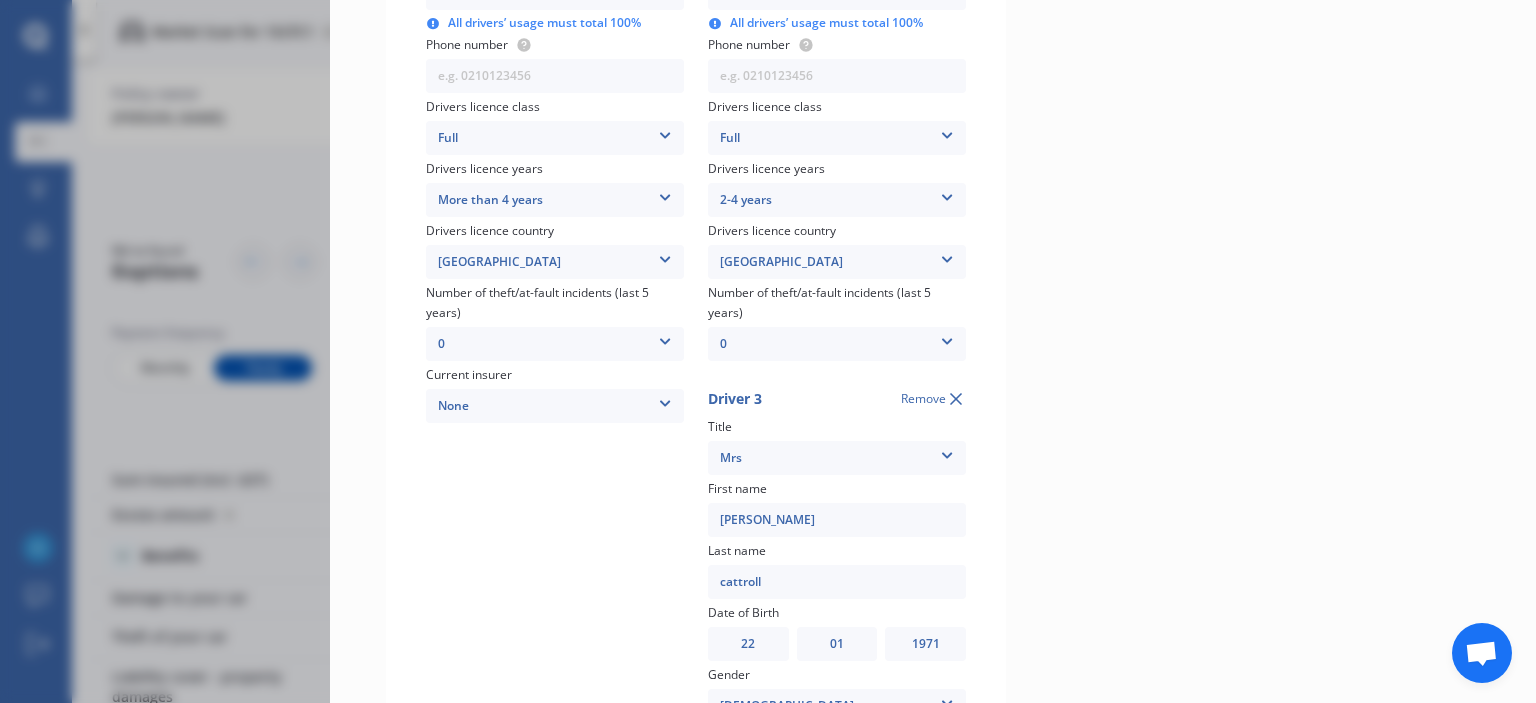 scroll, scrollTop: 500, scrollLeft: 0, axis: vertical 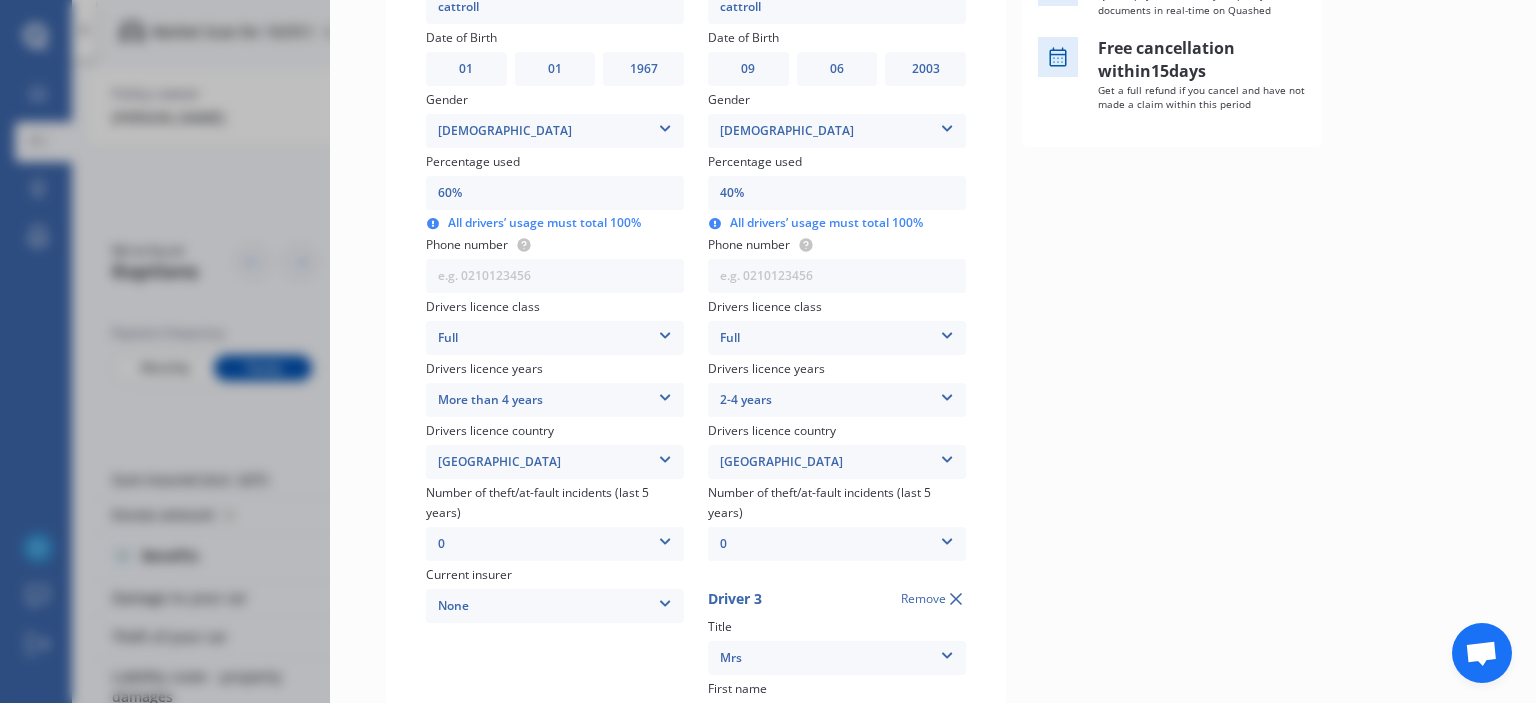 click on "40%" at bounding box center [837, 193] 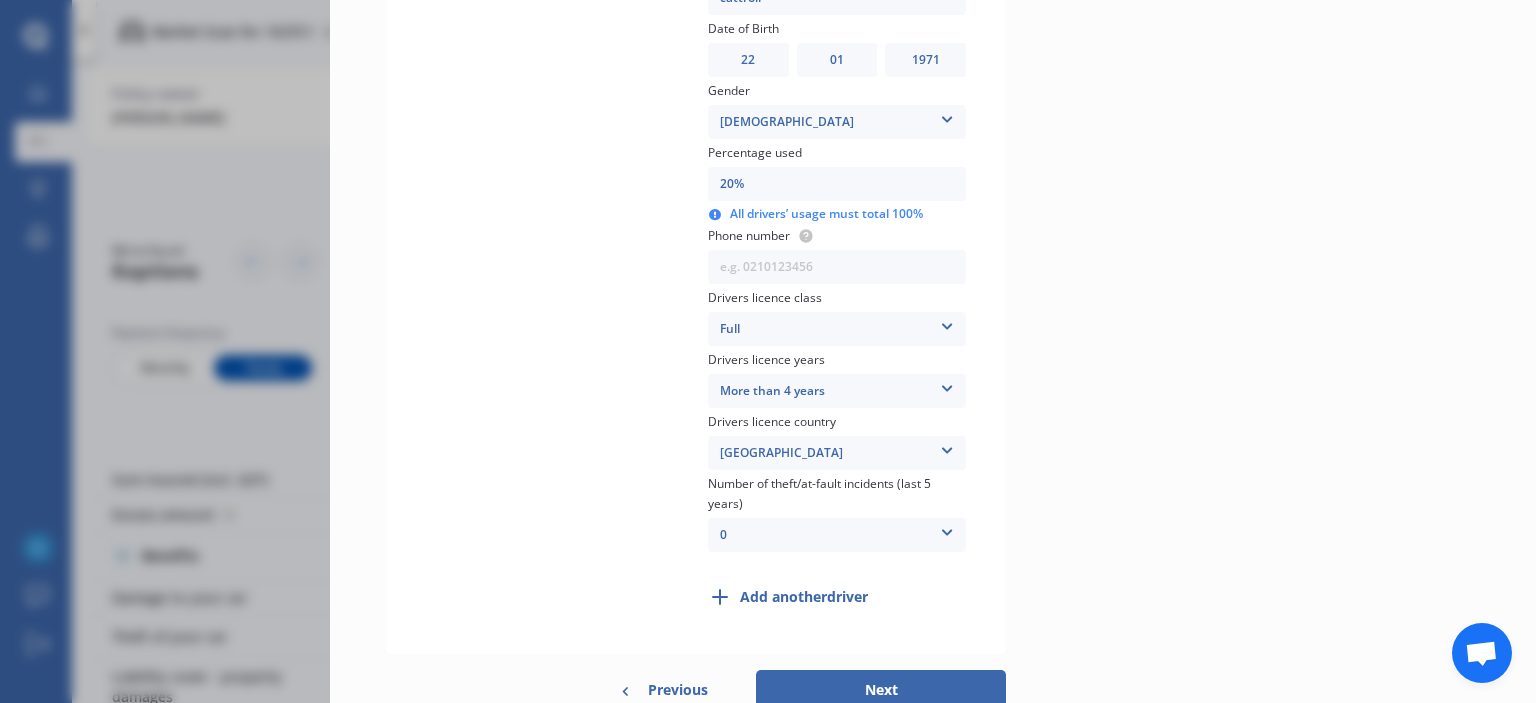 scroll, scrollTop: 1371, scrollLeft: 0, axis: vertical 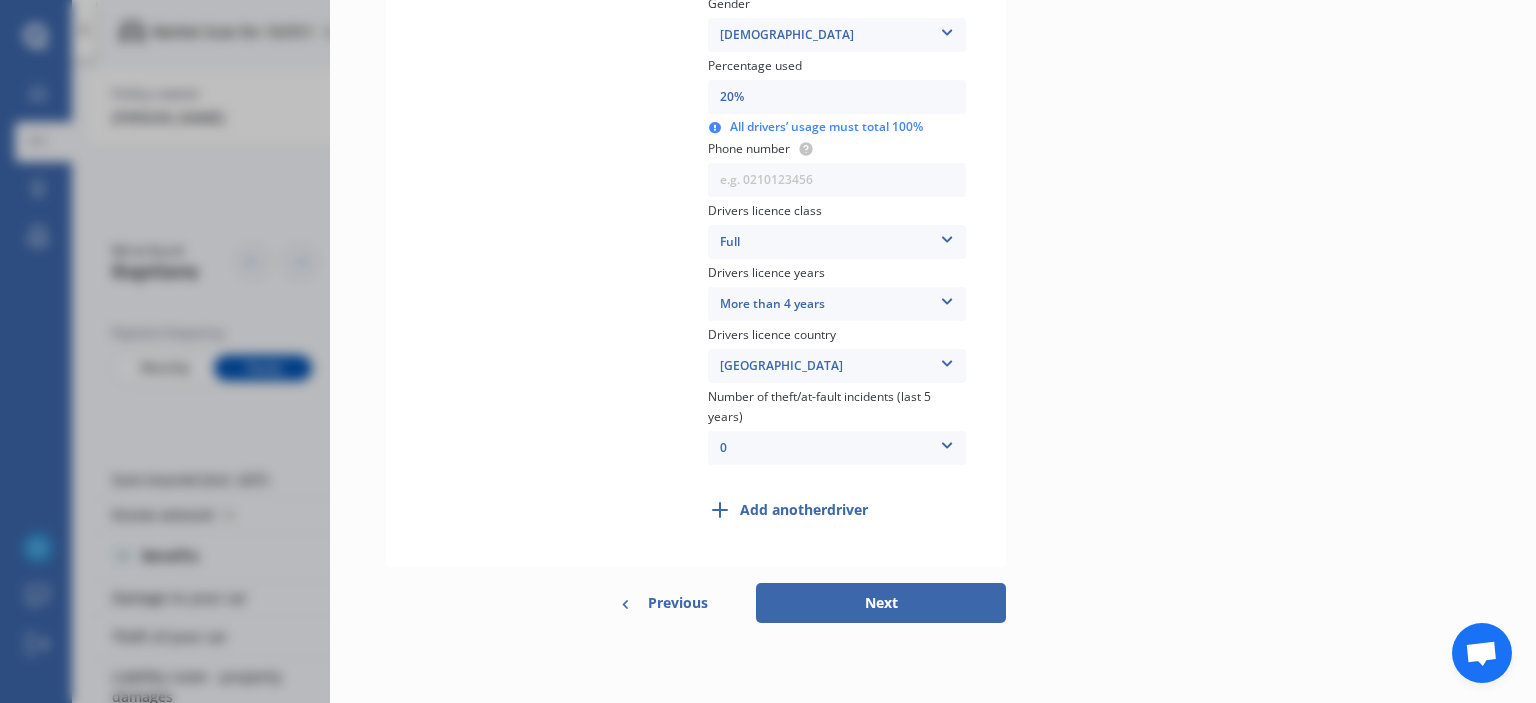 type on "20%" 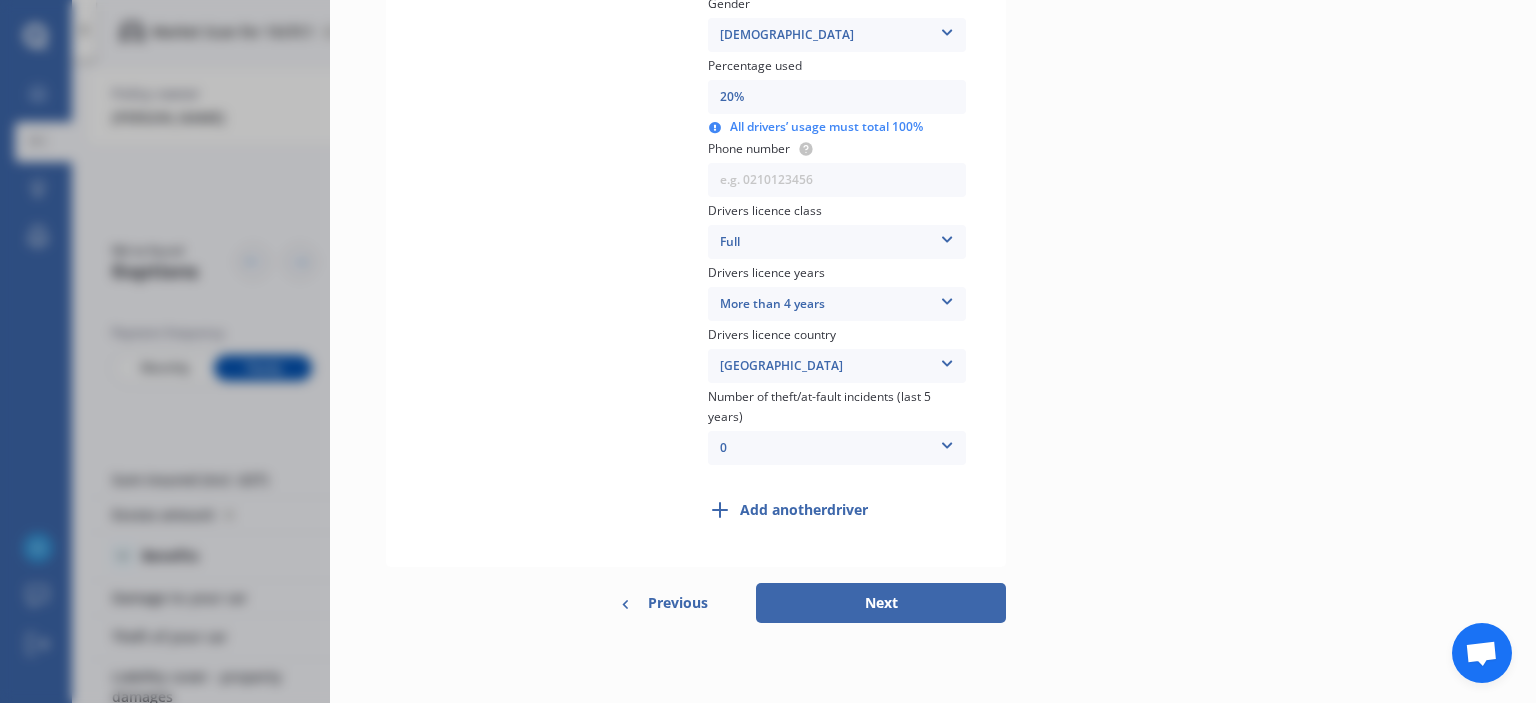 click on "Next" at bounding box center (881, 603) 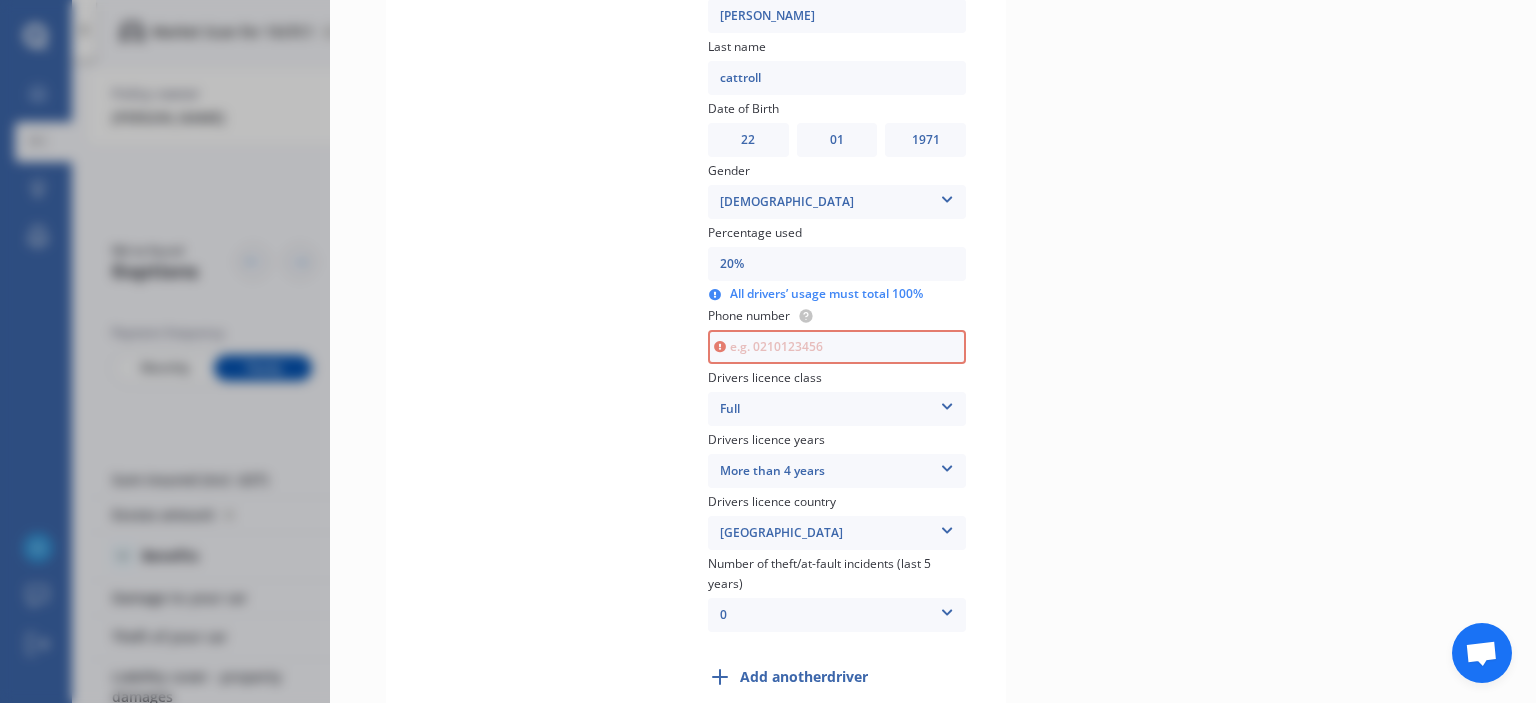 scroll, scrollTop: 1189, scrollLeft: 0, axis: vertical 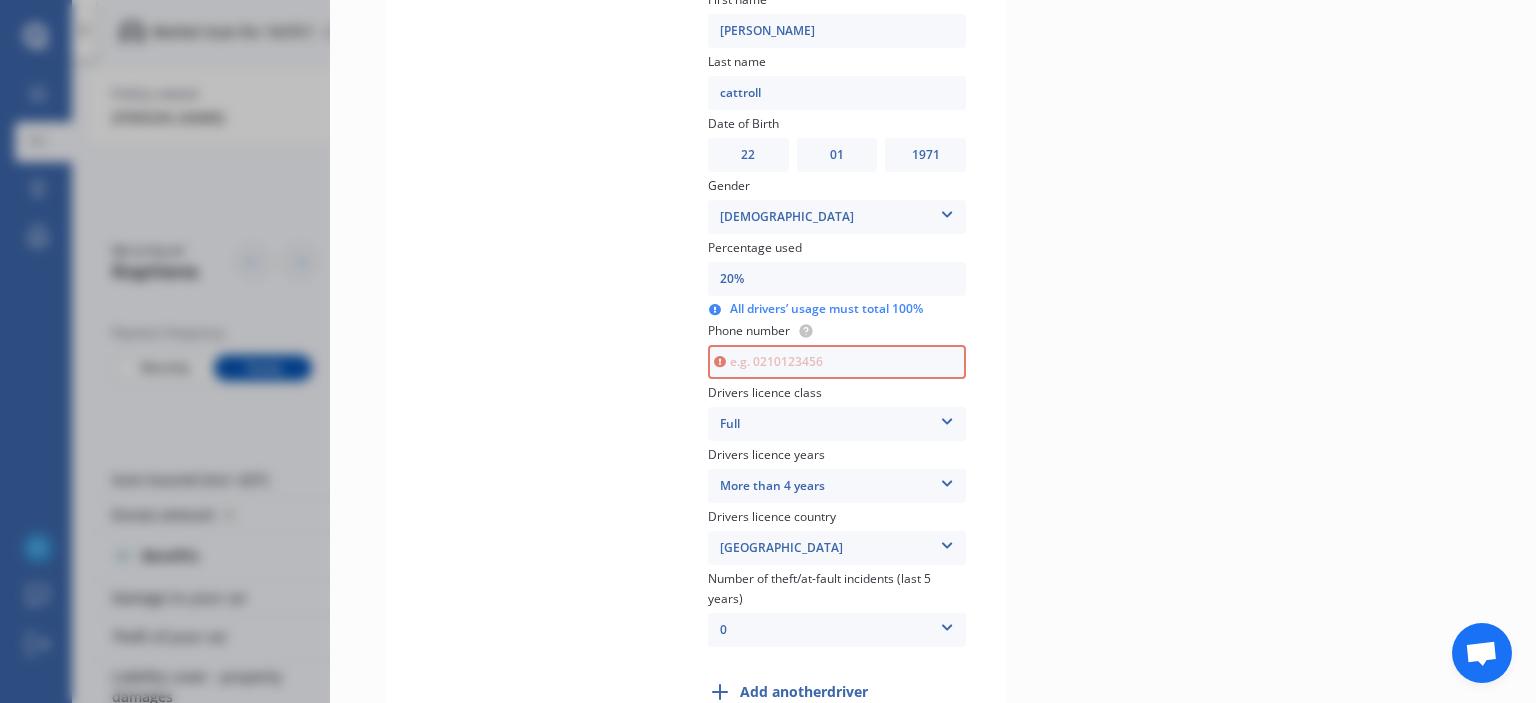 type 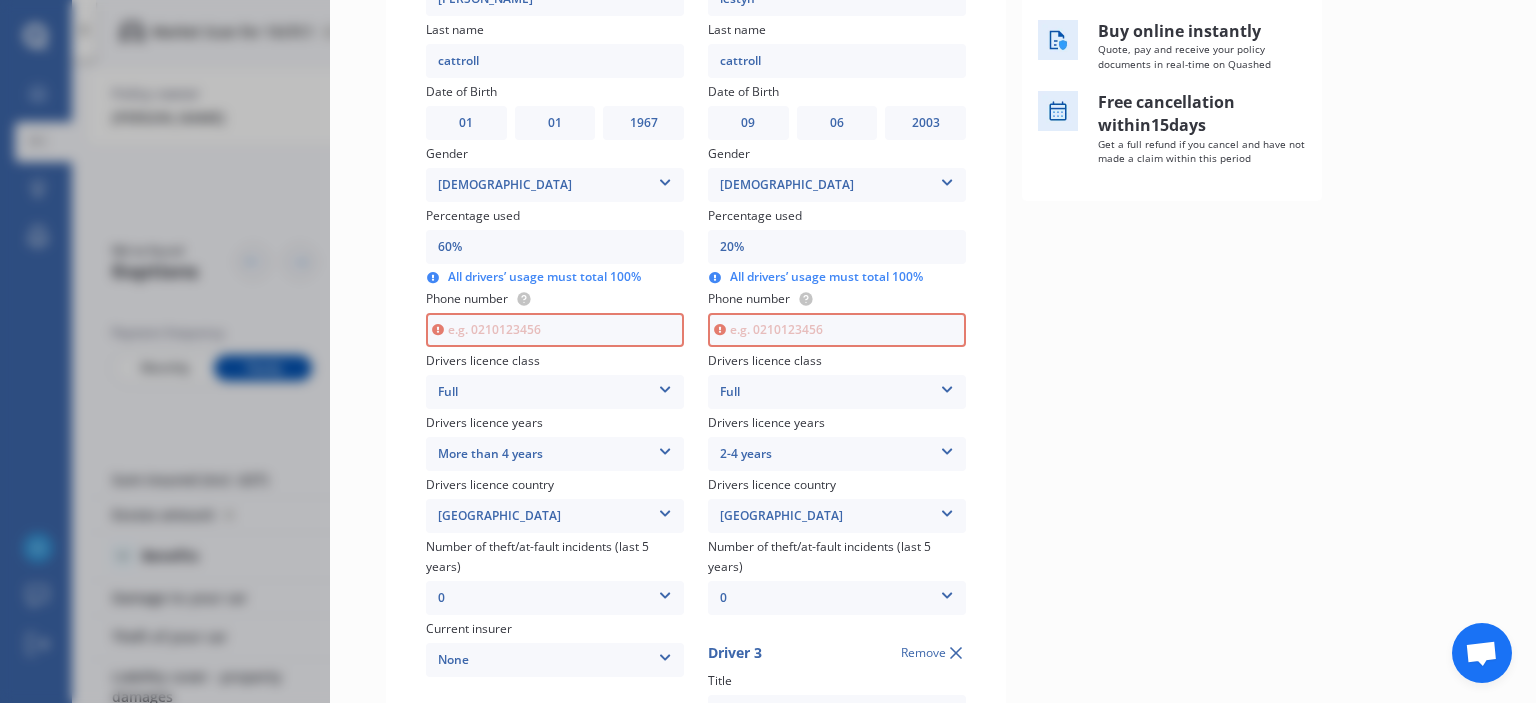 scroll, scrollTop: 389, scrollLeft: 0, axis: vertical 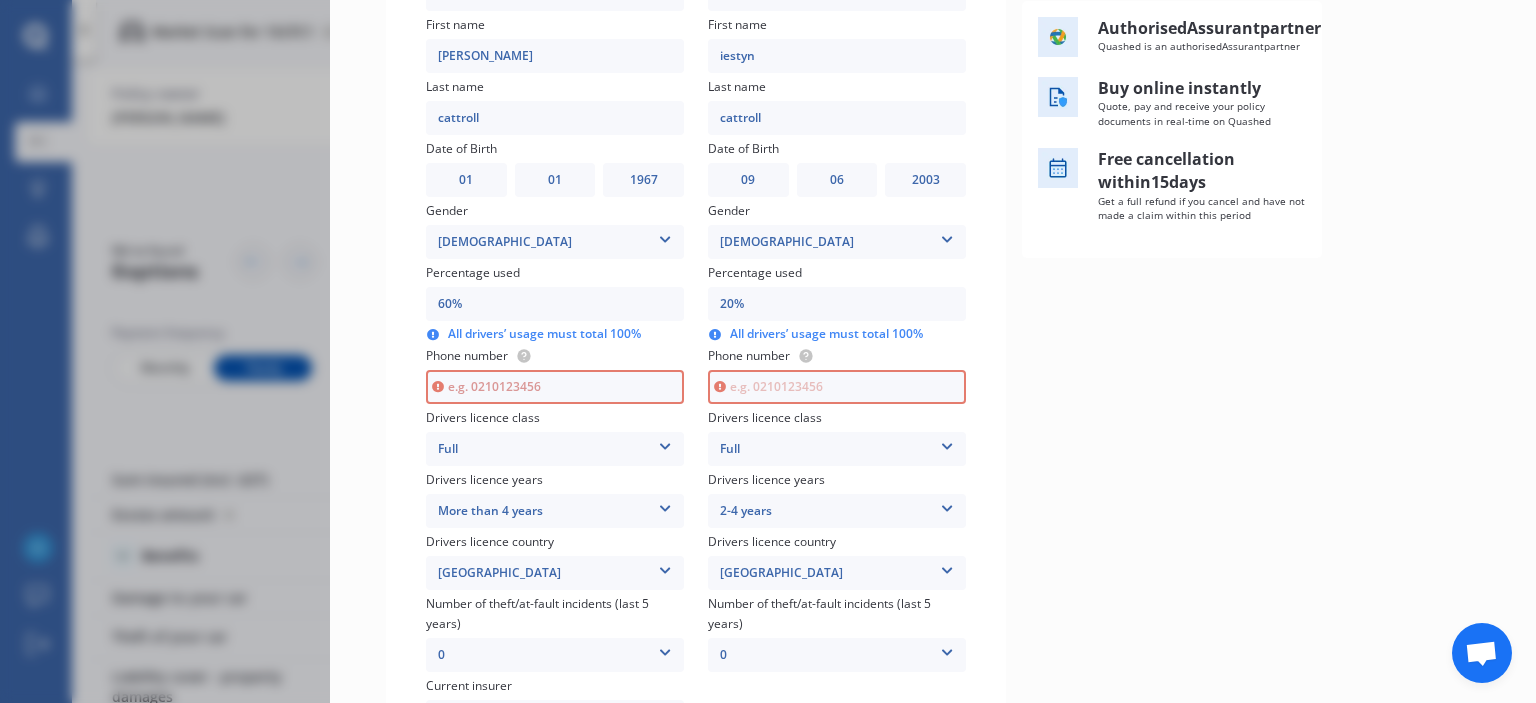 click at bounding box center (555, 387) 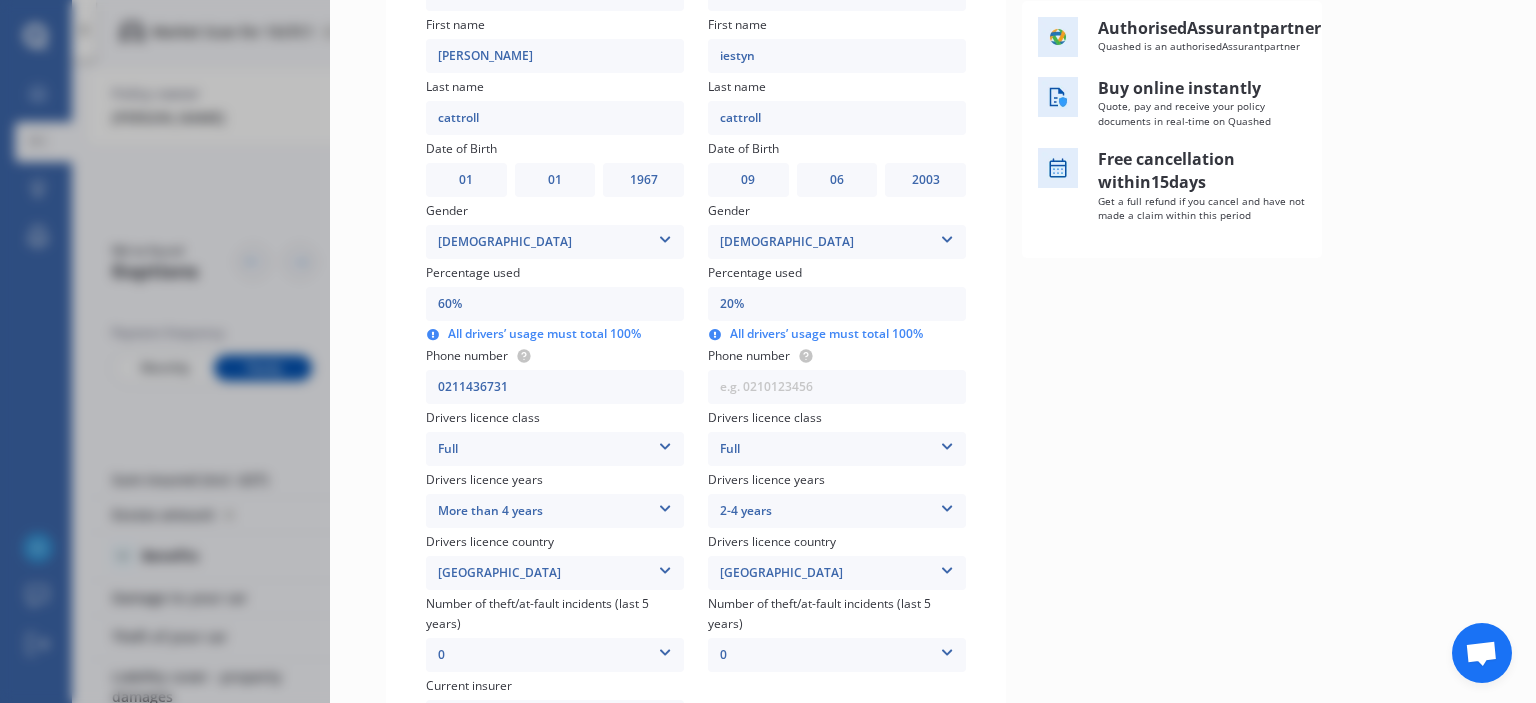 type on "0211436731" 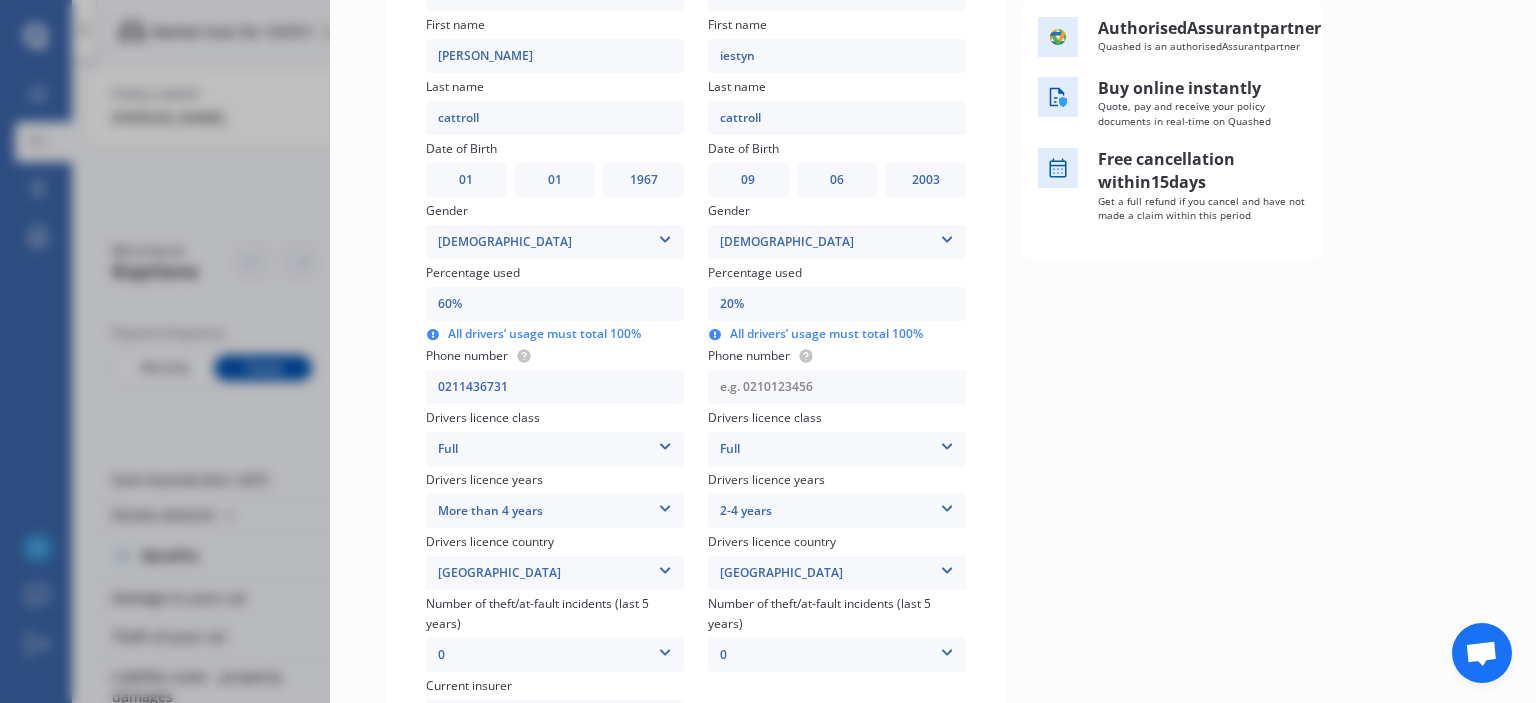 click at bounding box center [837, 387] 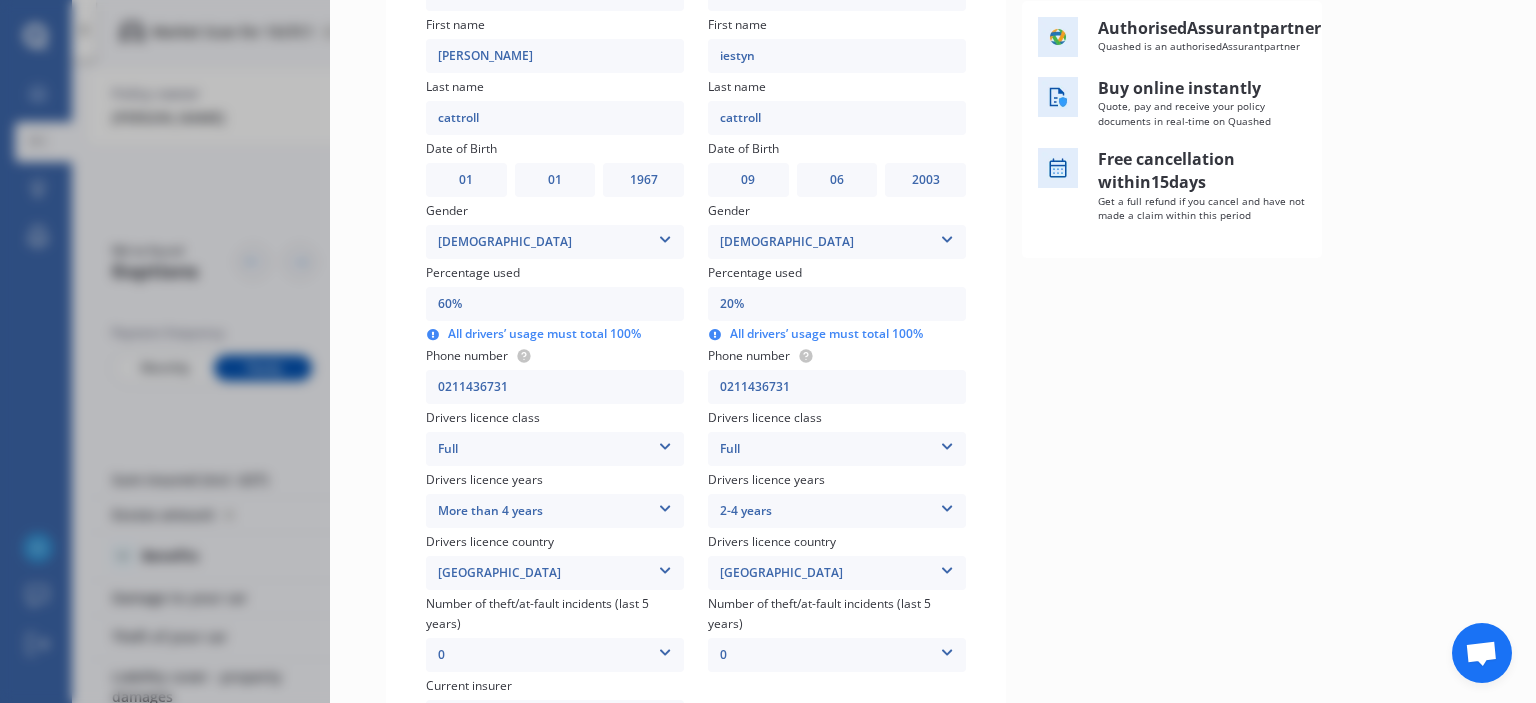 scroll, scrollTop: 0, scrollLeft: 0, axis: both 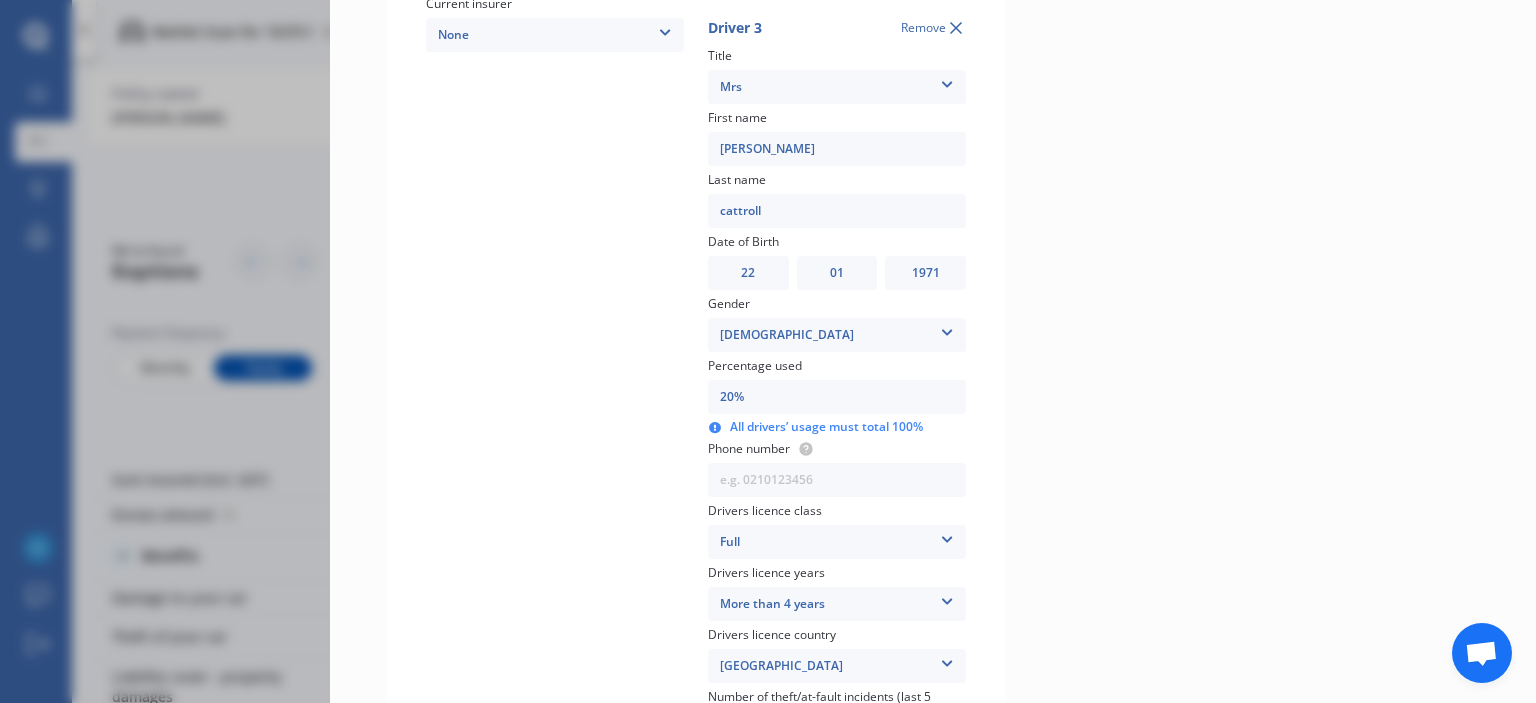 type on "0211436731" 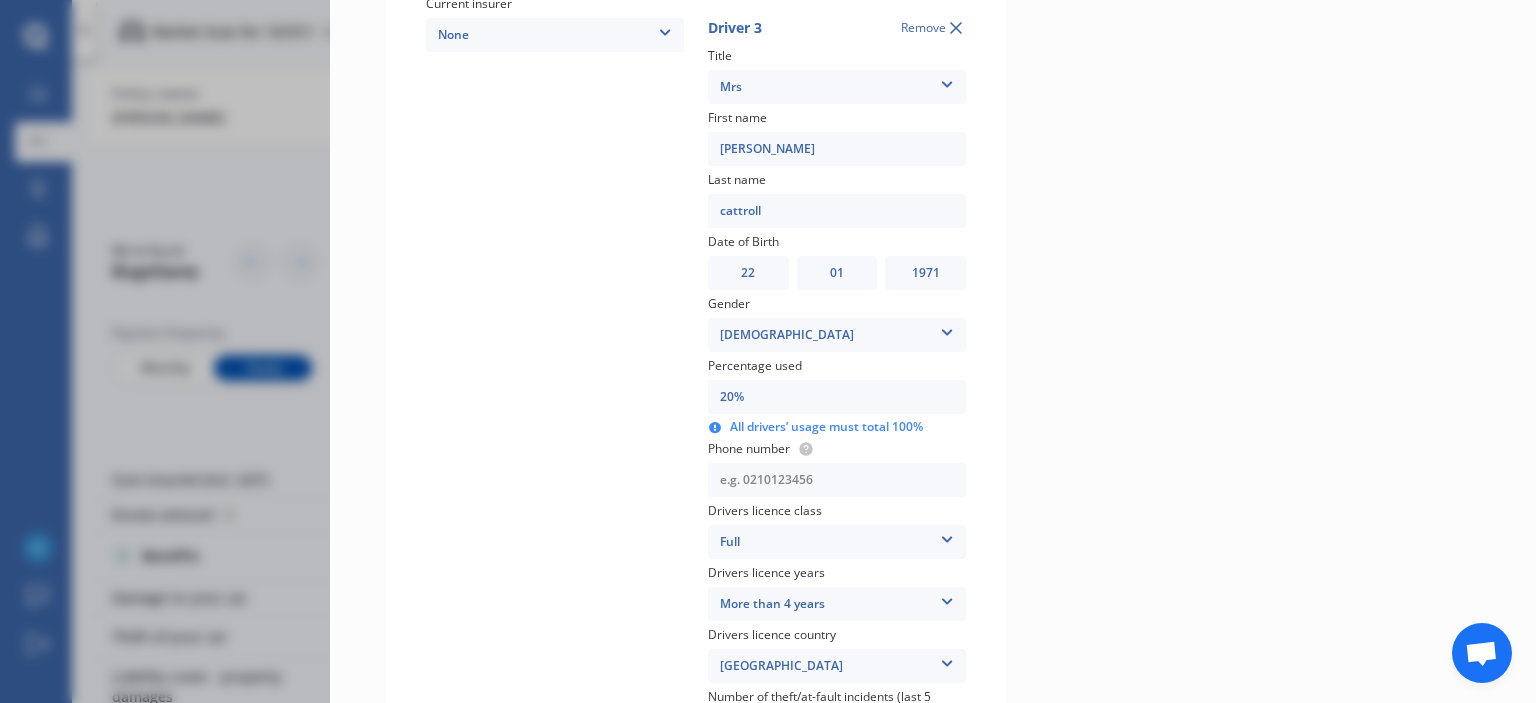 click at bounding box center (837, 480) 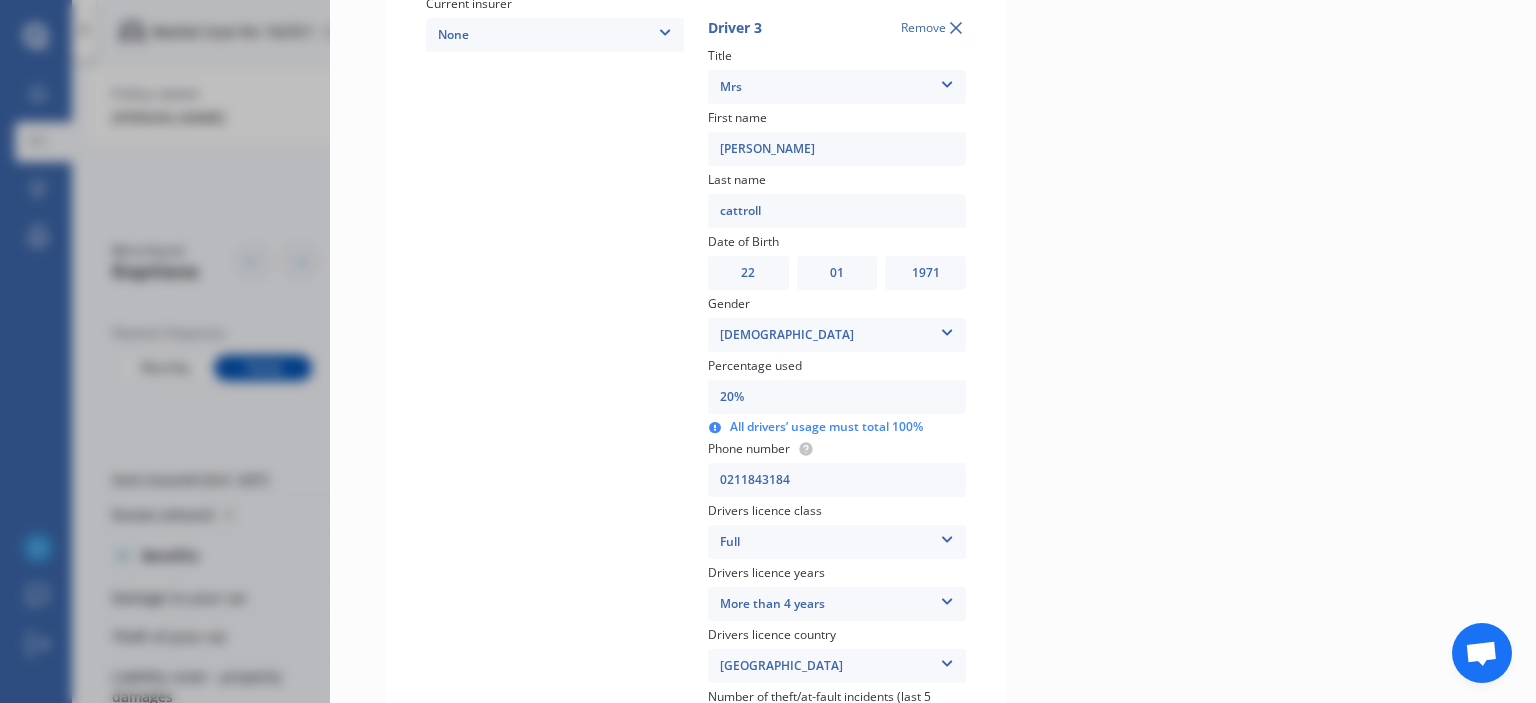 scroll, scrollTop: 0, scrollLeft: 0, axis: both 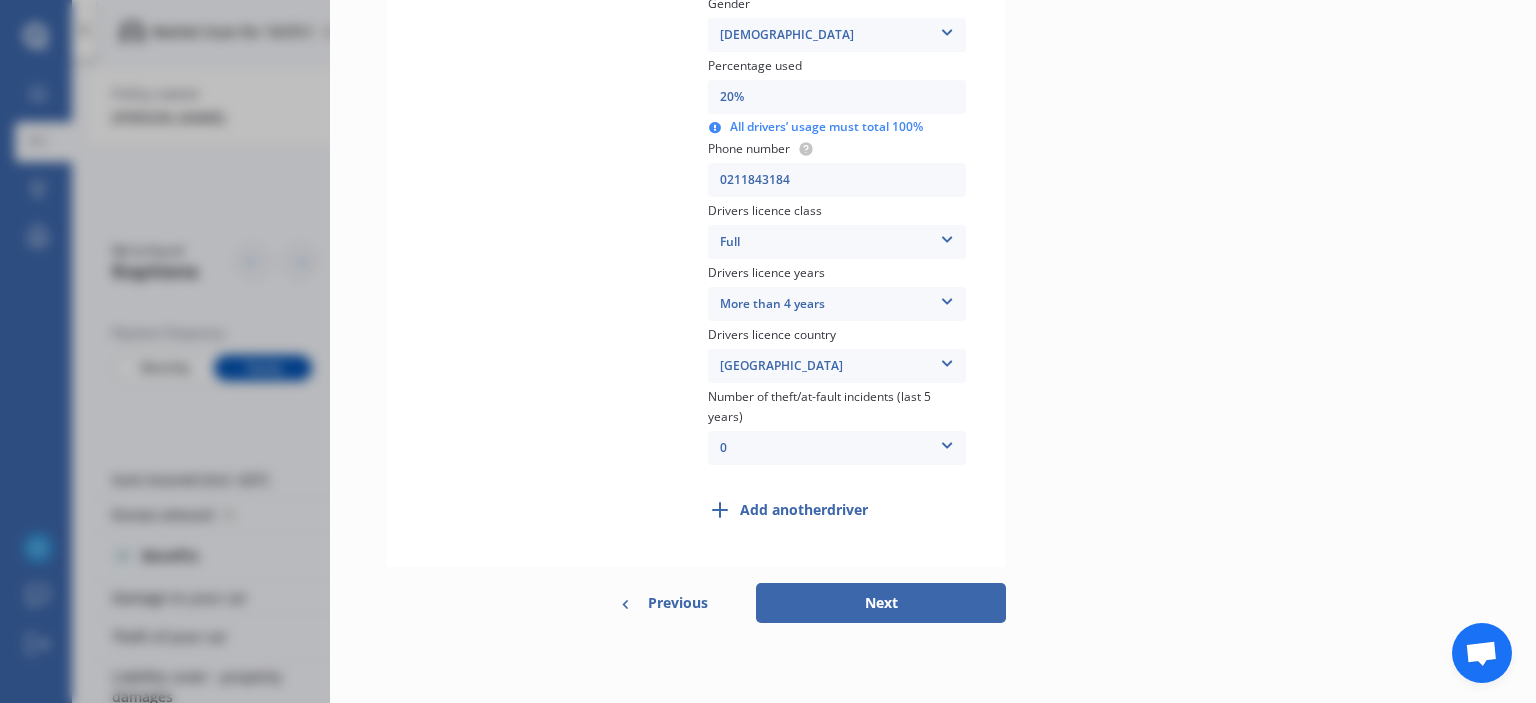 type on "0211843184" 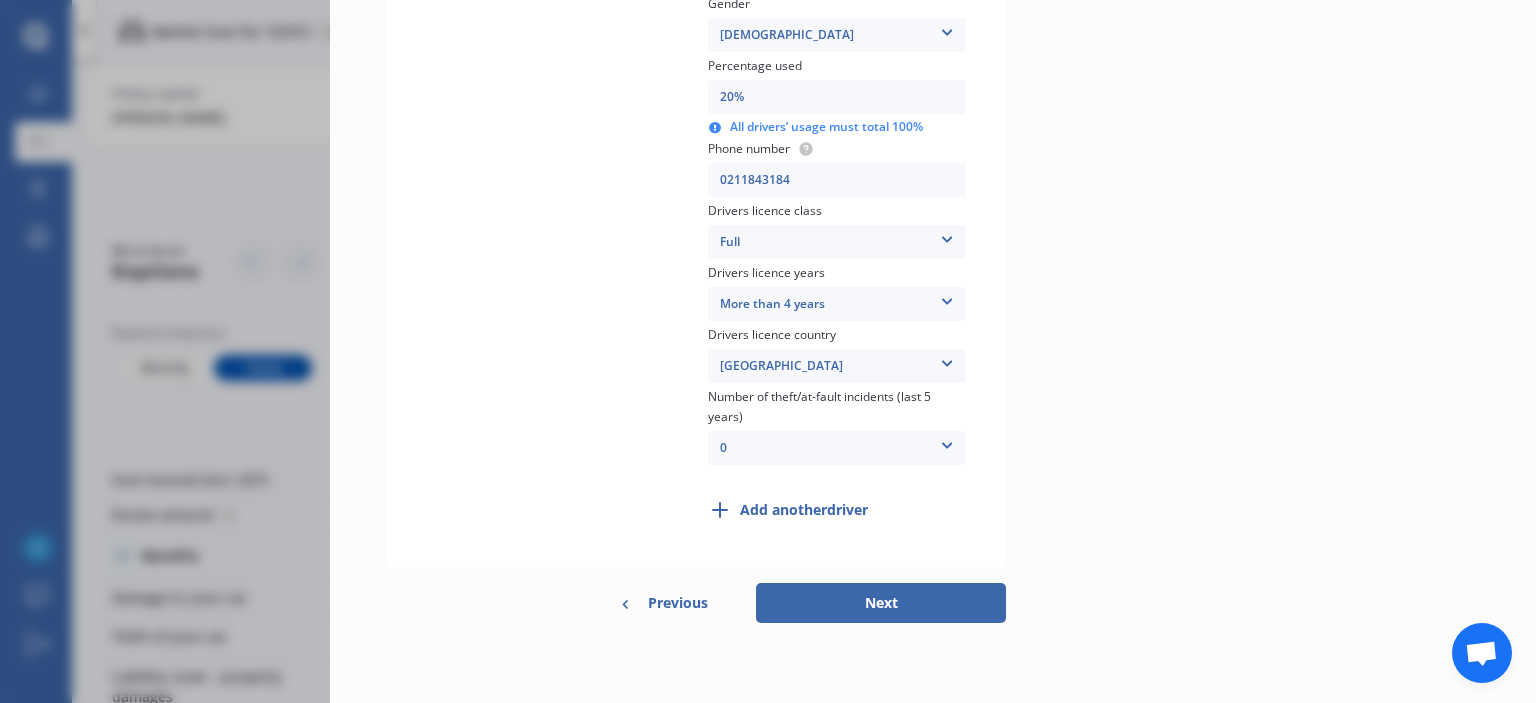 scroll, scrollTop: 0, scrollLeft: 0, axis: both 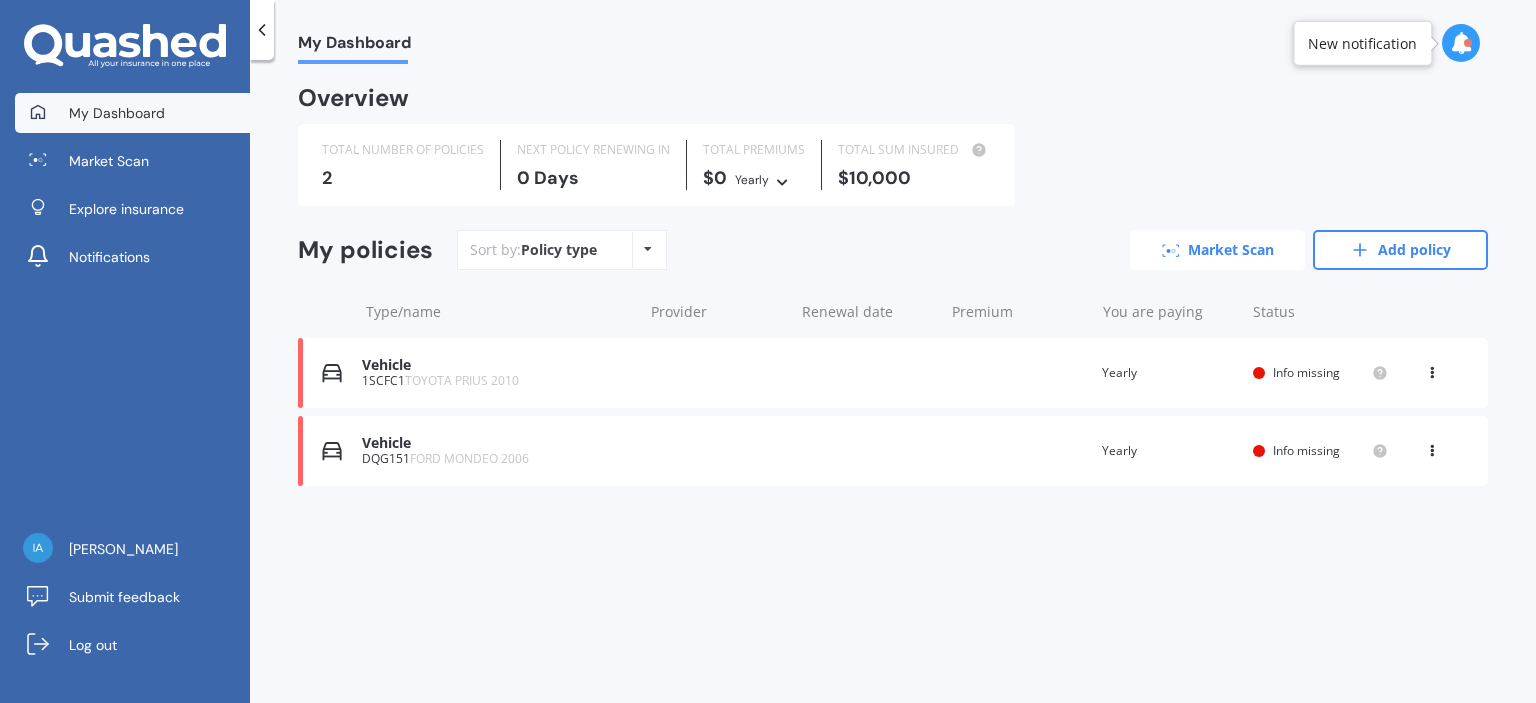 click on "Market Scan" at bounding box center (1217, 250) 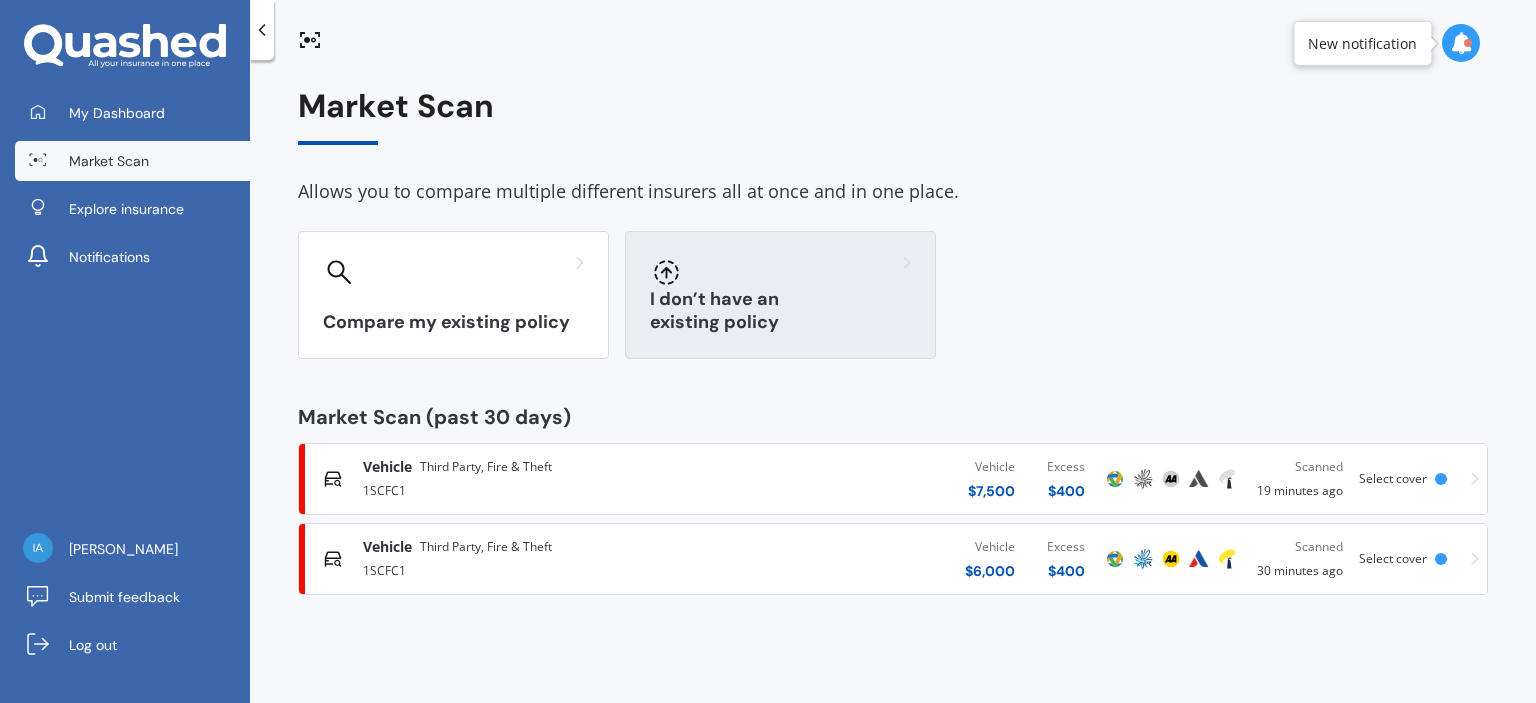 click on "I don’t have an existing policy" at bounding box center (780, 295) 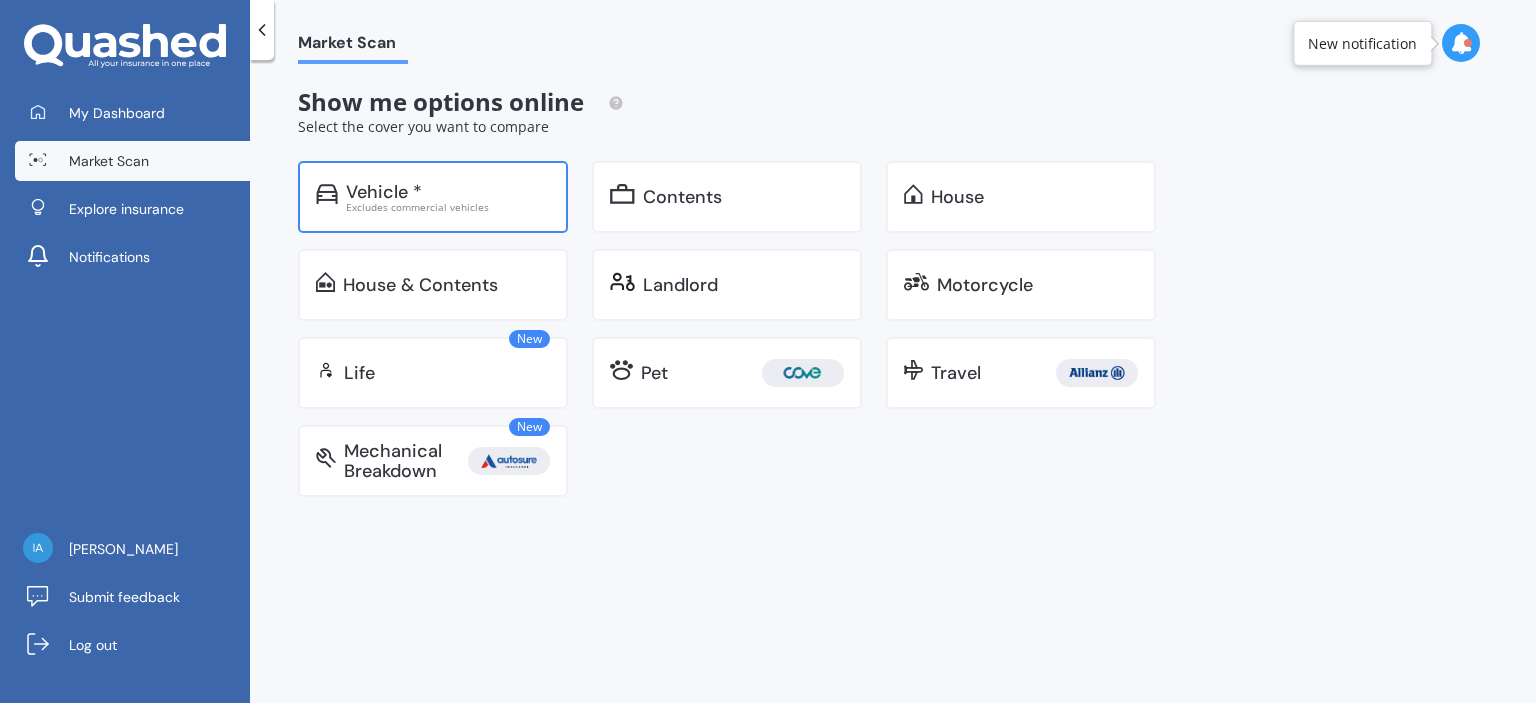 click on "Excludes commercial vehicles" at bounding box center [448, 207] 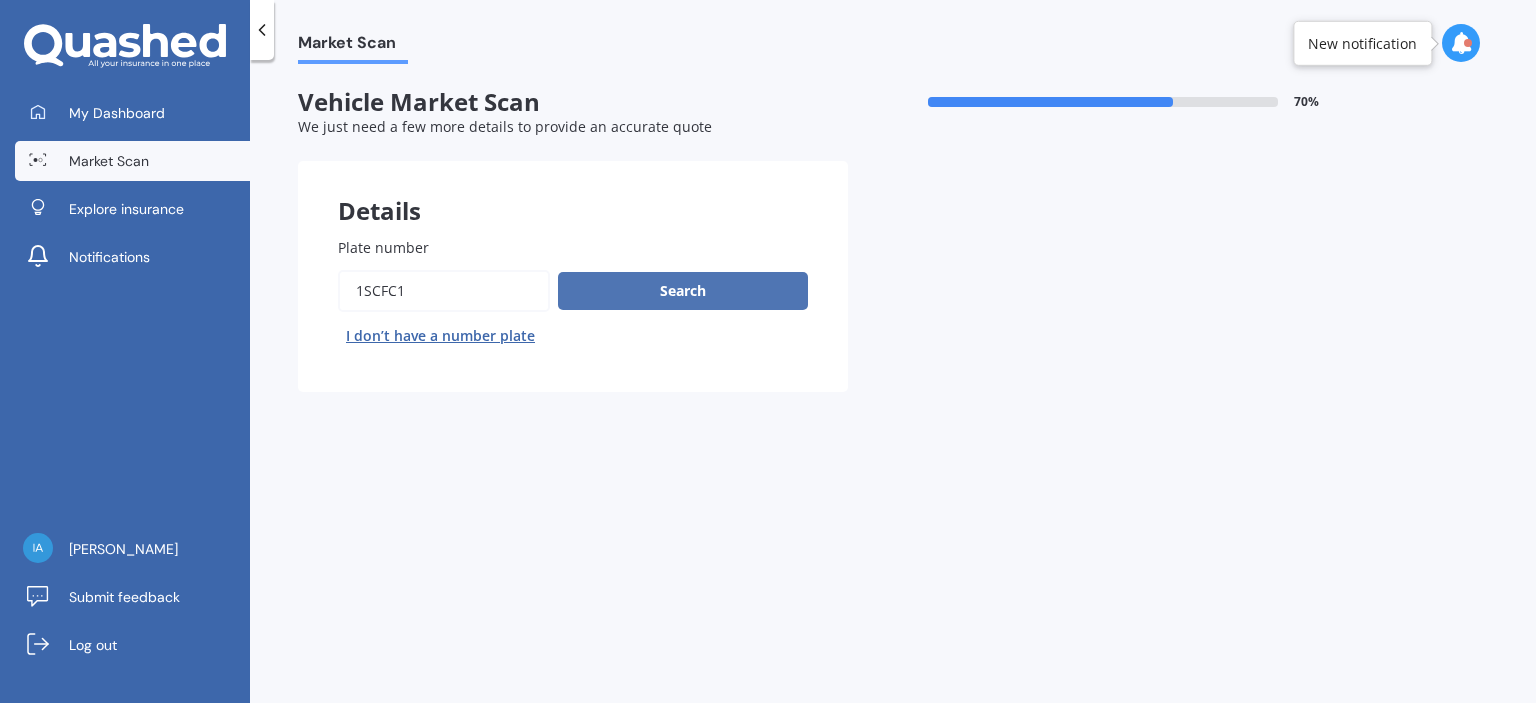click on "Search" at bounding box center (683, 291) 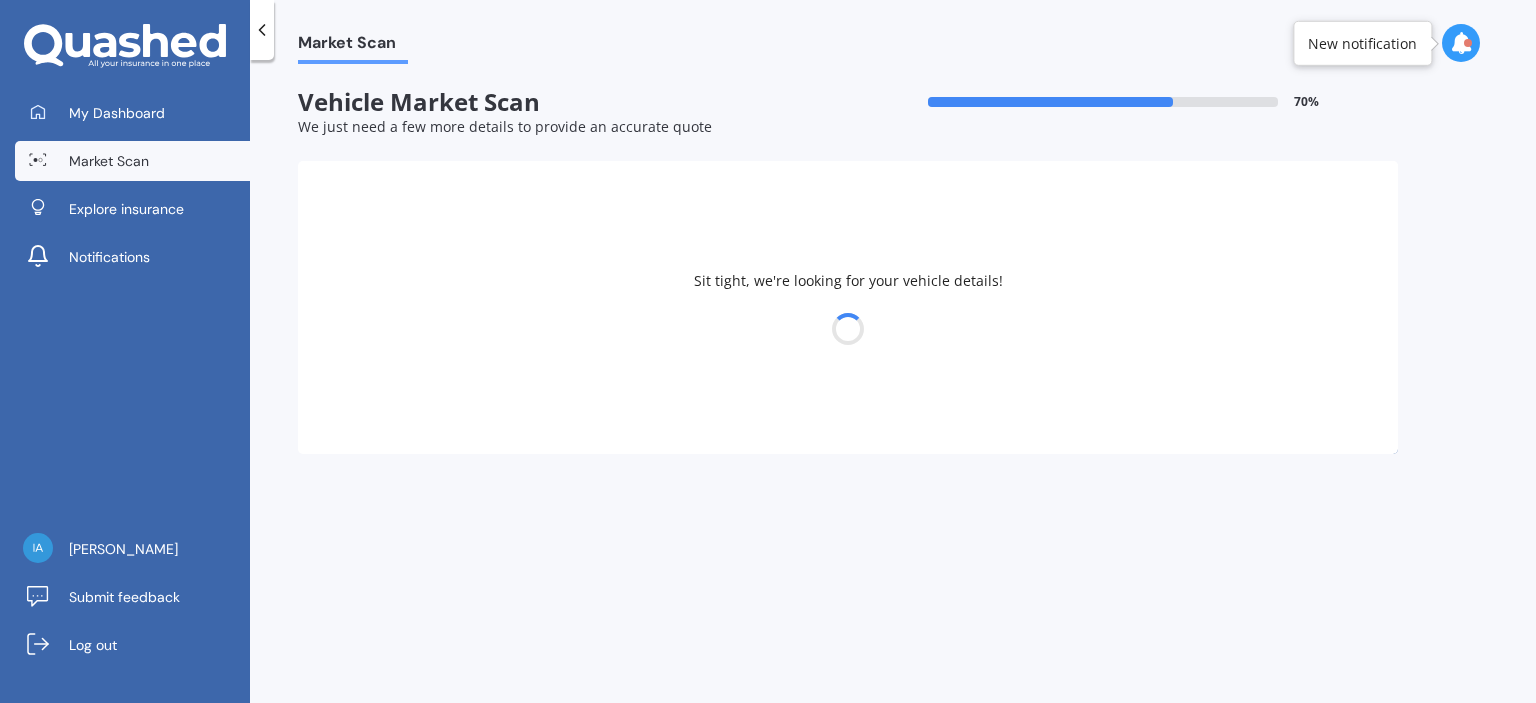 select on "TOYOTA" 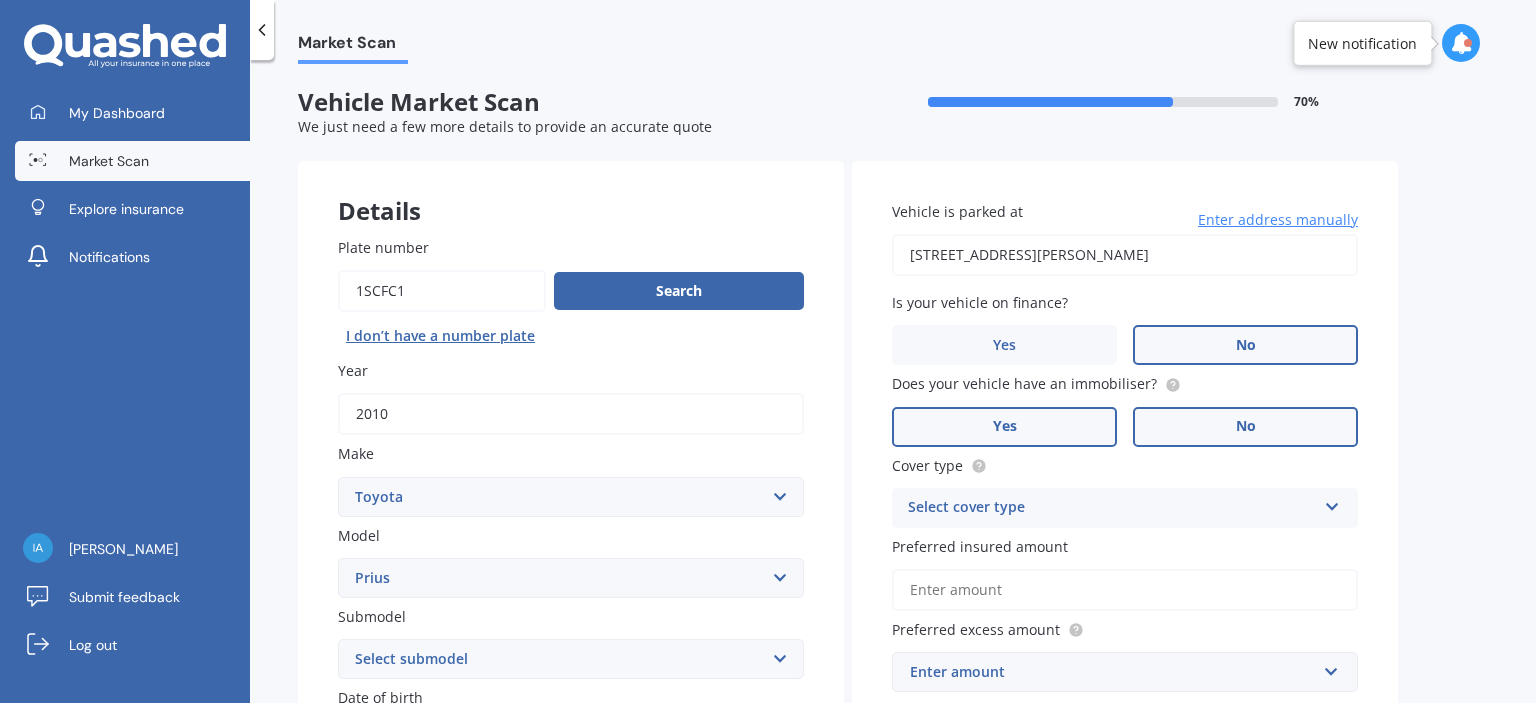scroll, scrollTop: 100, scrollLeft: 0, axis: vertical 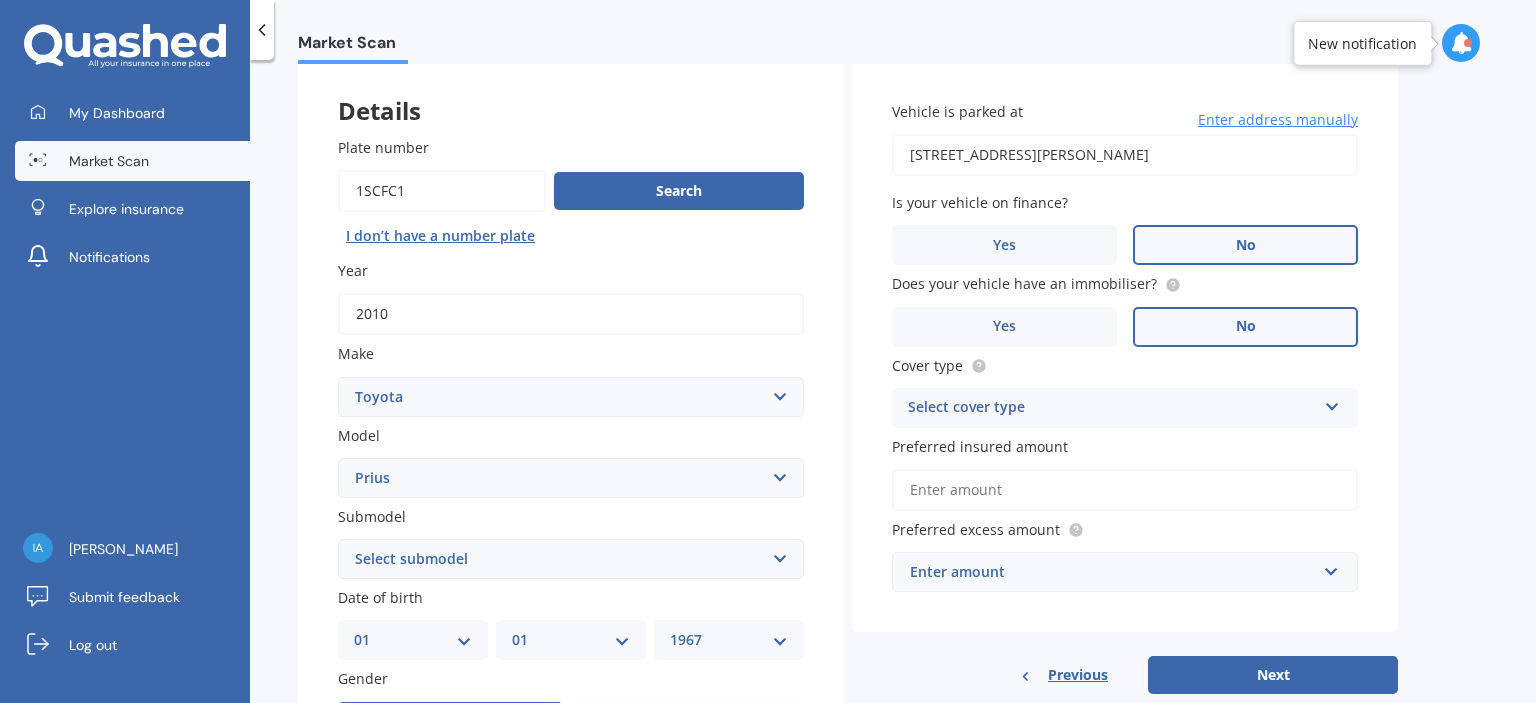 click on "Preferred insured amount" at bounding box center (1125, 490) 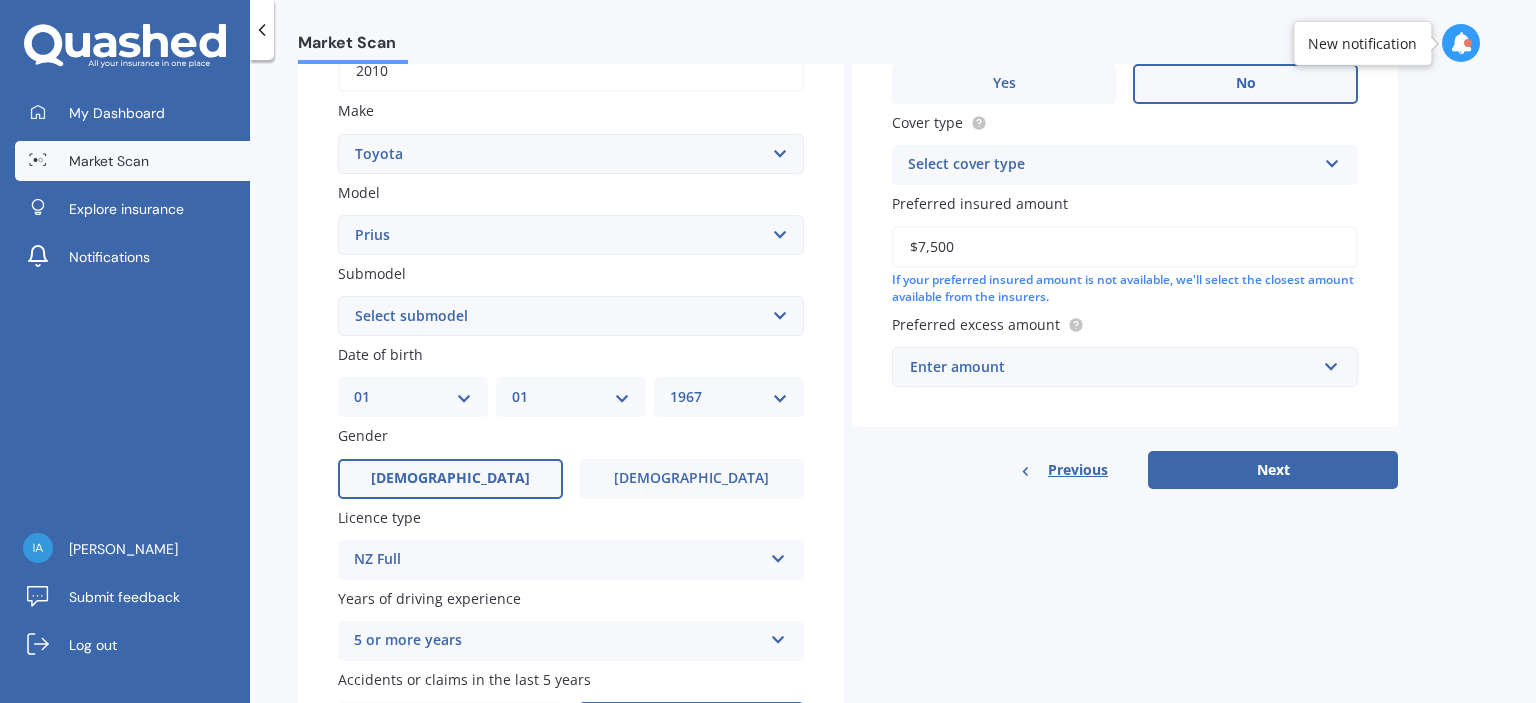 scroll, scrollTop: 400, scrollLeft: 0, axis: vertical 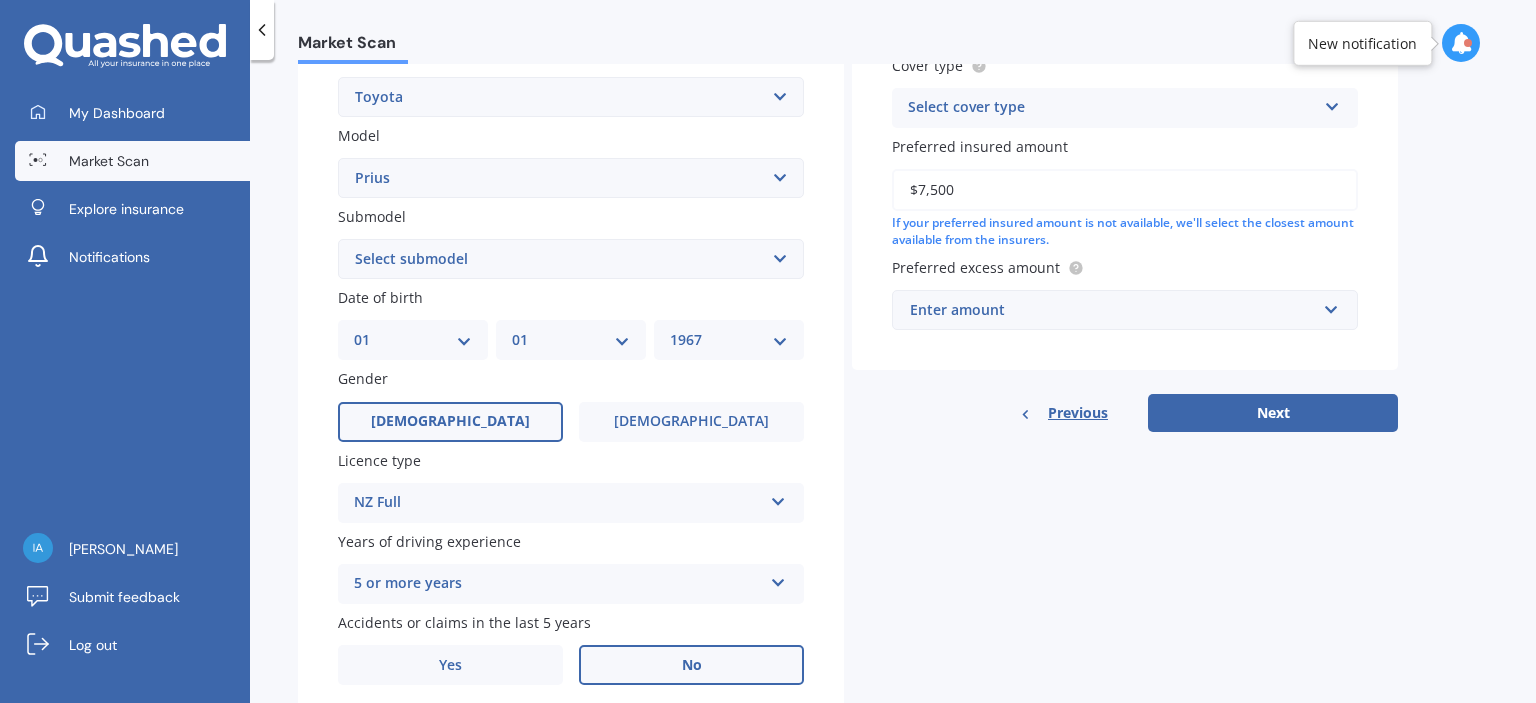 type on "$7,500" 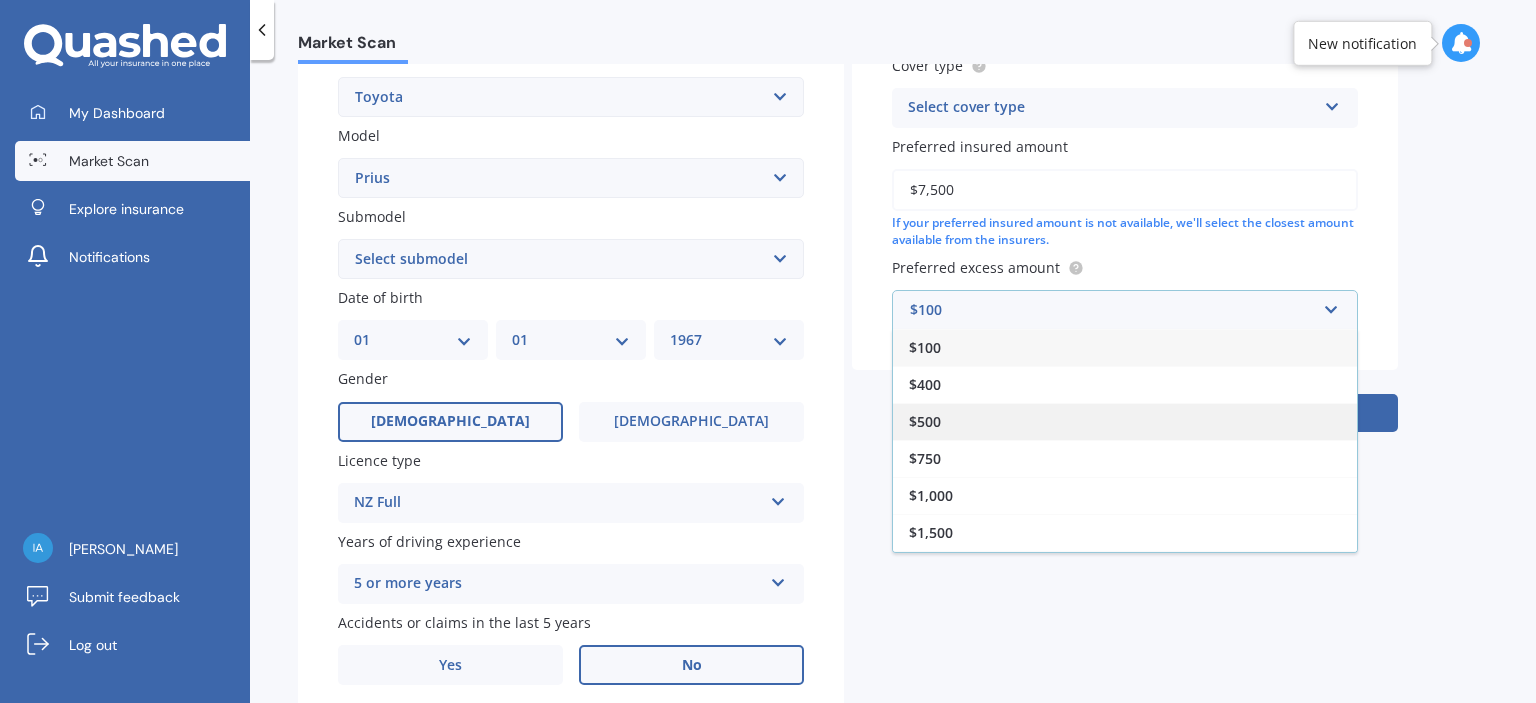 click on "$500" at bounding box center (1125, 421) 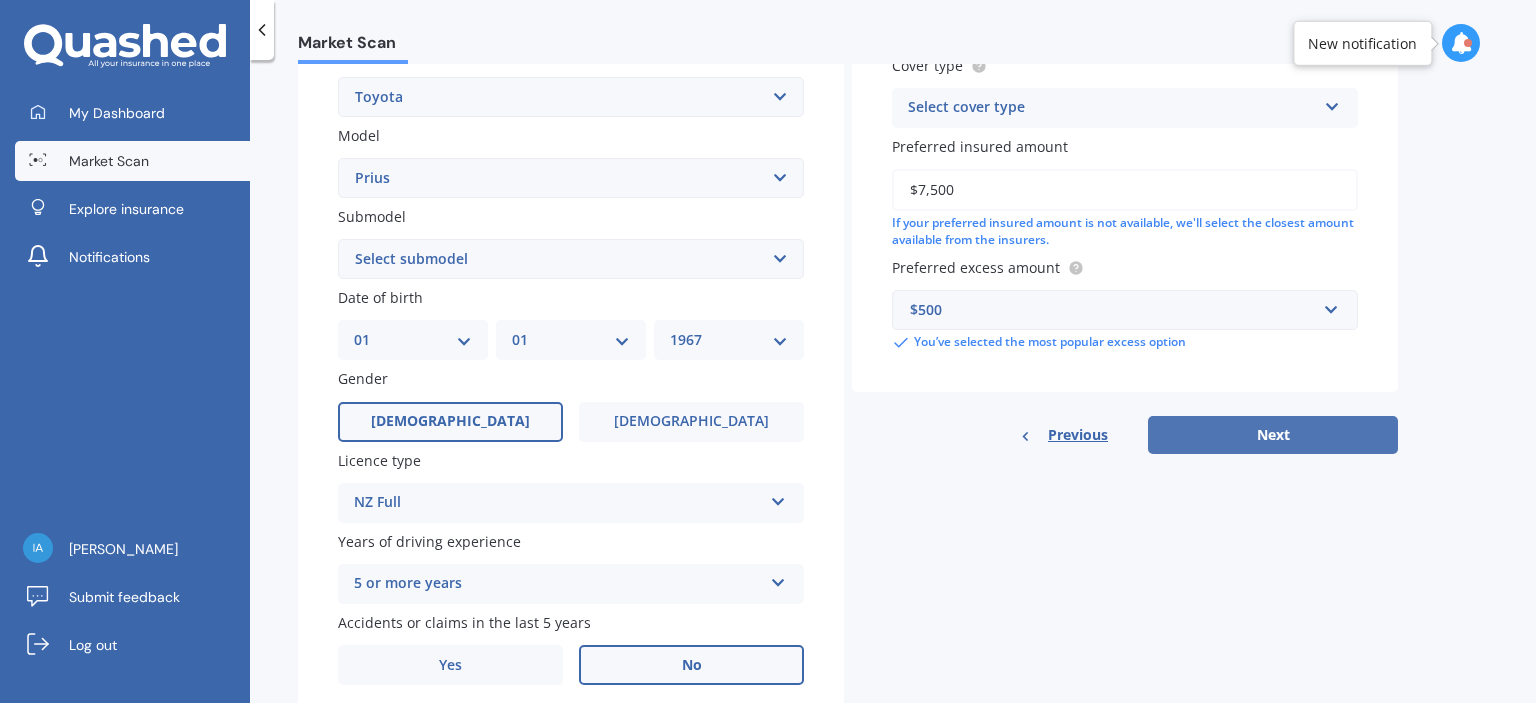 click on "Next" at bounding box center [1273, 435] 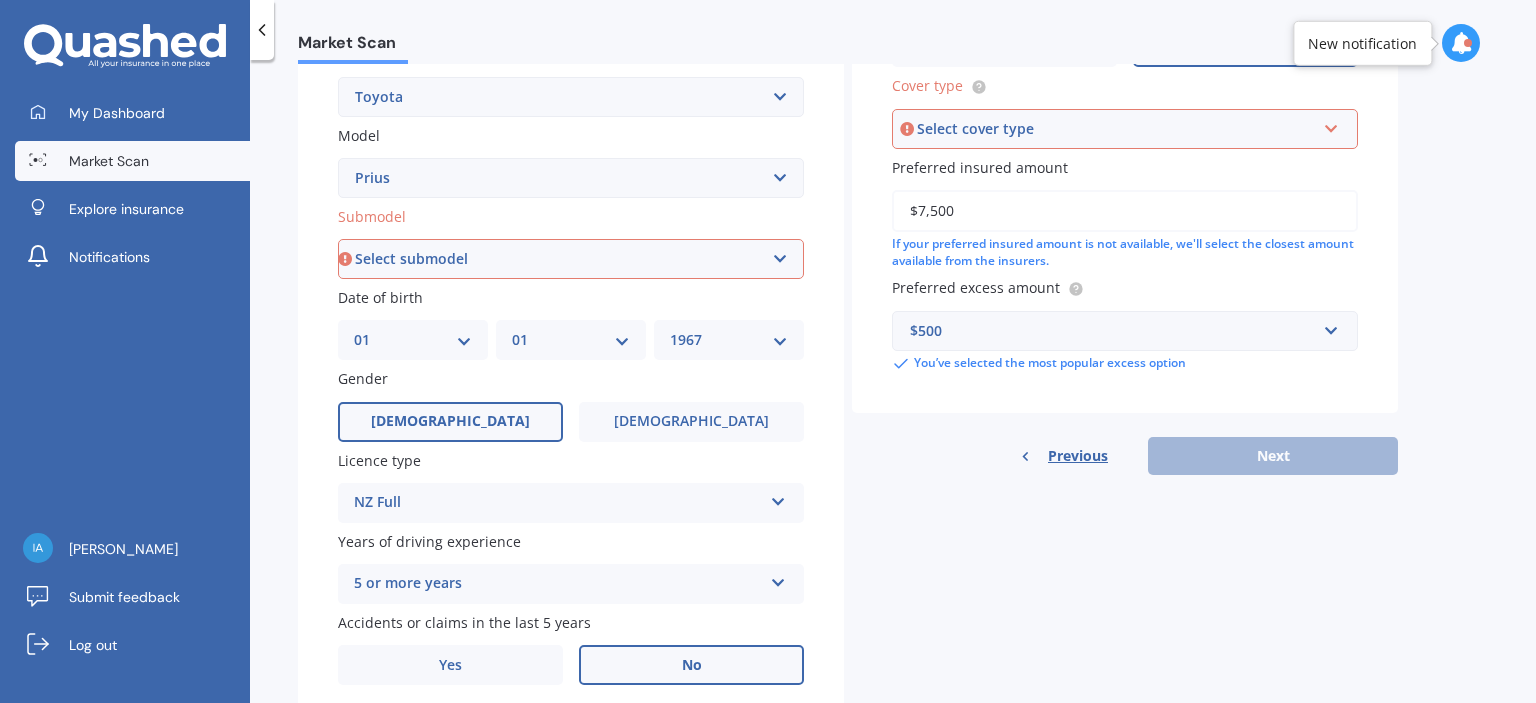 click on "Select submodel (All other) Hybrid" at bounding box center [571, 259] 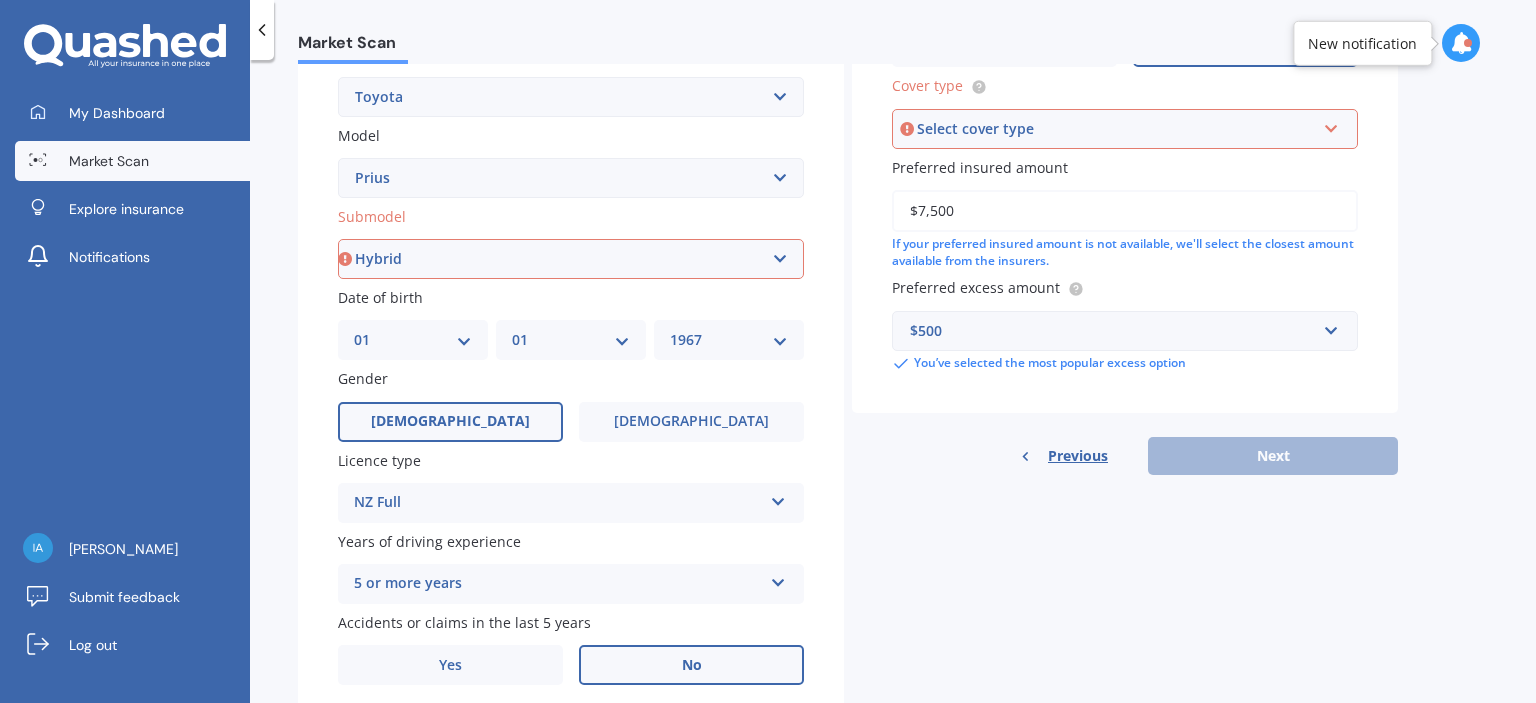 click on "Select submodel (All other) Hybrid" at bounding box center [571, 259] 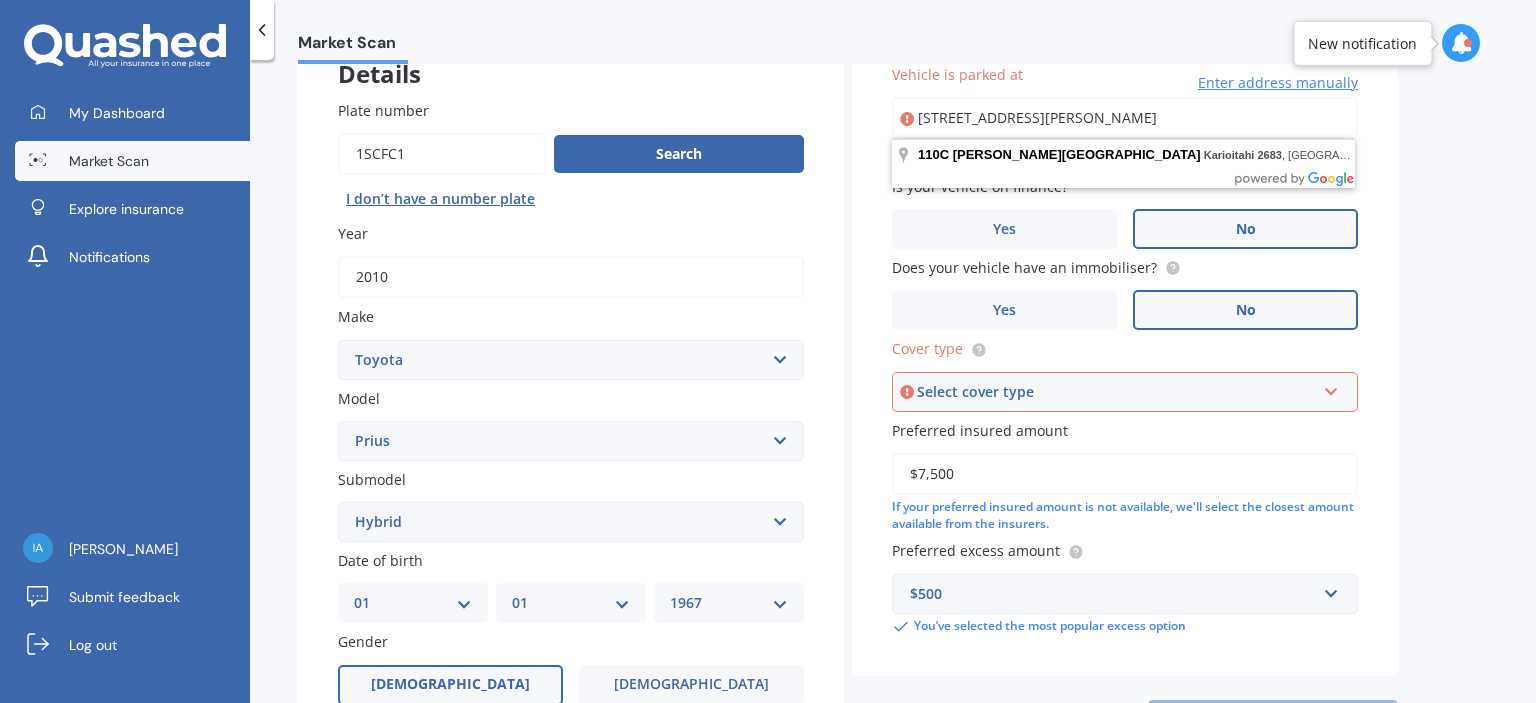 scroll, scrollTop: 136, scrollLeft: 0, axis: vertical 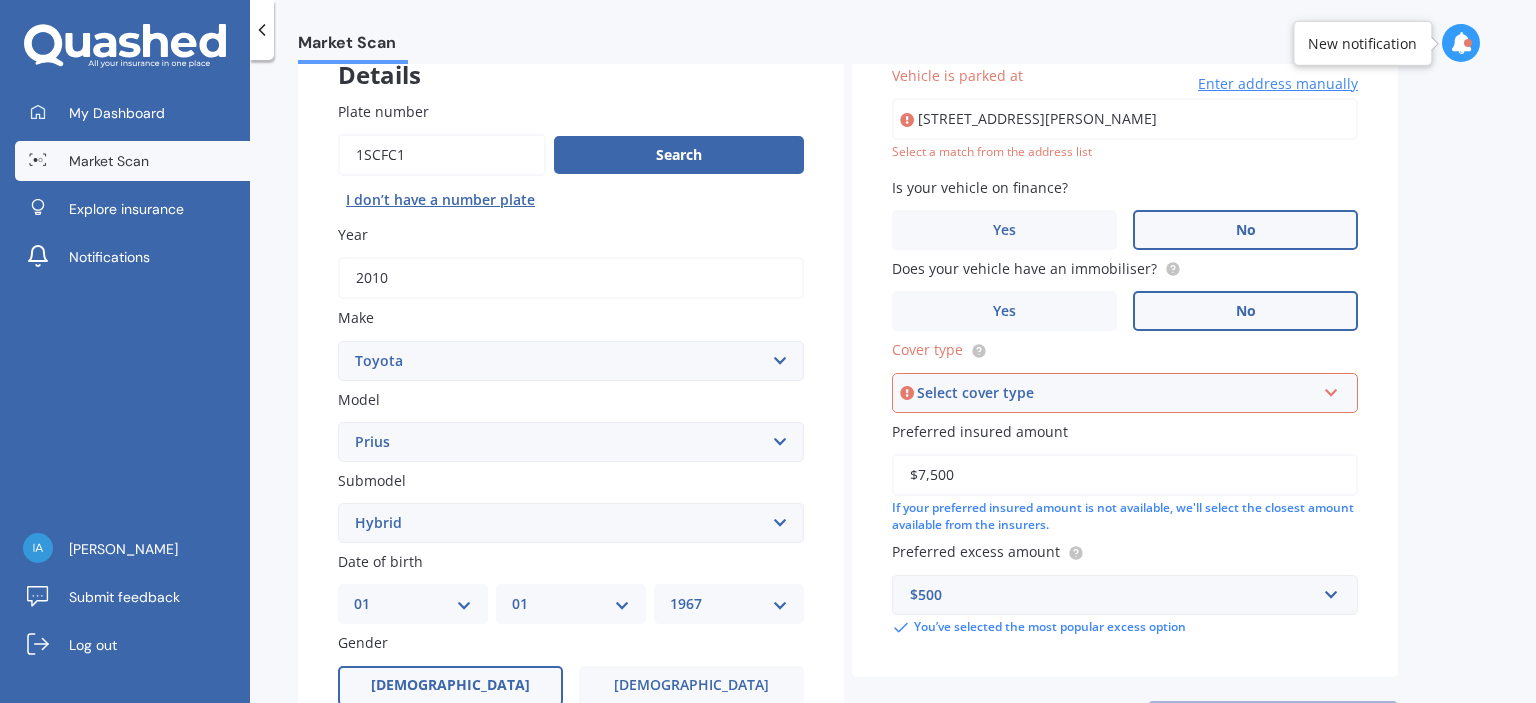type on "110C Fisher Road, Karioitahi 2683" 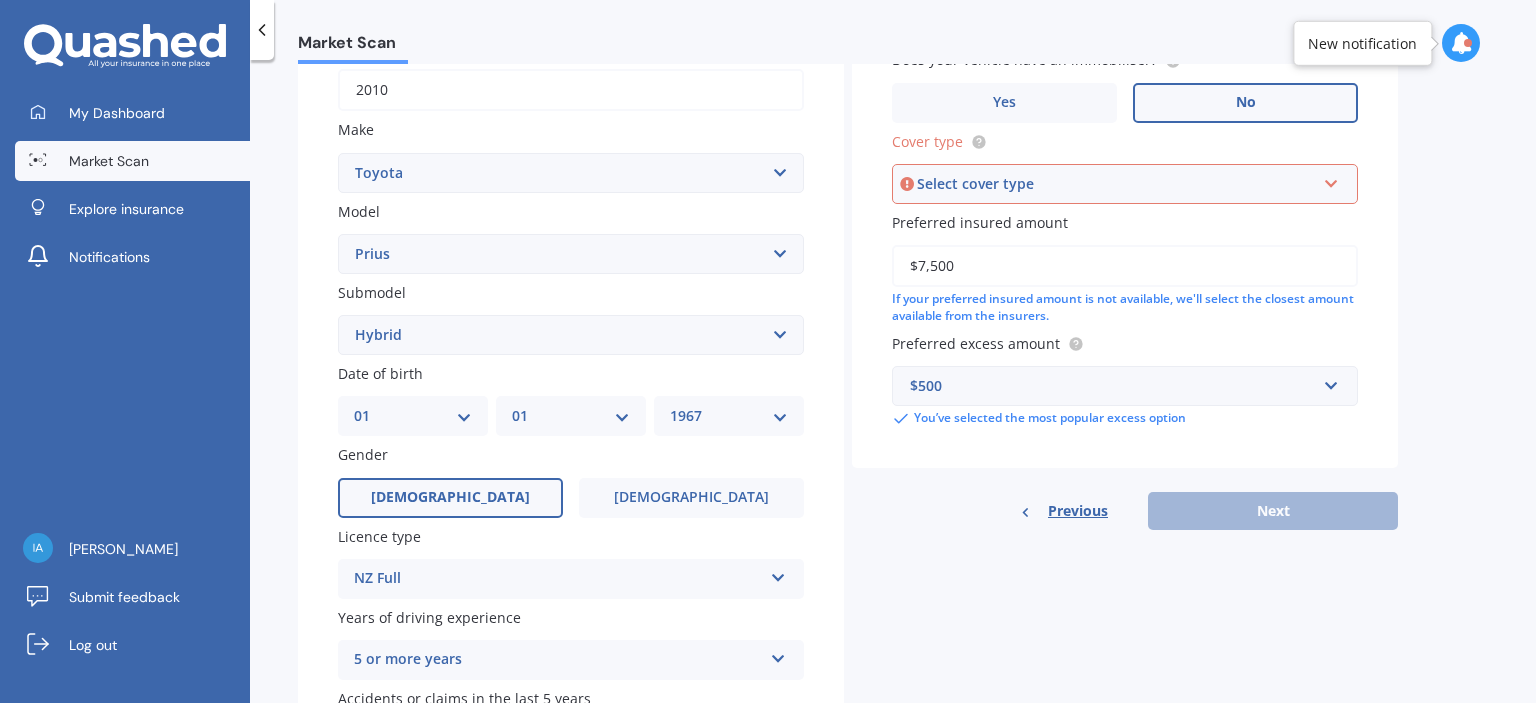 scroll, scrollTop: 336, scrollLeft: 0, axis: vertical 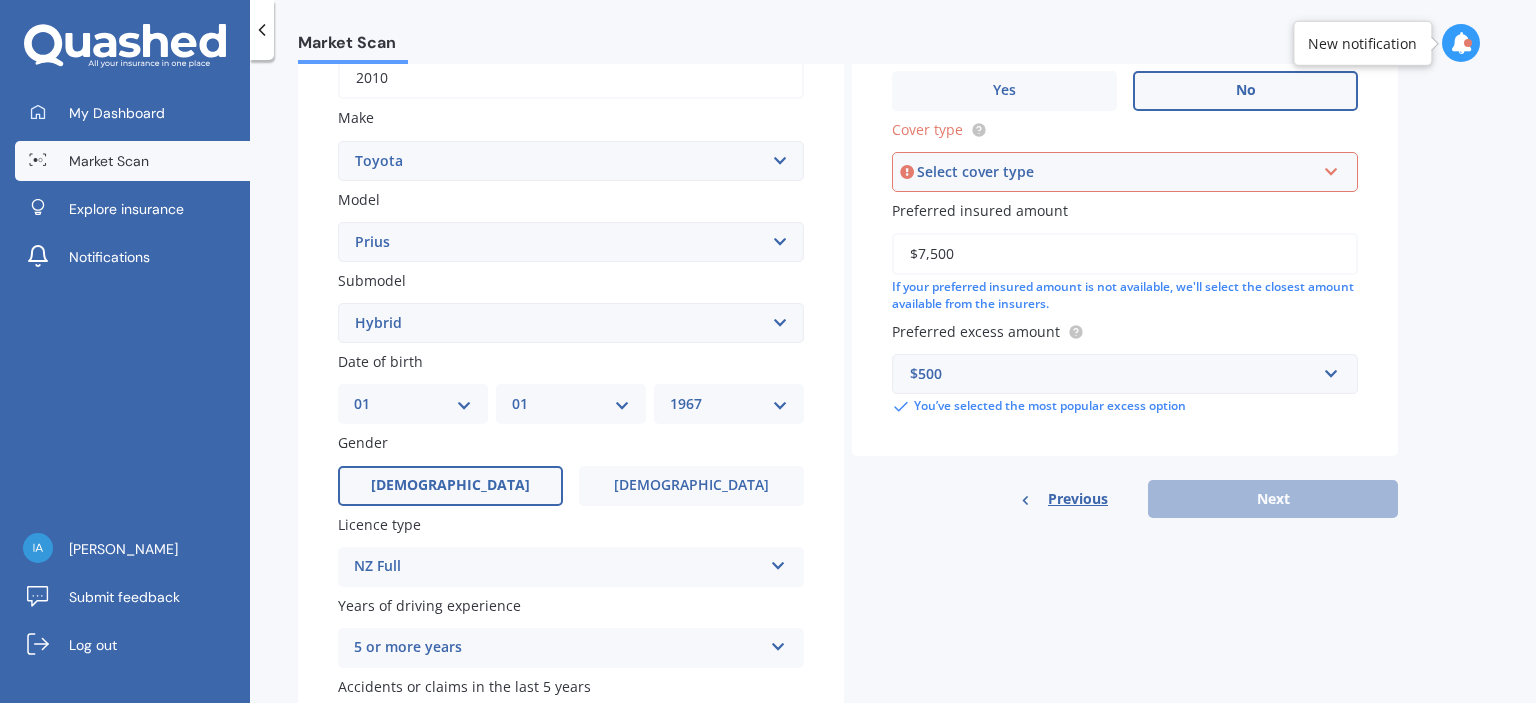 click on "Previous Next" at bounding box center [1125, 499] 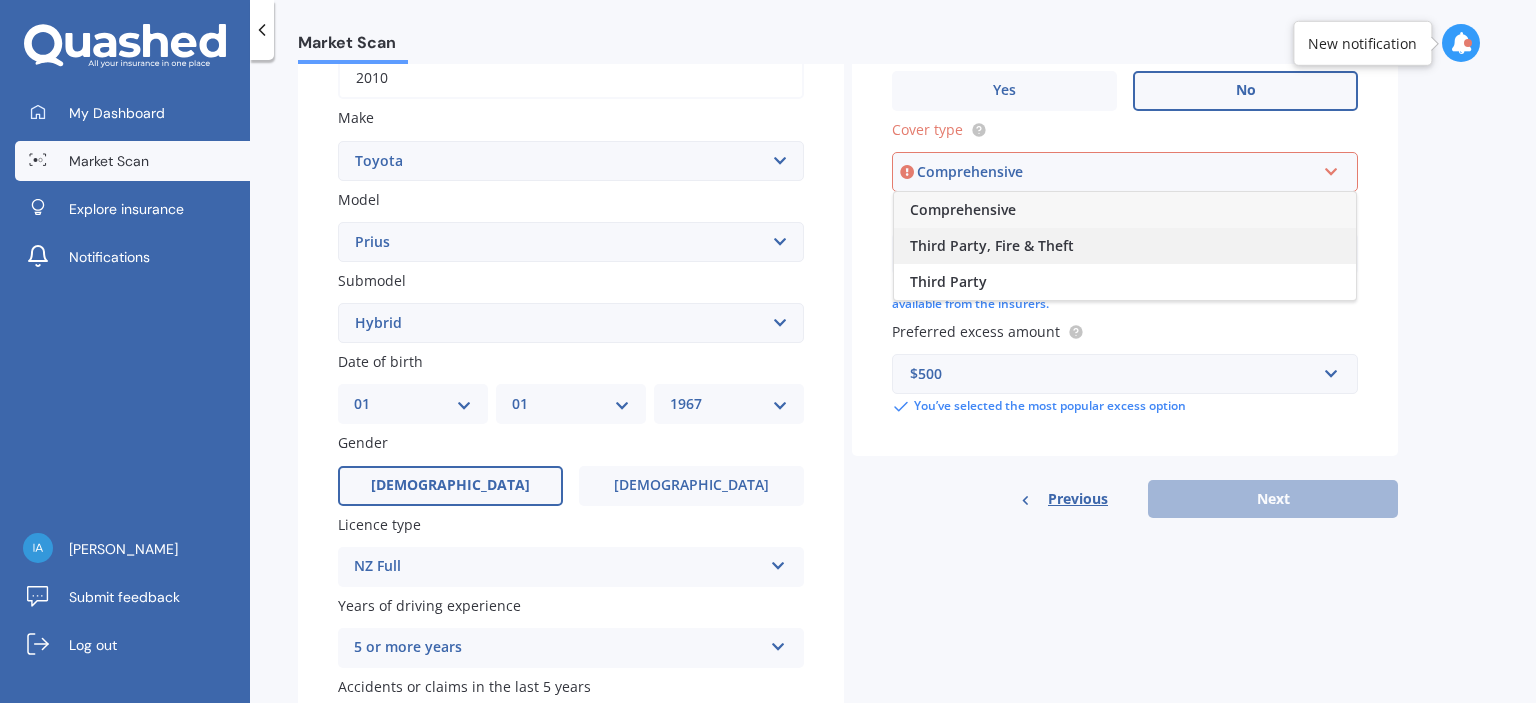 click on "Third Party, Fire & Theft" at bounding box center [1125, 246] 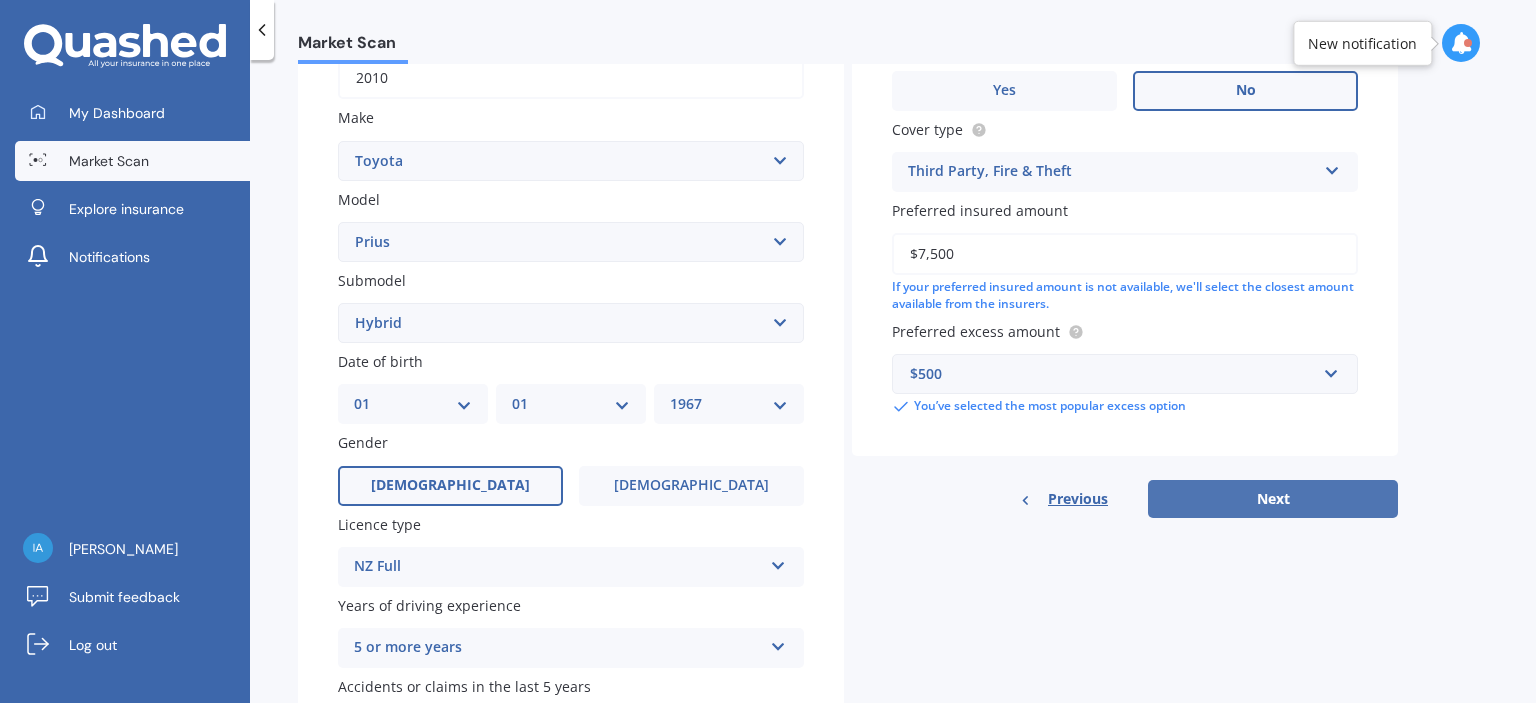click on "Next" at bounding box center (1273, 499) 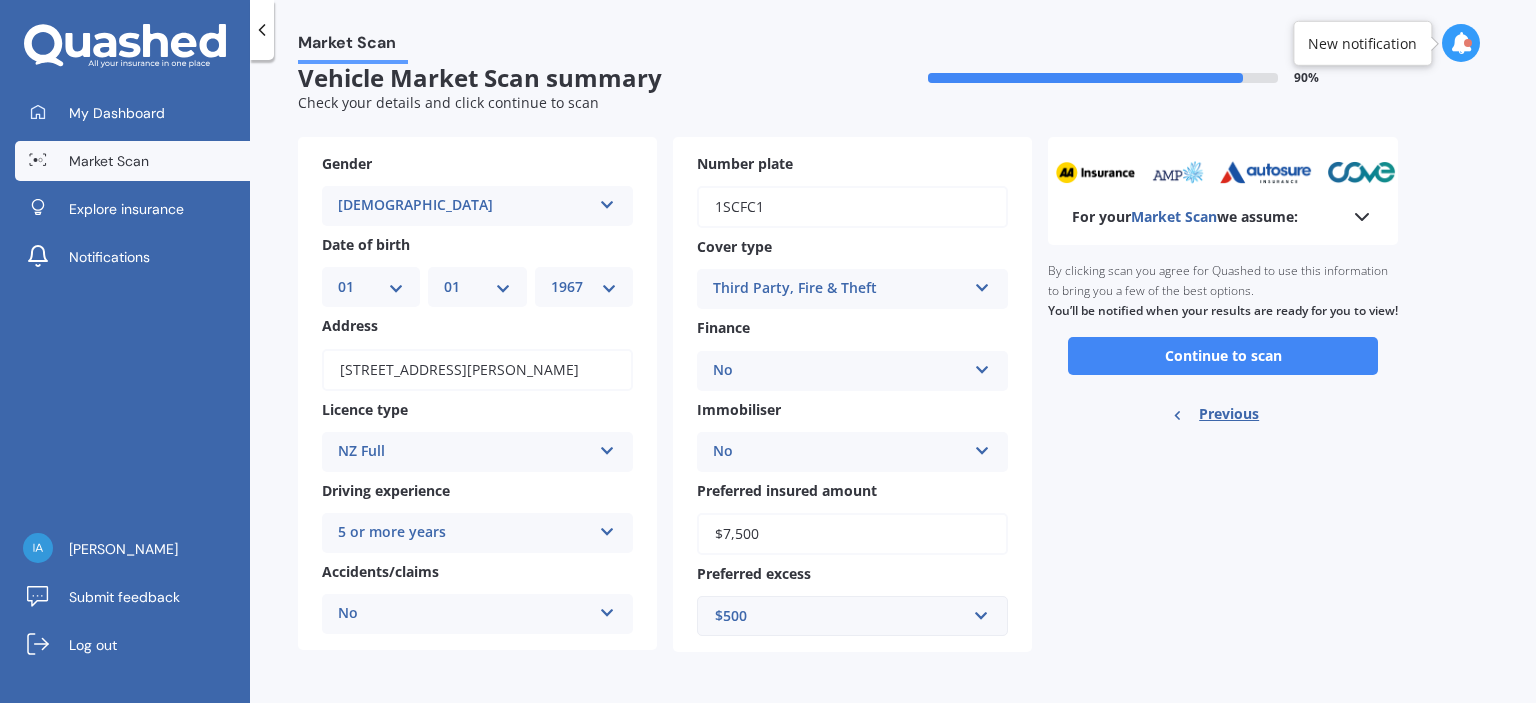 scroll, scrollTop: 0, scrollLeft: 0, axis: both 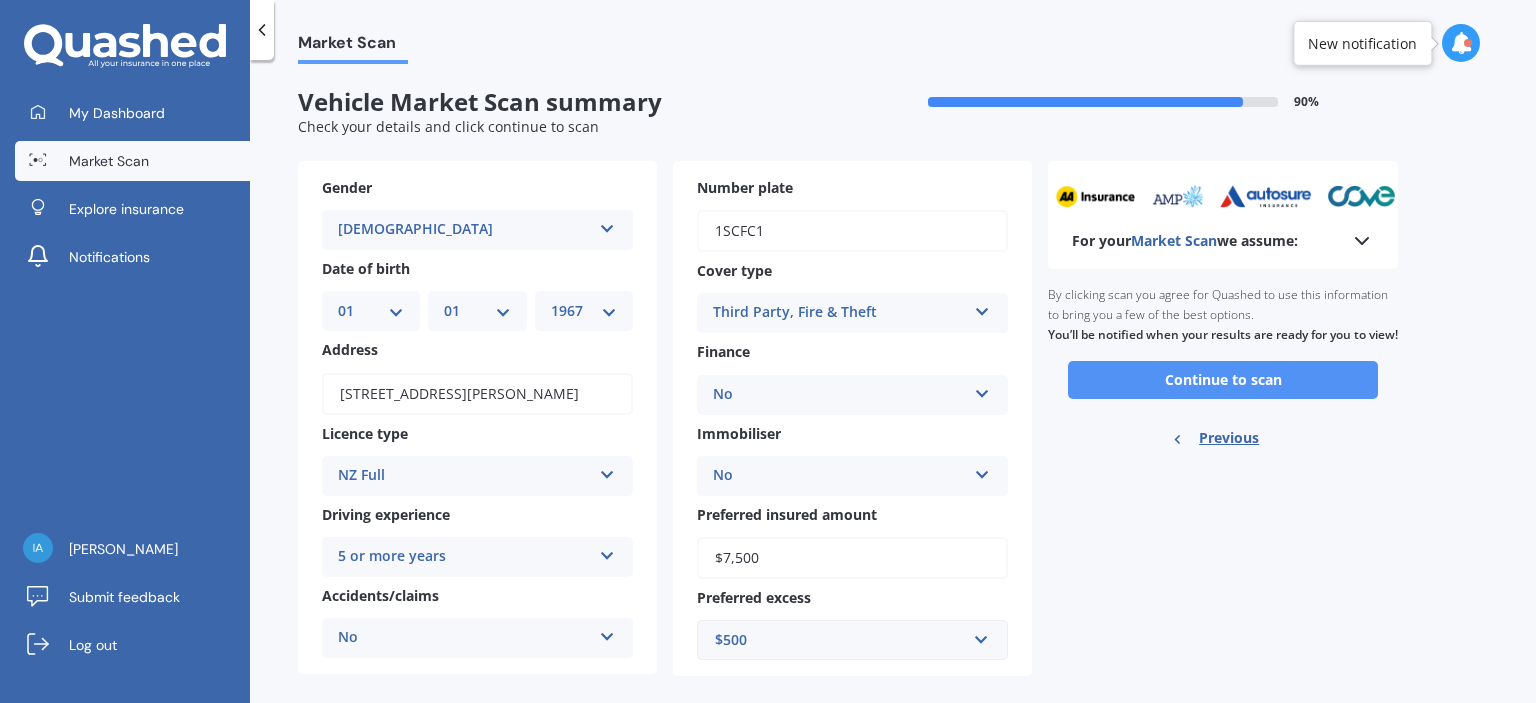 click on "Continue to scan" at bounding box center [1223, 380] 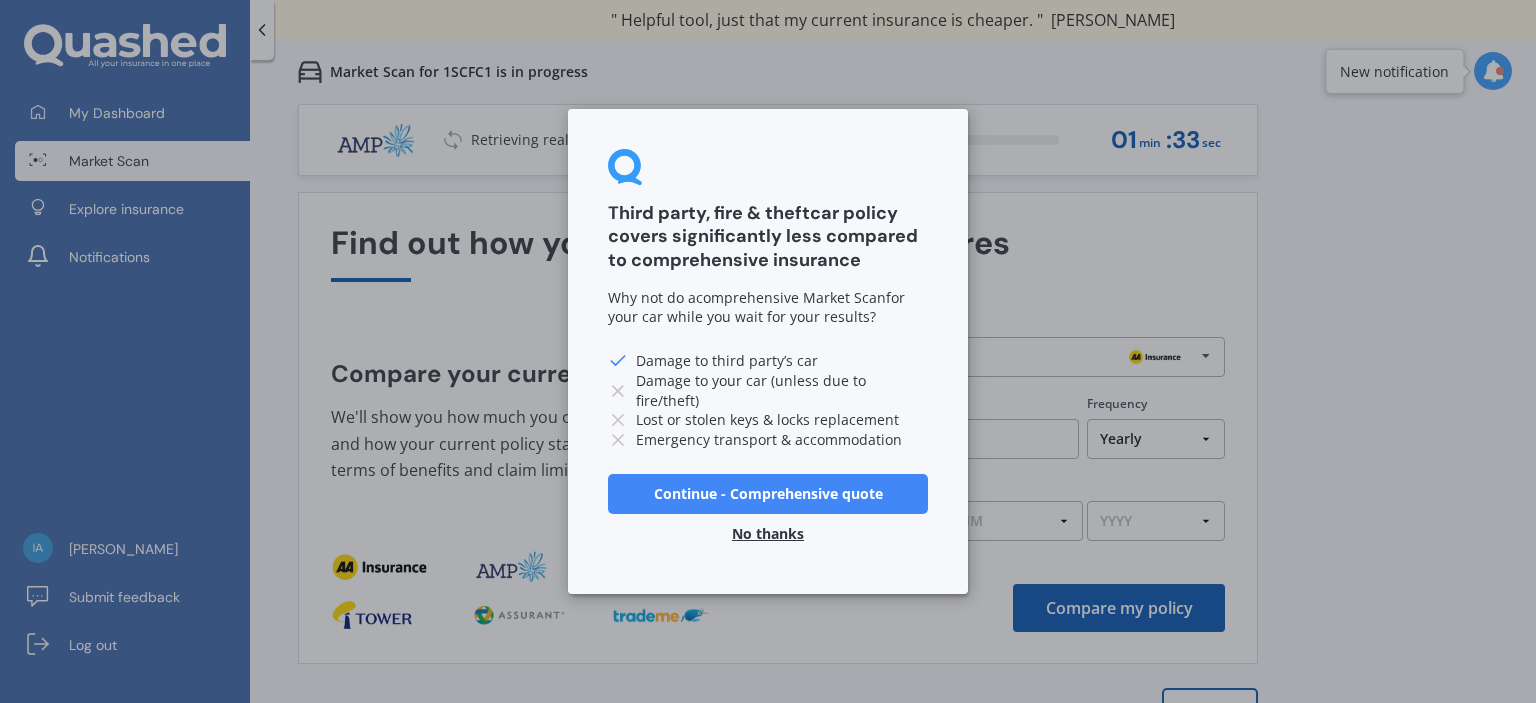 click on "No thanks" at bounding box center [768, 534] 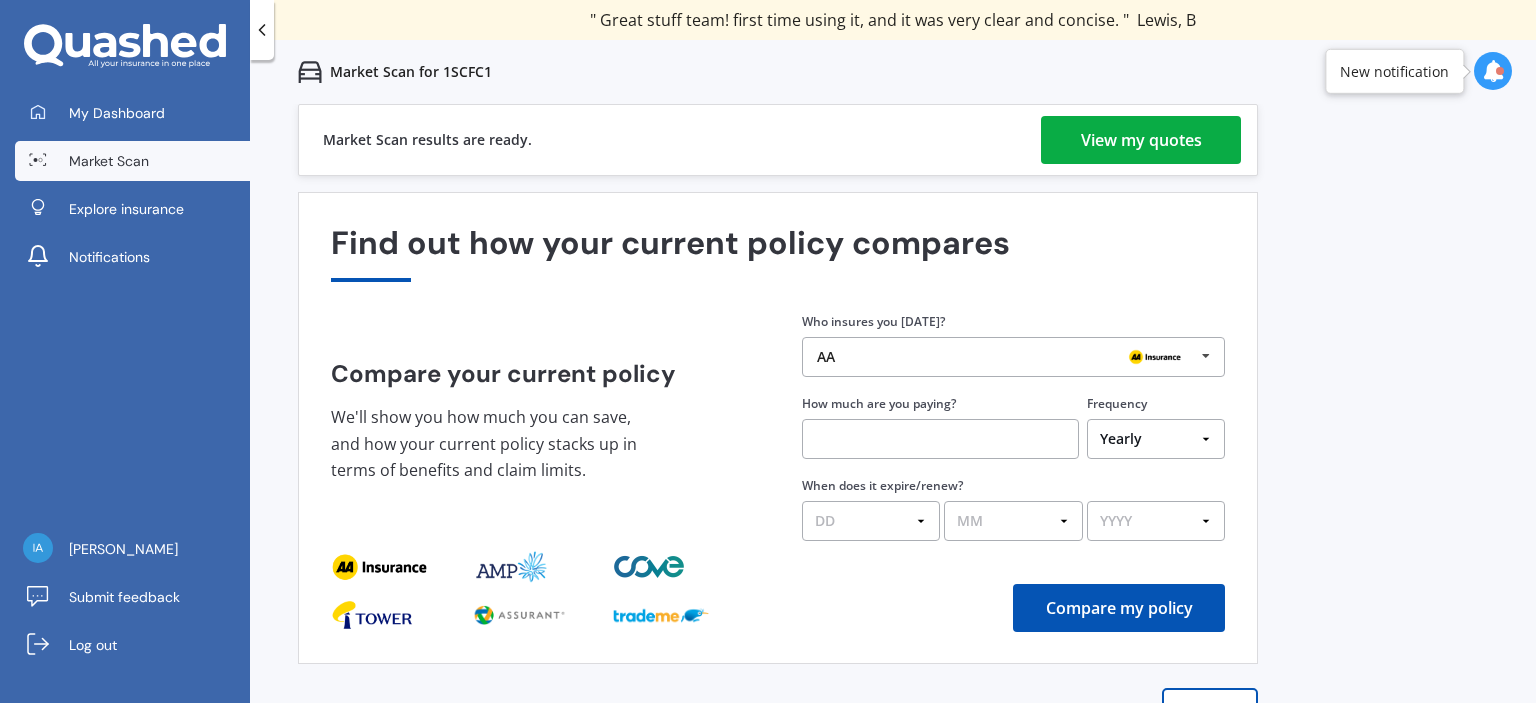 click on "View my quotes" at bounding box center (1141, 140) 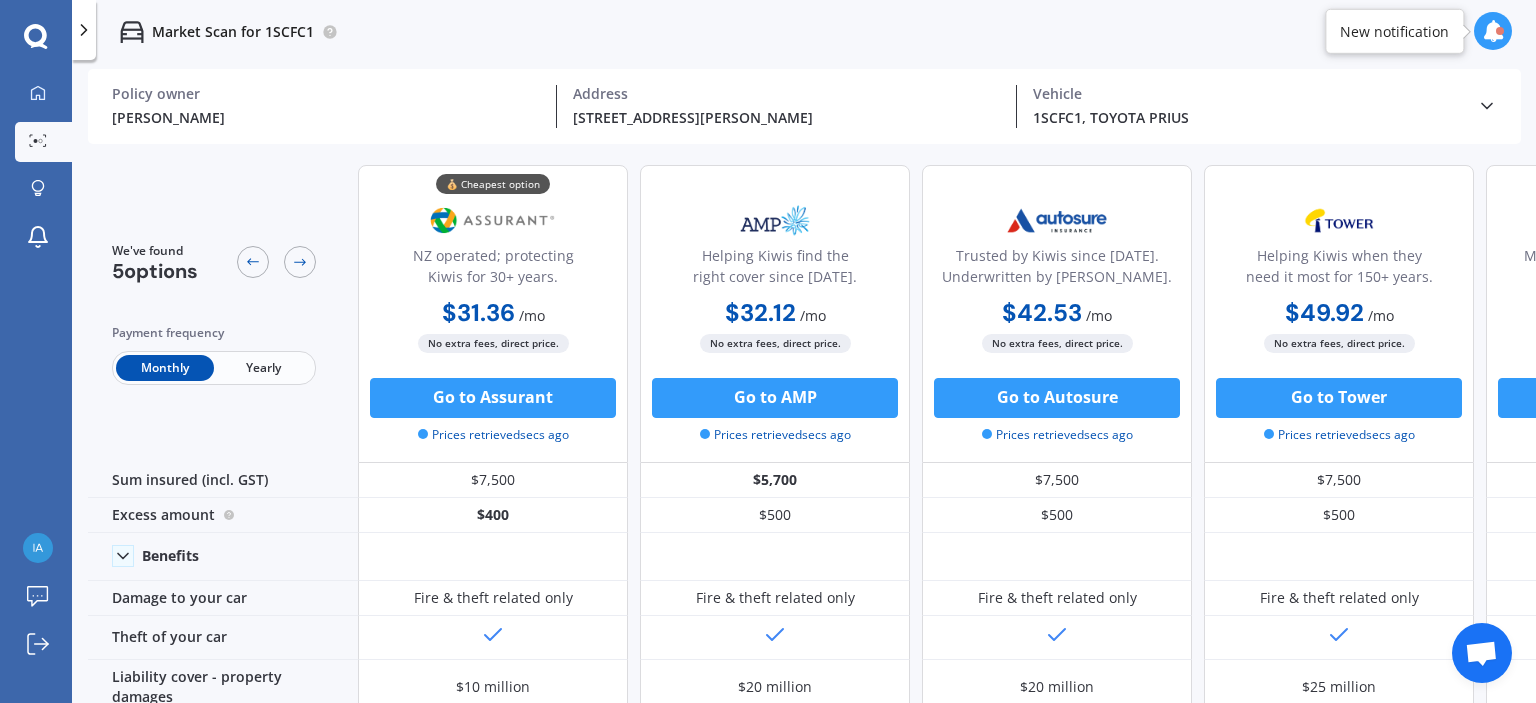 click on "Yearly" at bounding box center [263, 368] 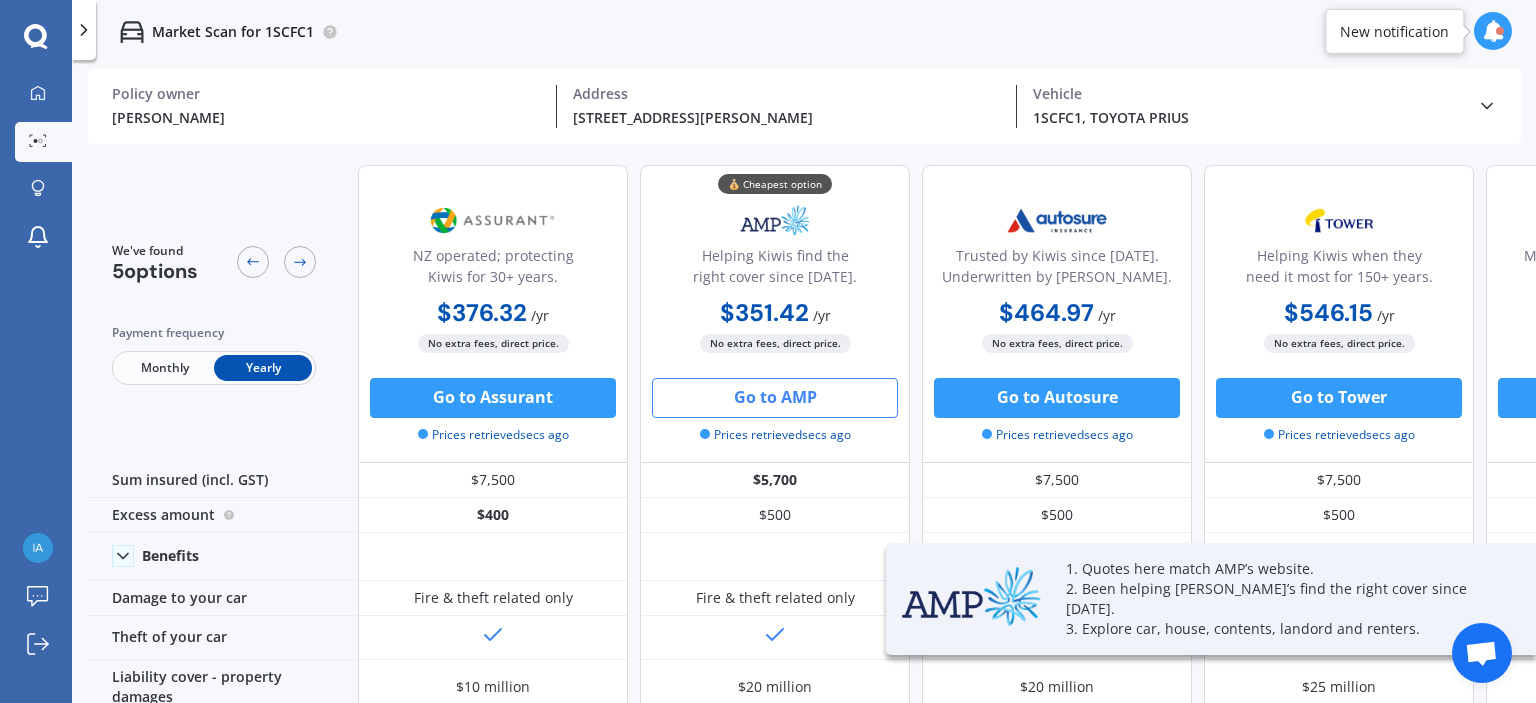 click on "Go to AMP" at bounding box center (775, 398) 